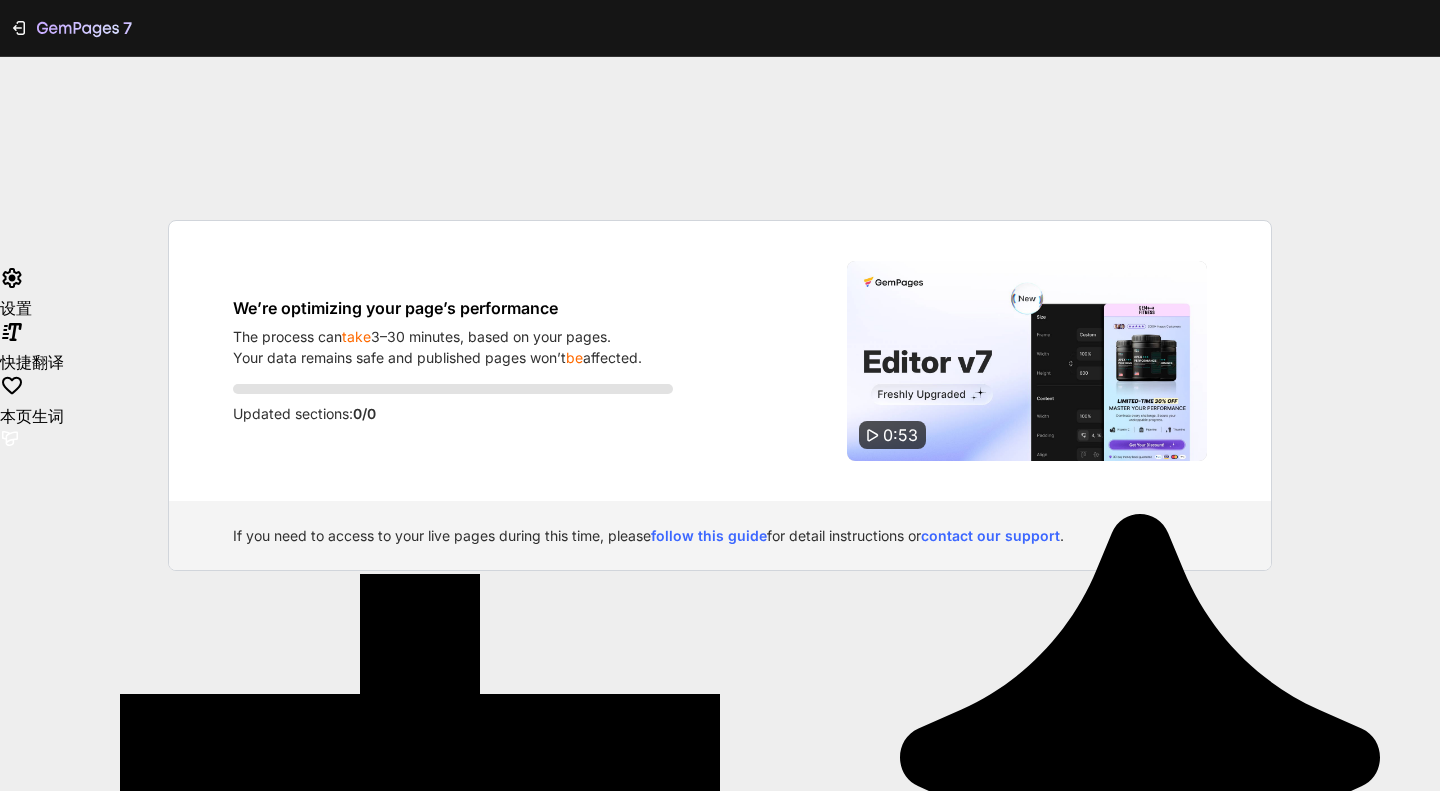 scroll, scrollTop: 0, scrollLeft: 0, axis: both 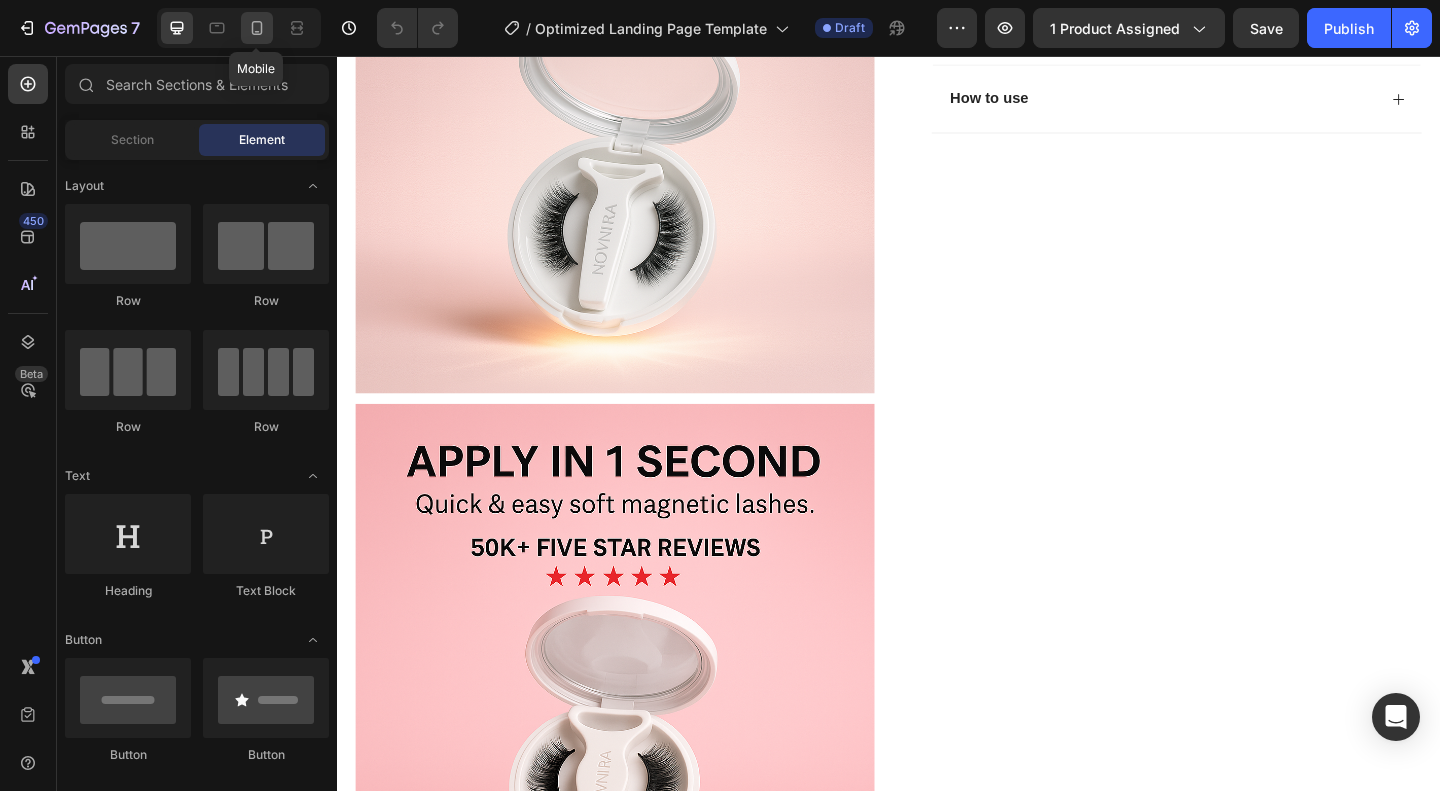 click 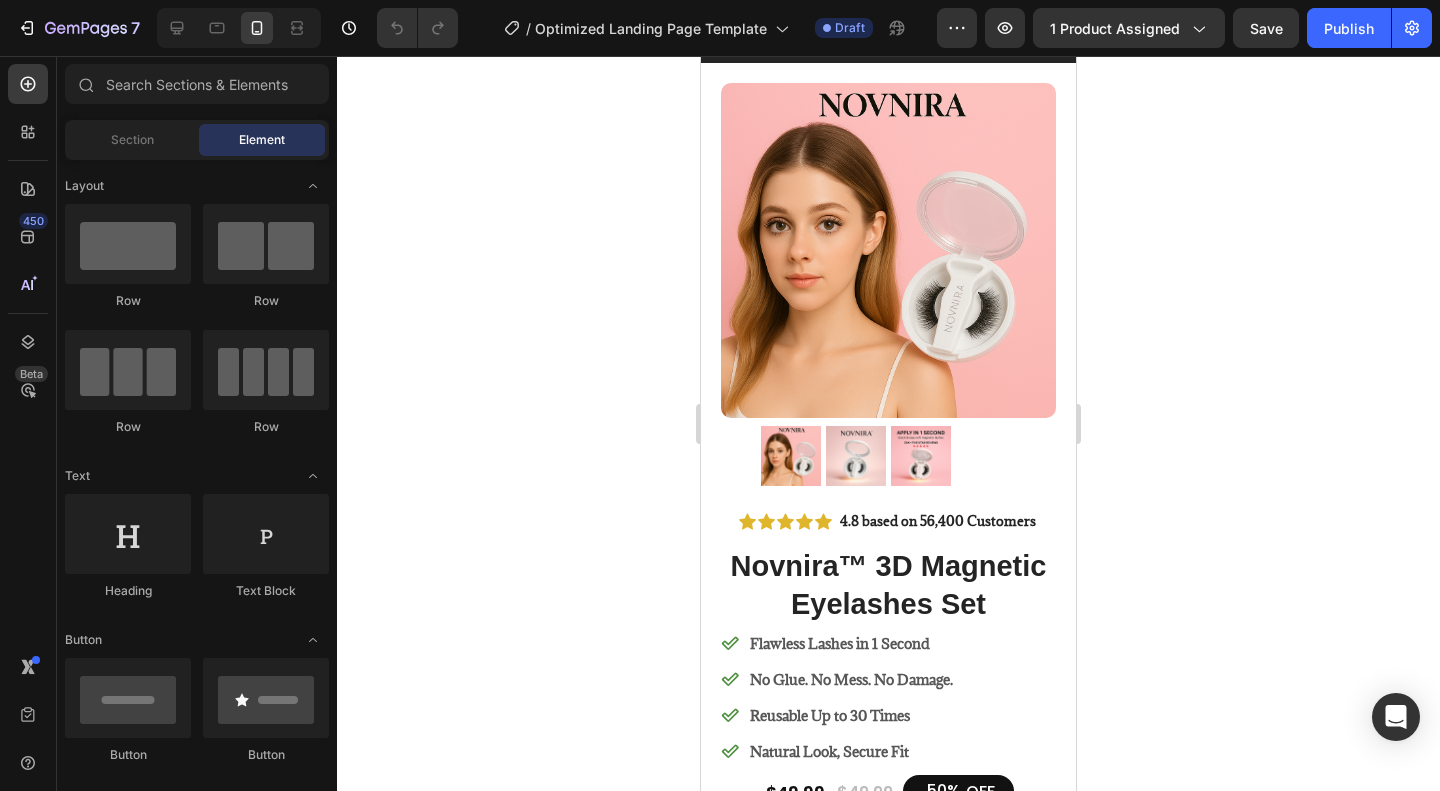 scroll, scrollTop: 0, scrollLeft: 0, axis: both 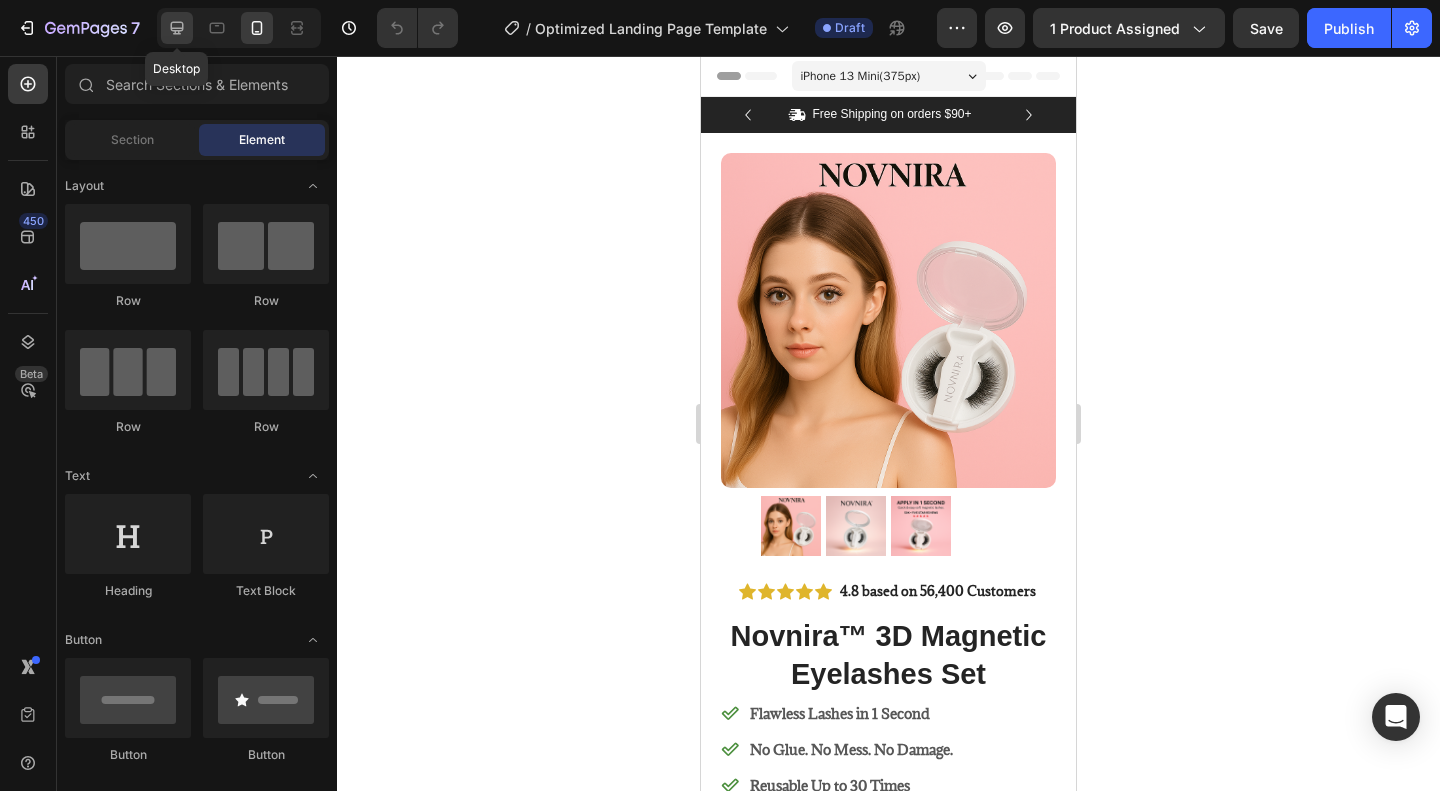 click 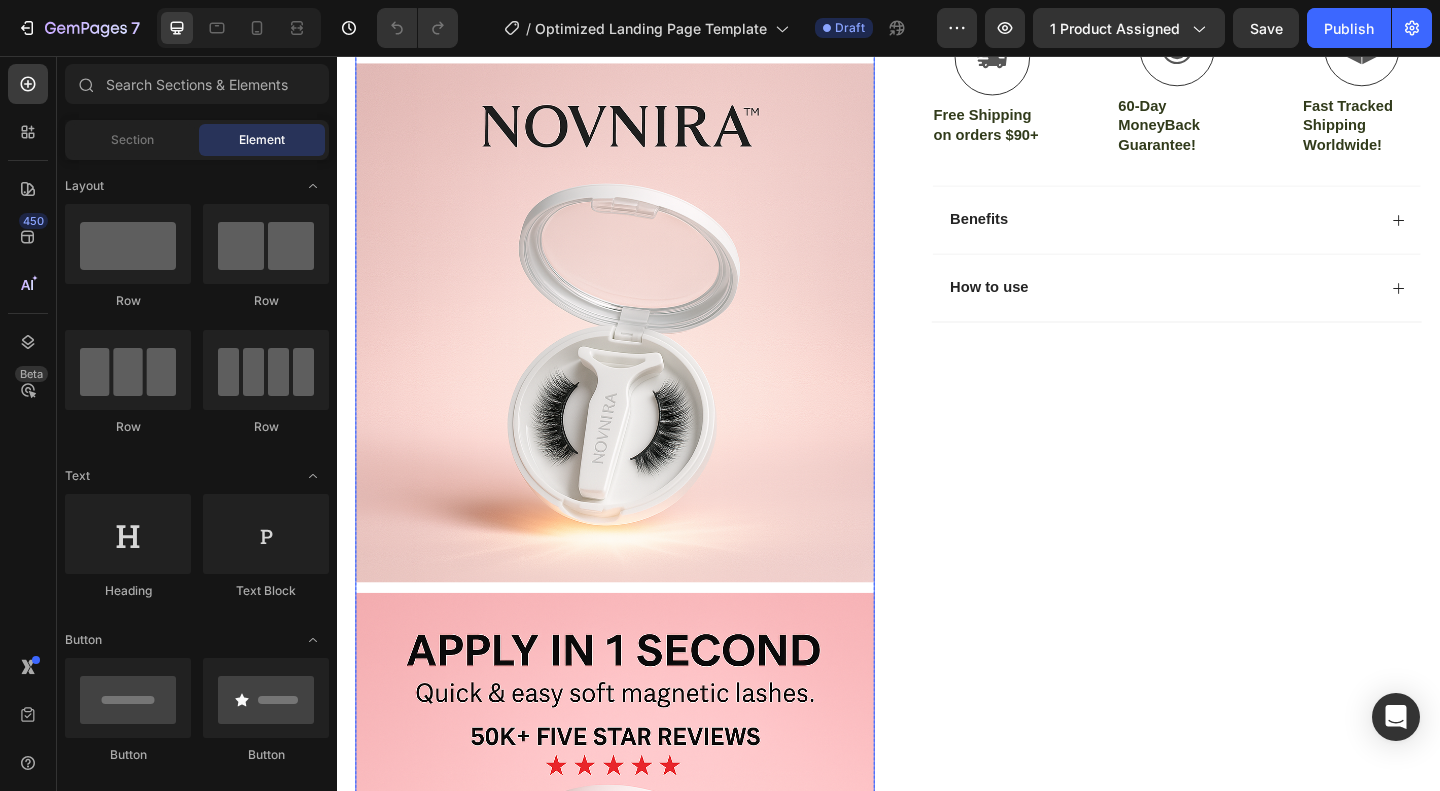 scroll, scrollTop: 500, scrollLeft: 0, axis: vertical 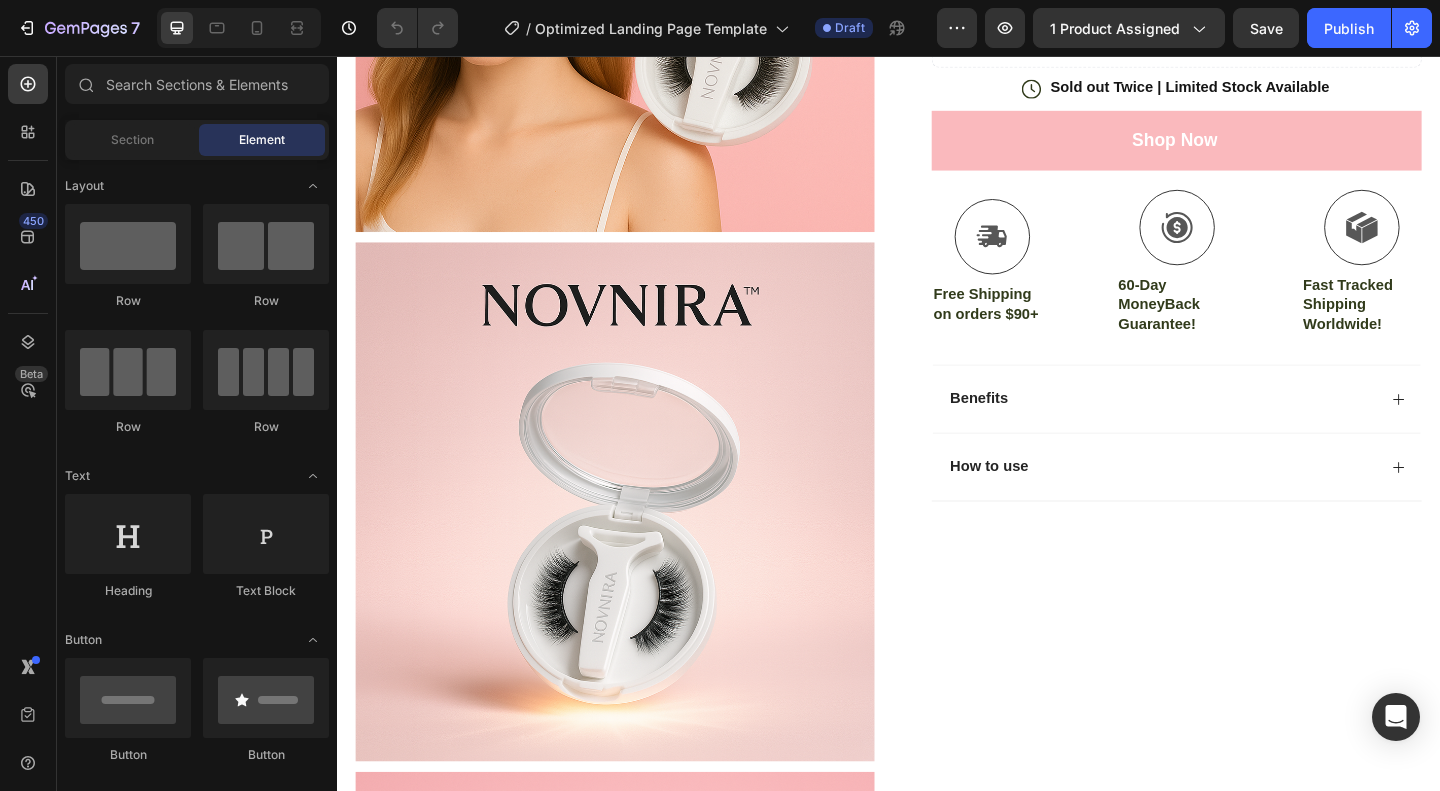 click at bounding box center (639, -36) 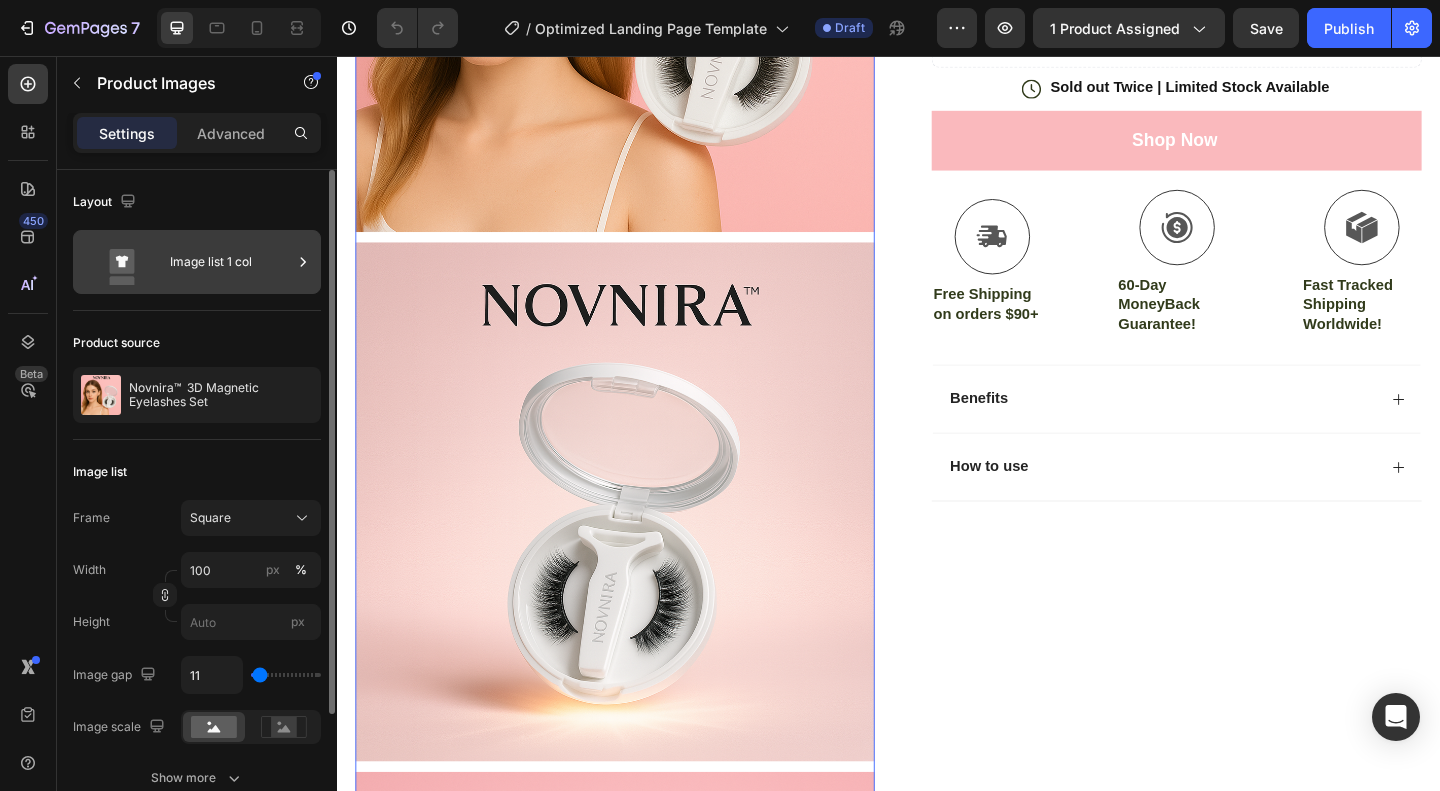 click on "Image list 1 col" at bounding box center (231, 262) 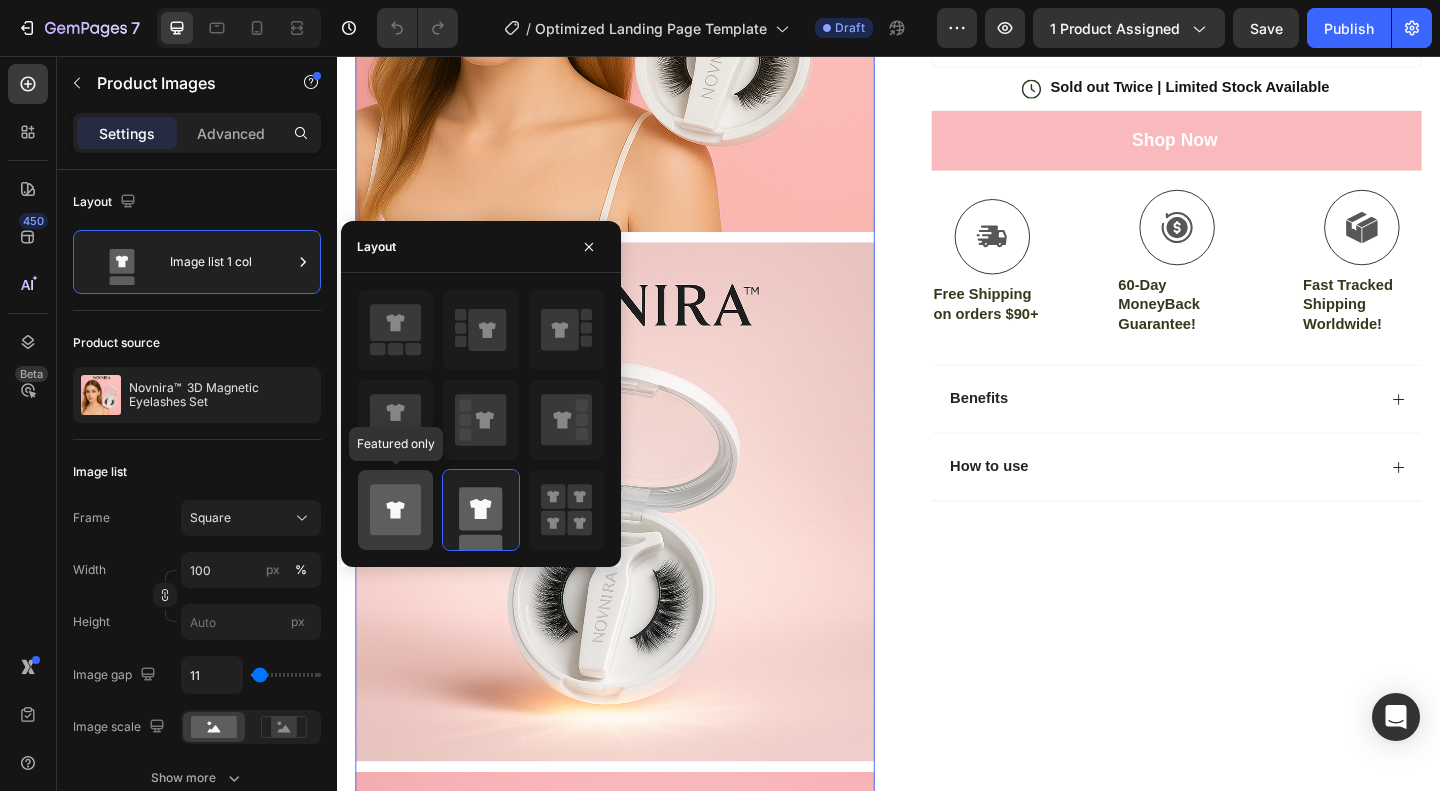 click 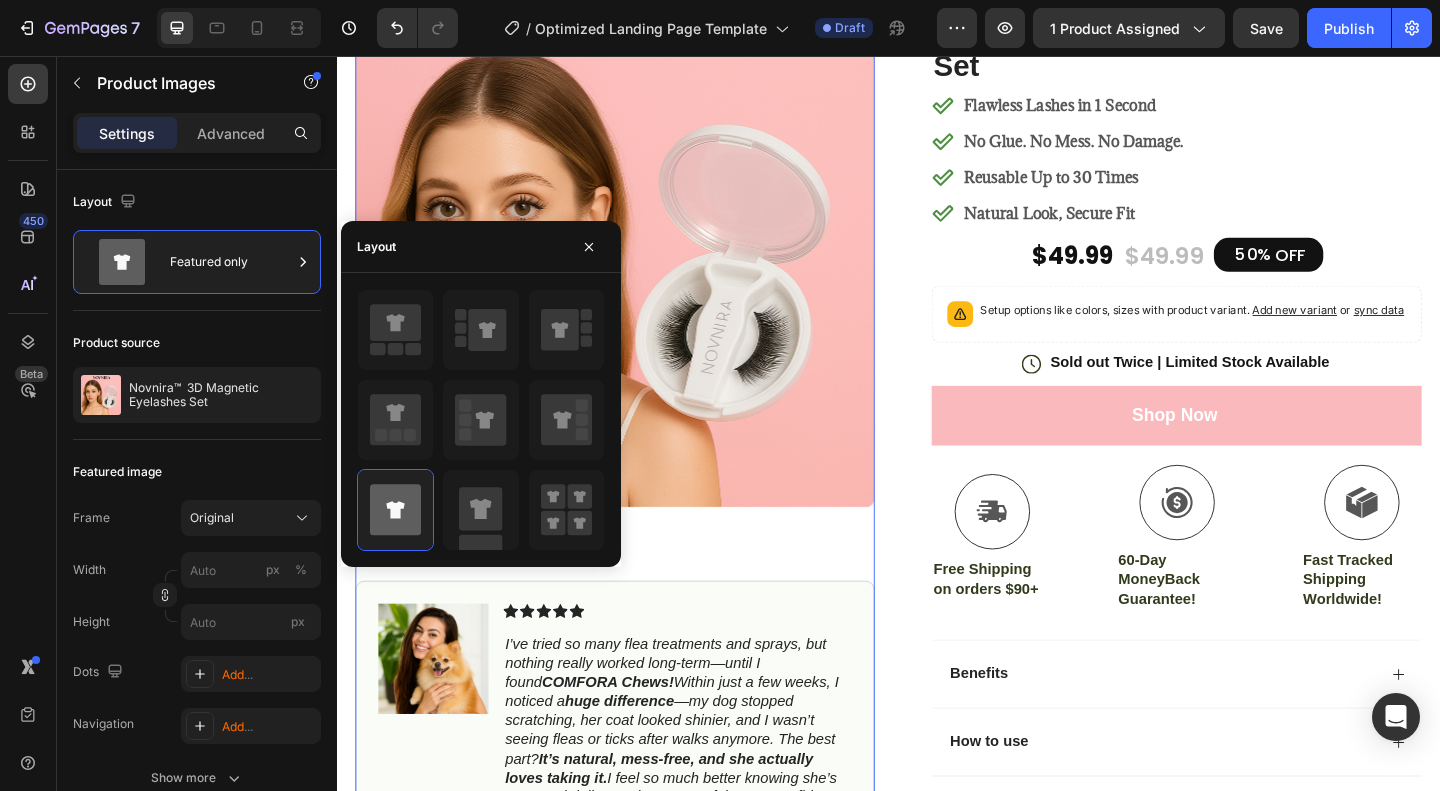 scroll, scrollTop: 0, scrollLeft: 0, axis: both 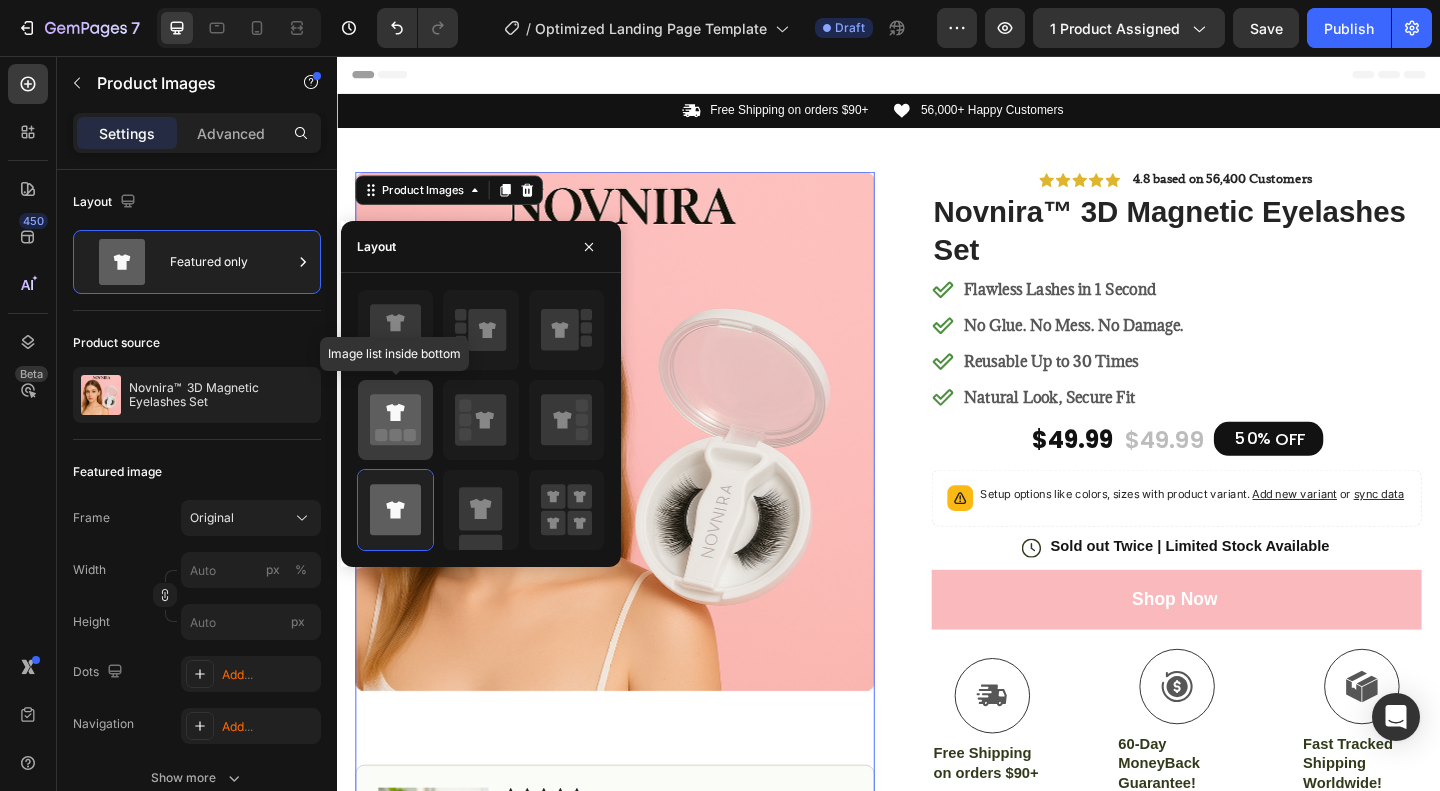 click 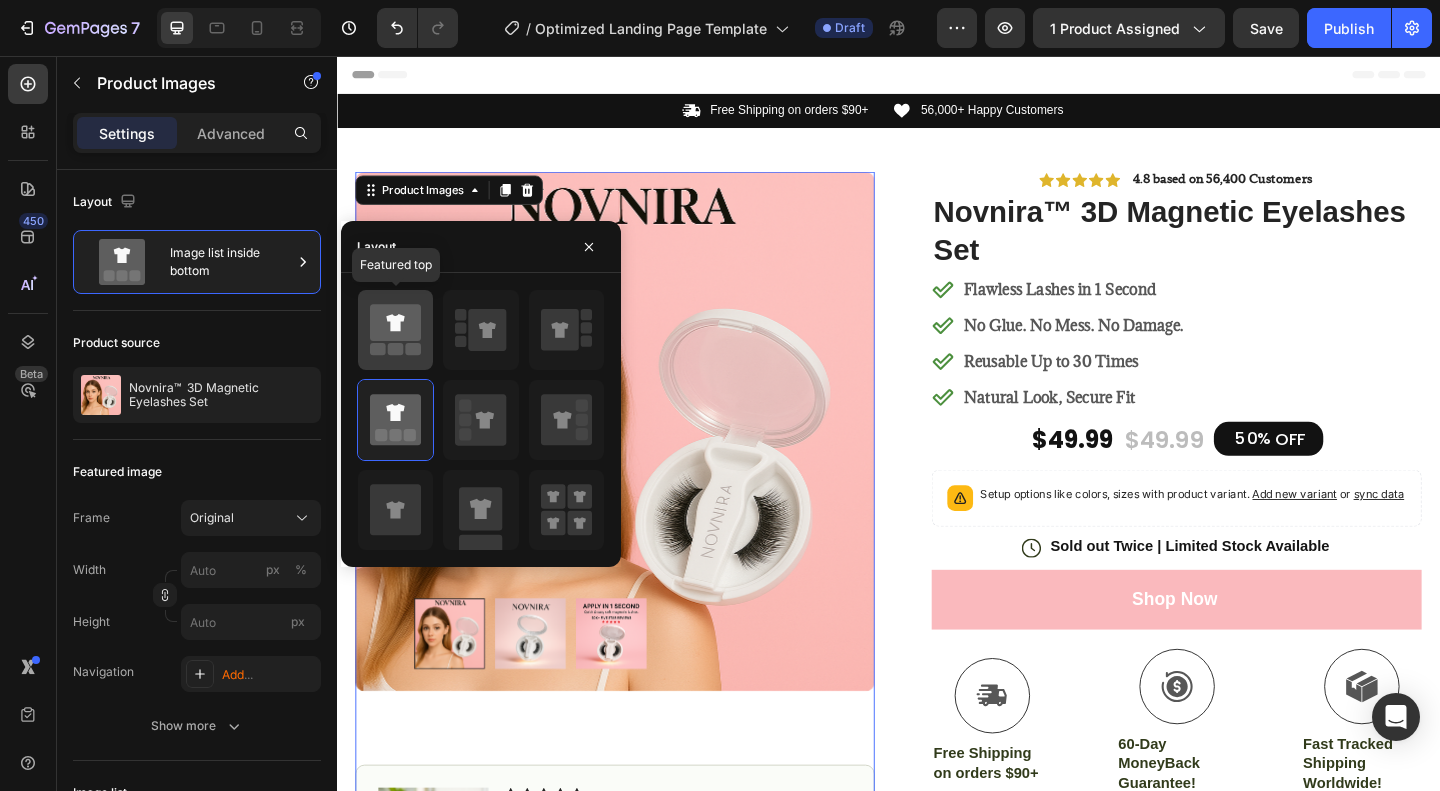 click 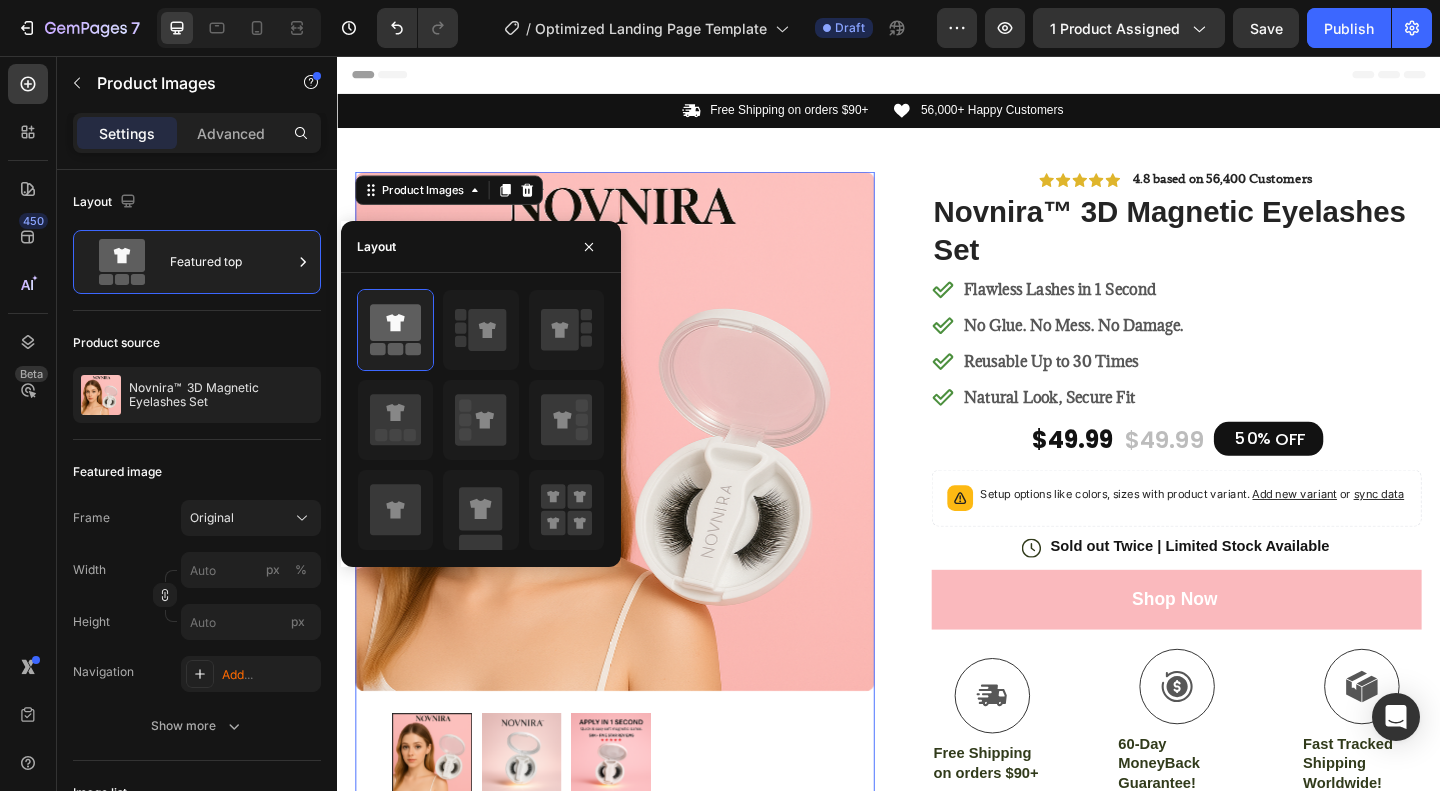 click at bounding box center (639, 814) 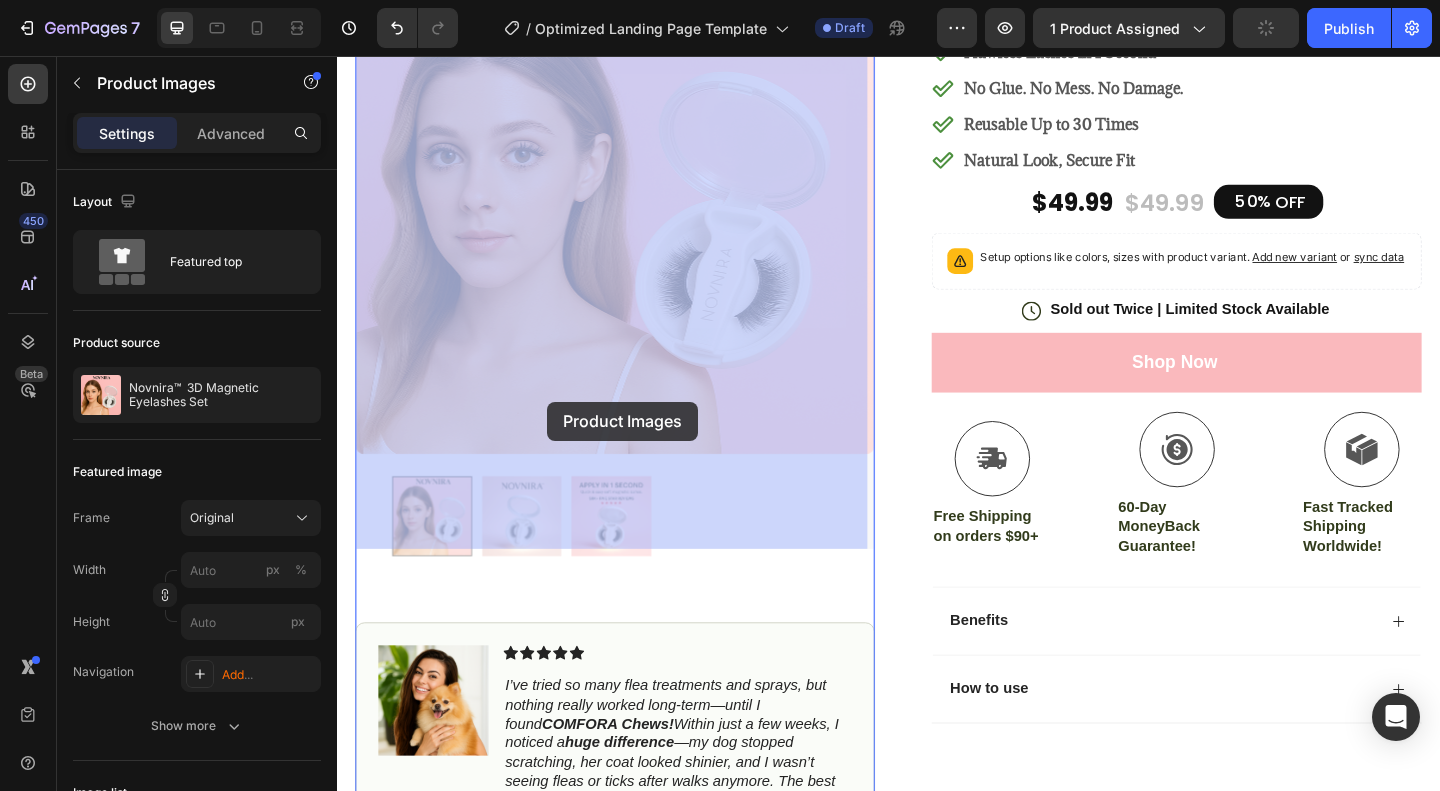 scroll, scrollTop: 251, scrollLeft: 0, axis: vertical 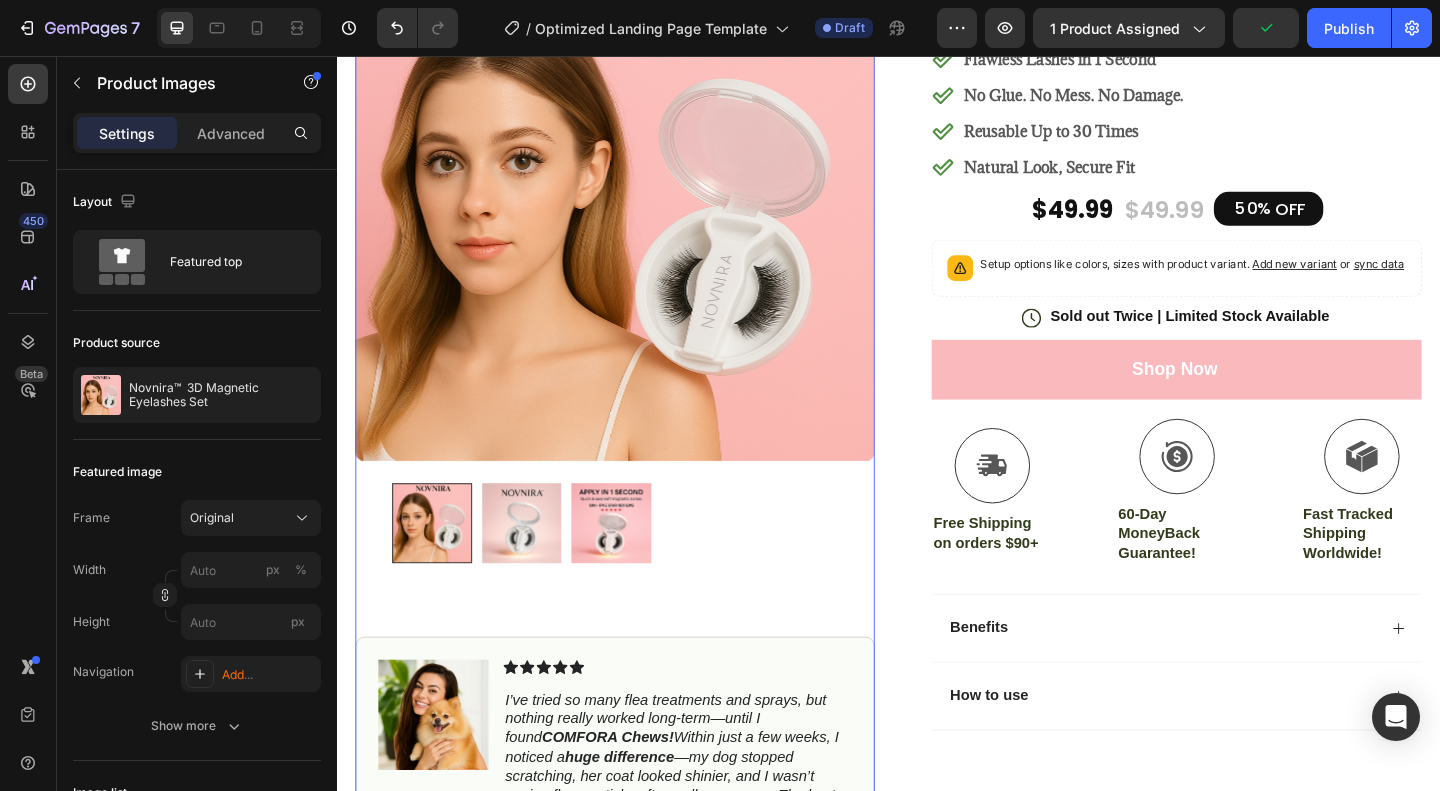click at bounding box center (538, 563) 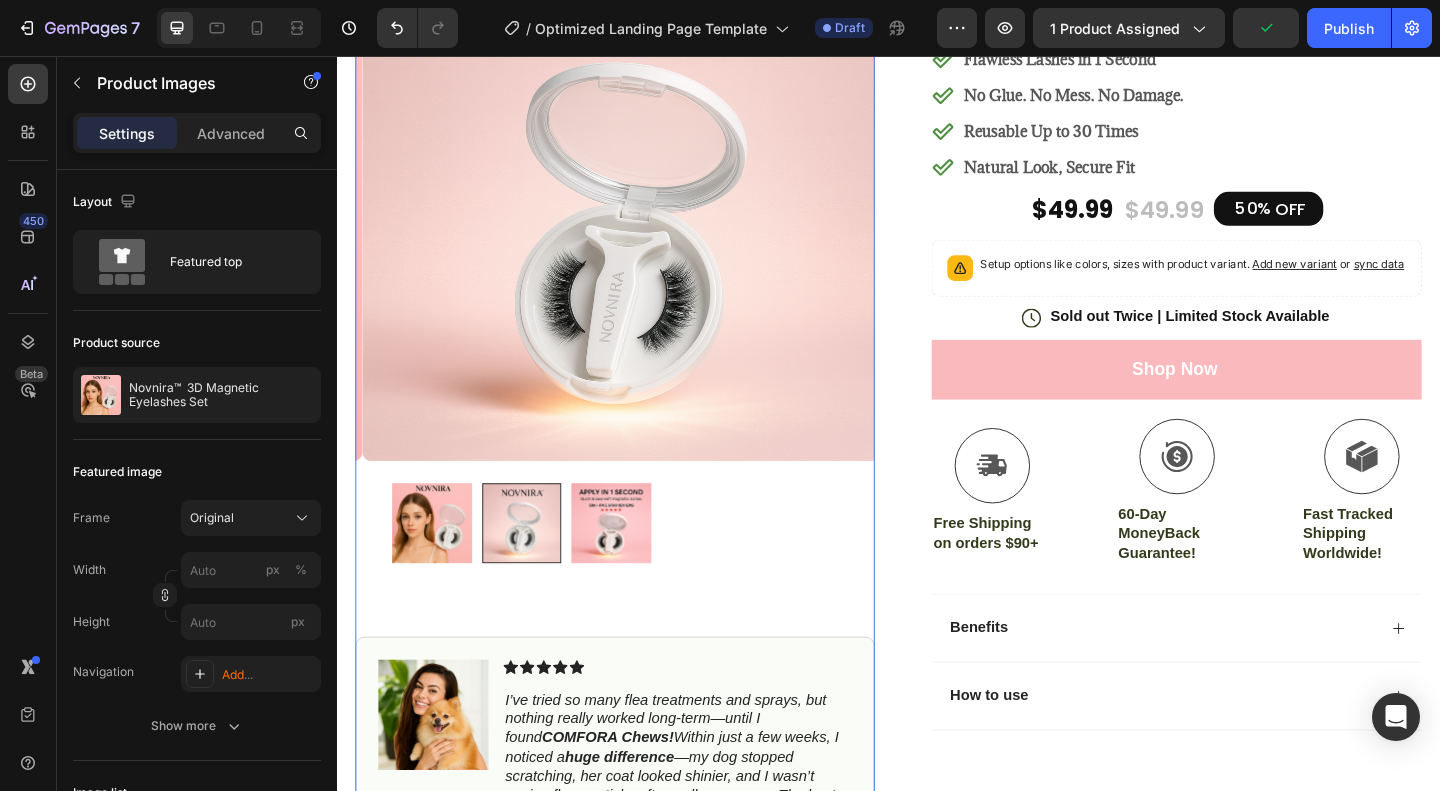 click at bounding box center (635, 563) 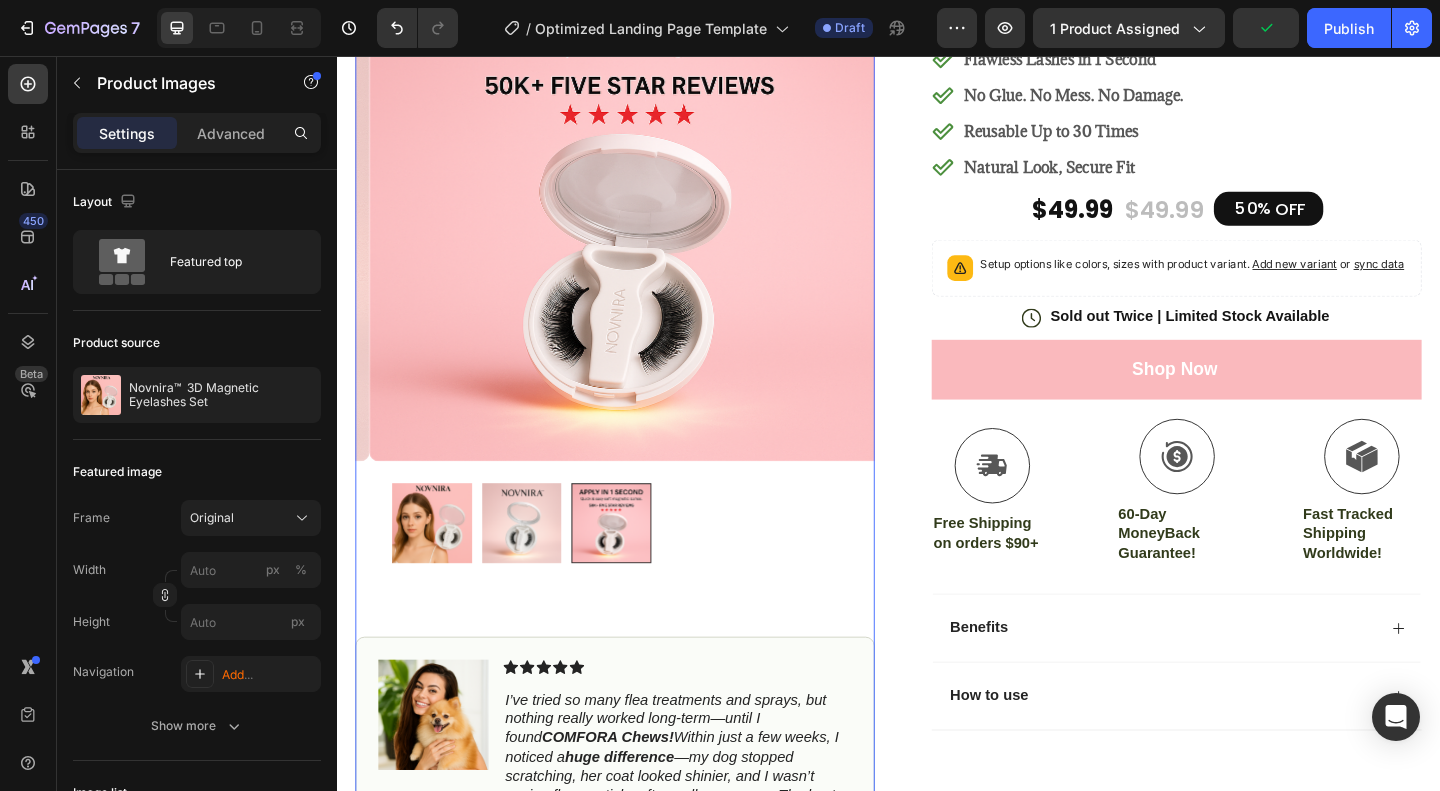 scroll, scrollTop: 51, scrollLeft: 0, axis: vertical 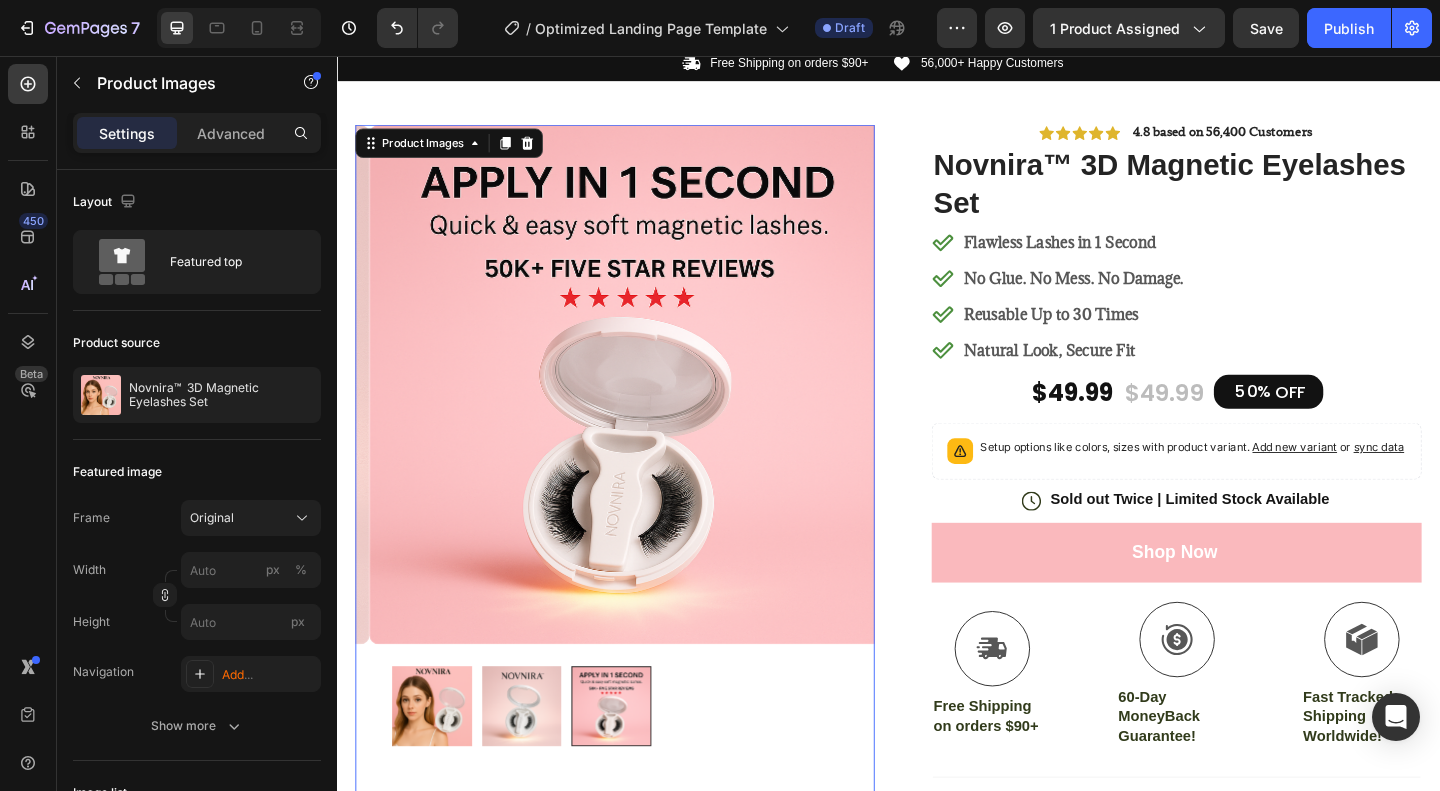 click at bounding box center (440, 763) 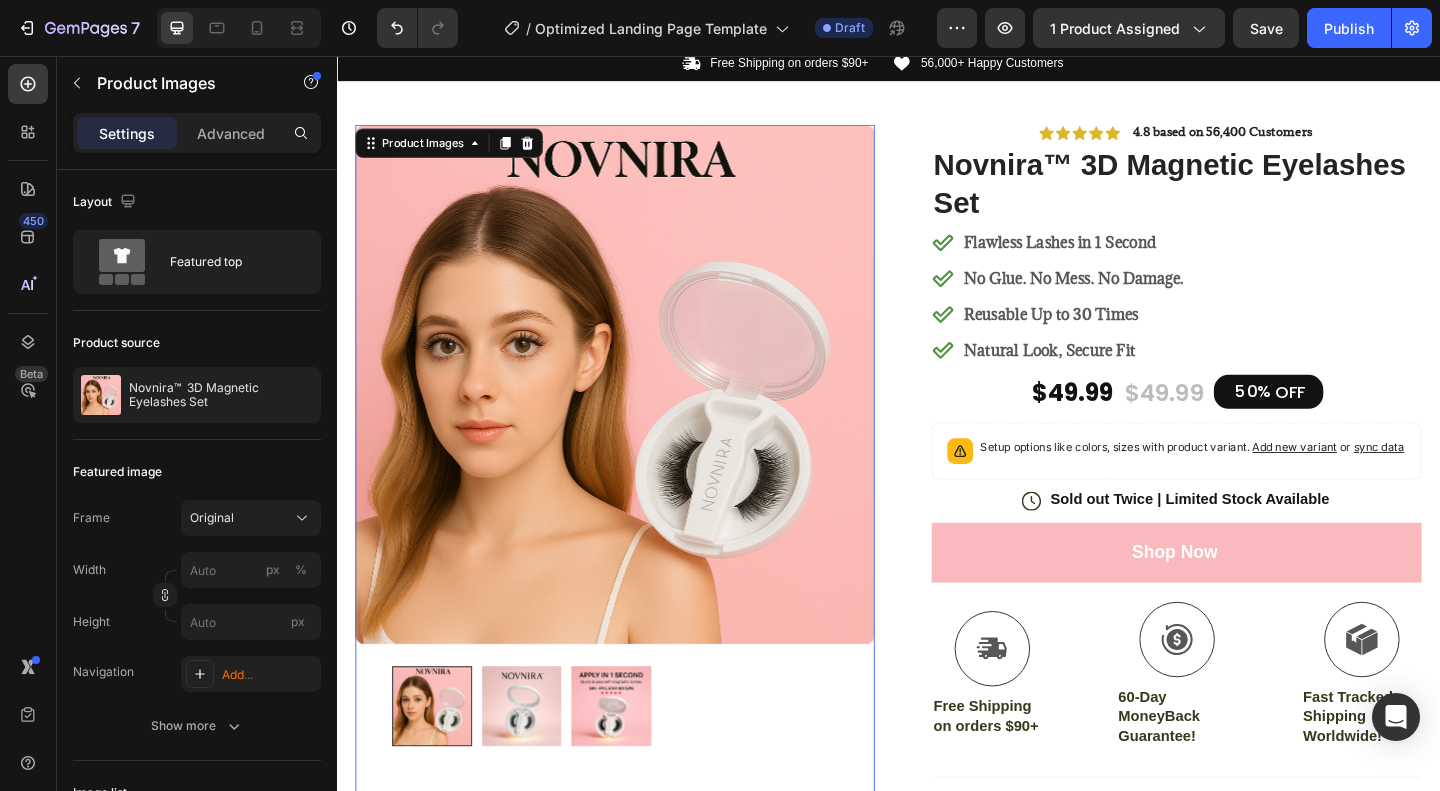 click at bounding box center [538, 763] 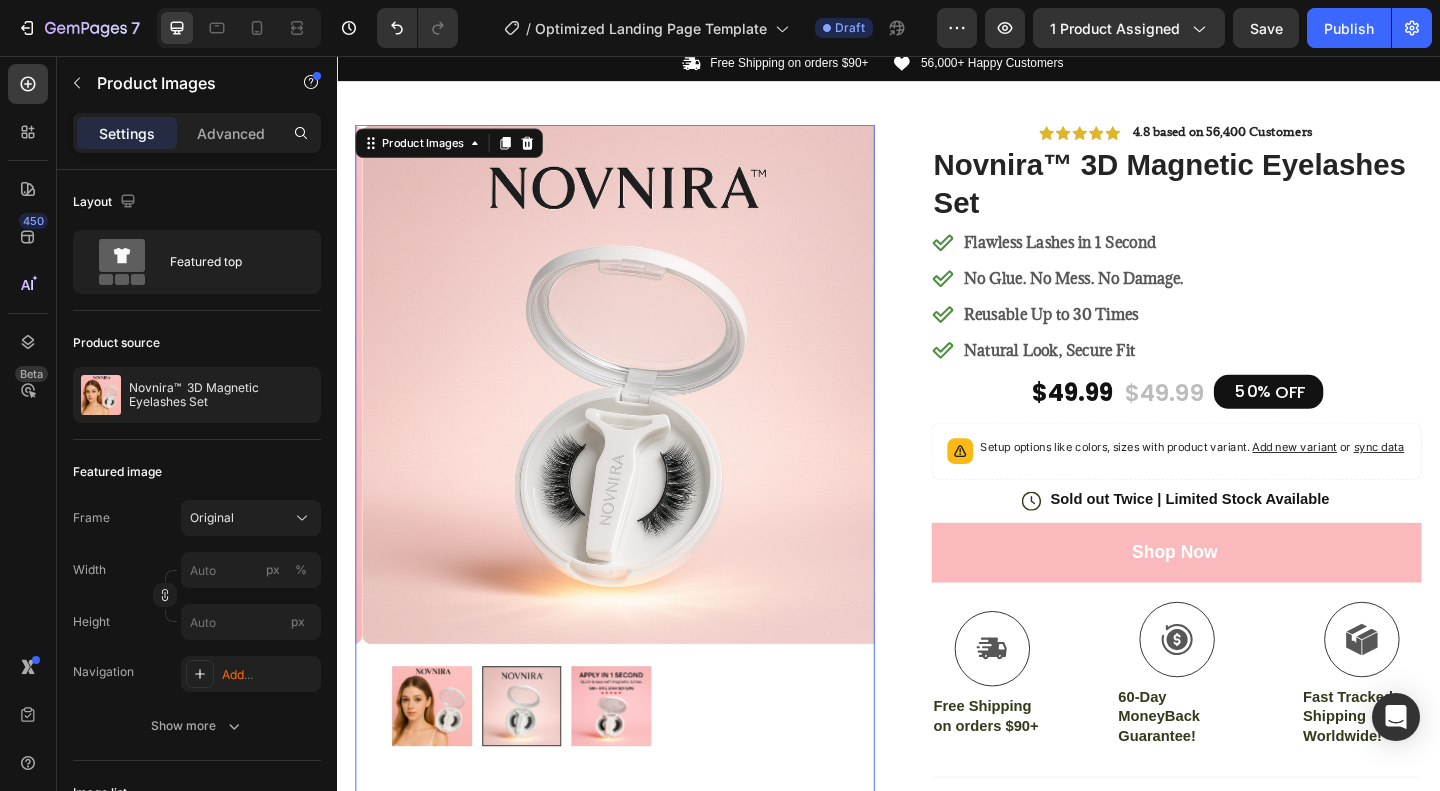 click at bounding box center [635, 763] 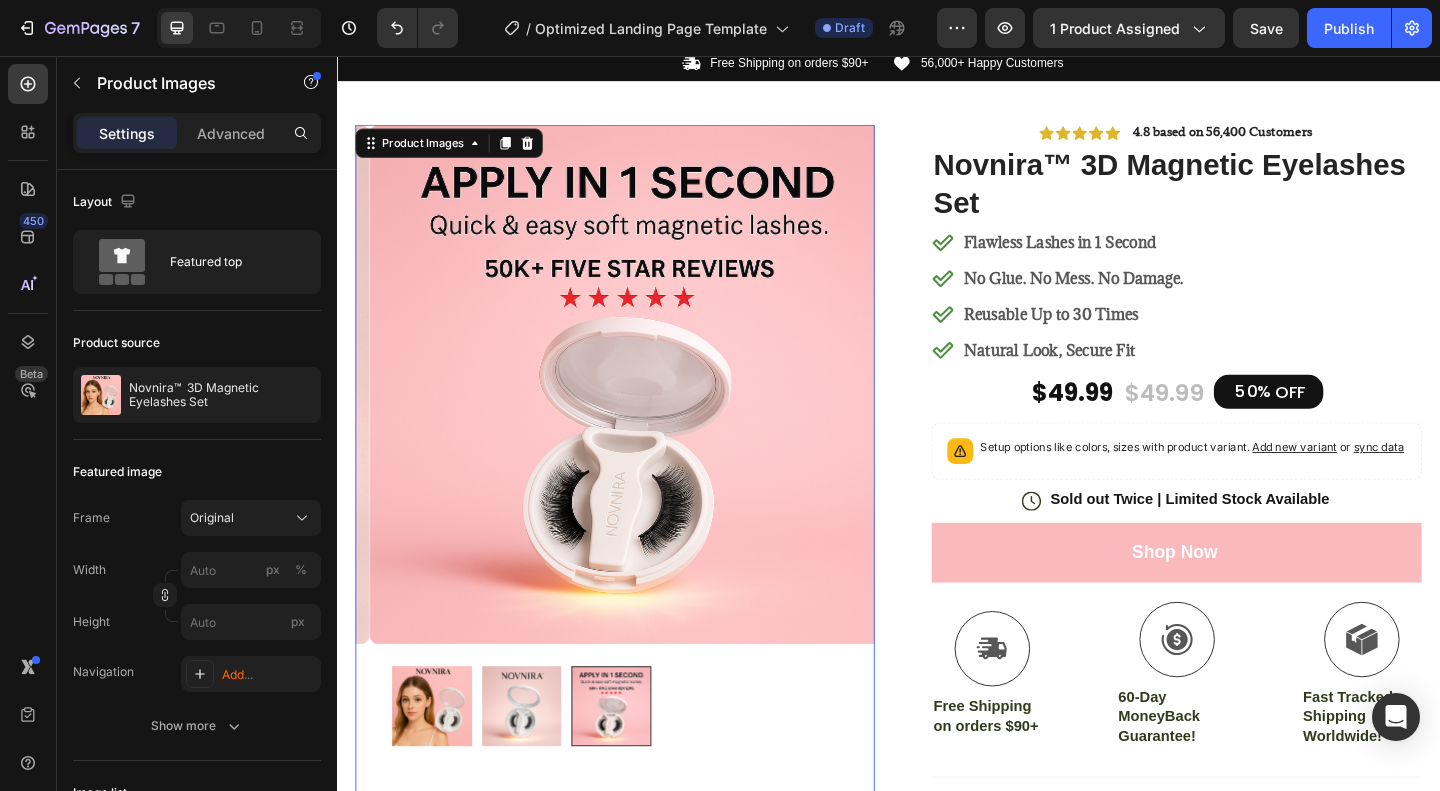 click at bounding box center (440, 763) 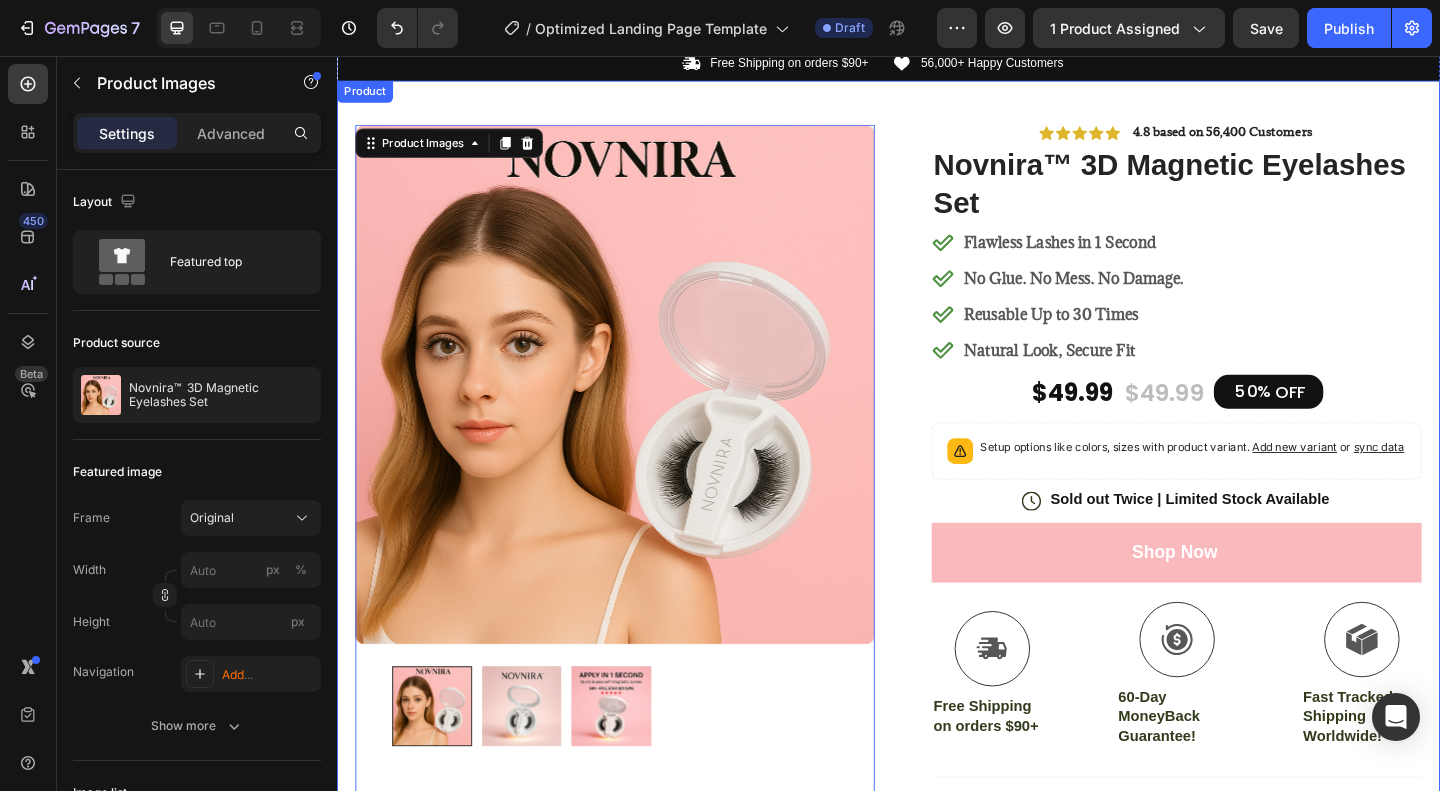 drag, startPoint x: 759, startPoint y: 98, endPoint x: 762, endPoint y: 130, distance: 32.140316 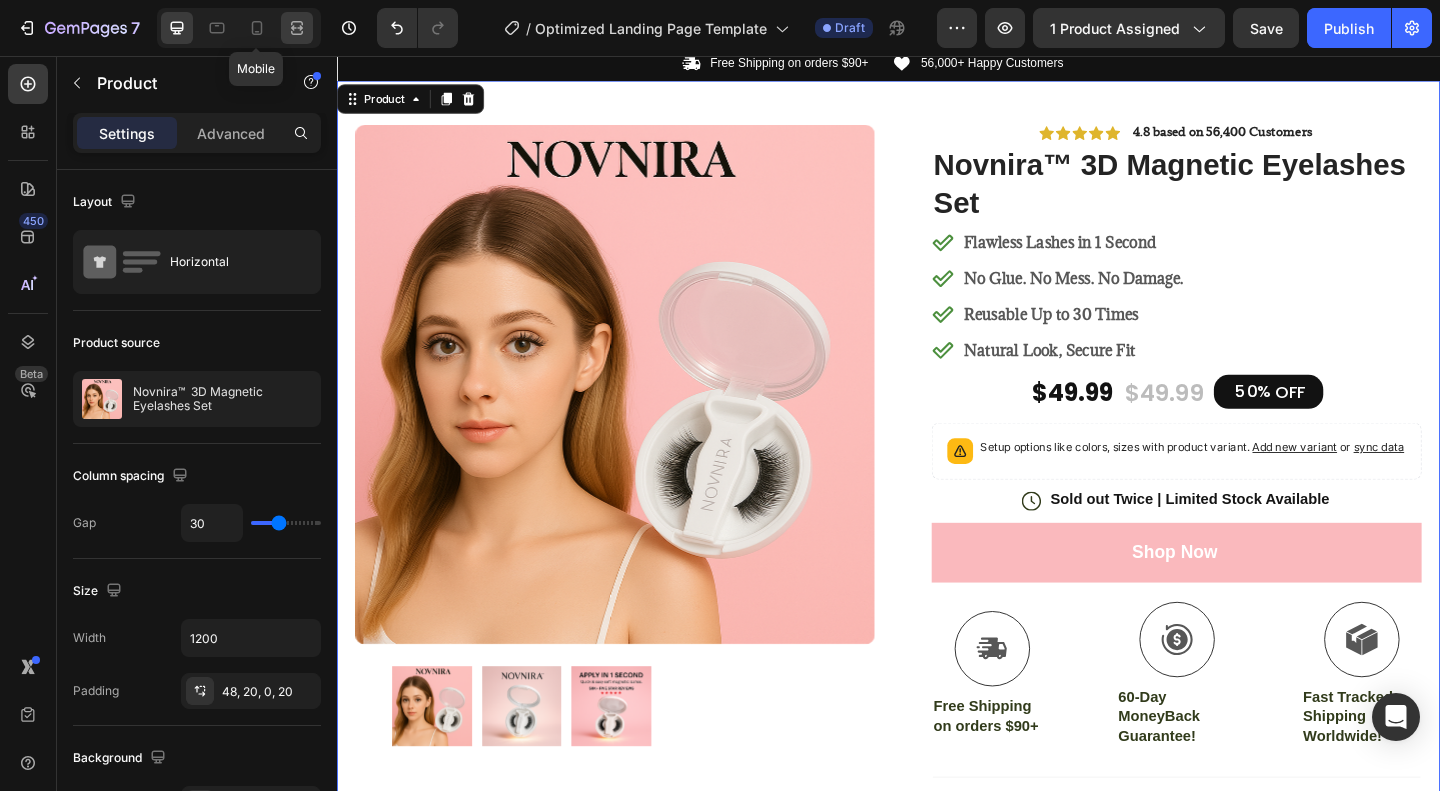 drag, startPoint x: 261, startPoint y: 23, endPoint x: 281, endPoint y: 37, distance: 24.41311 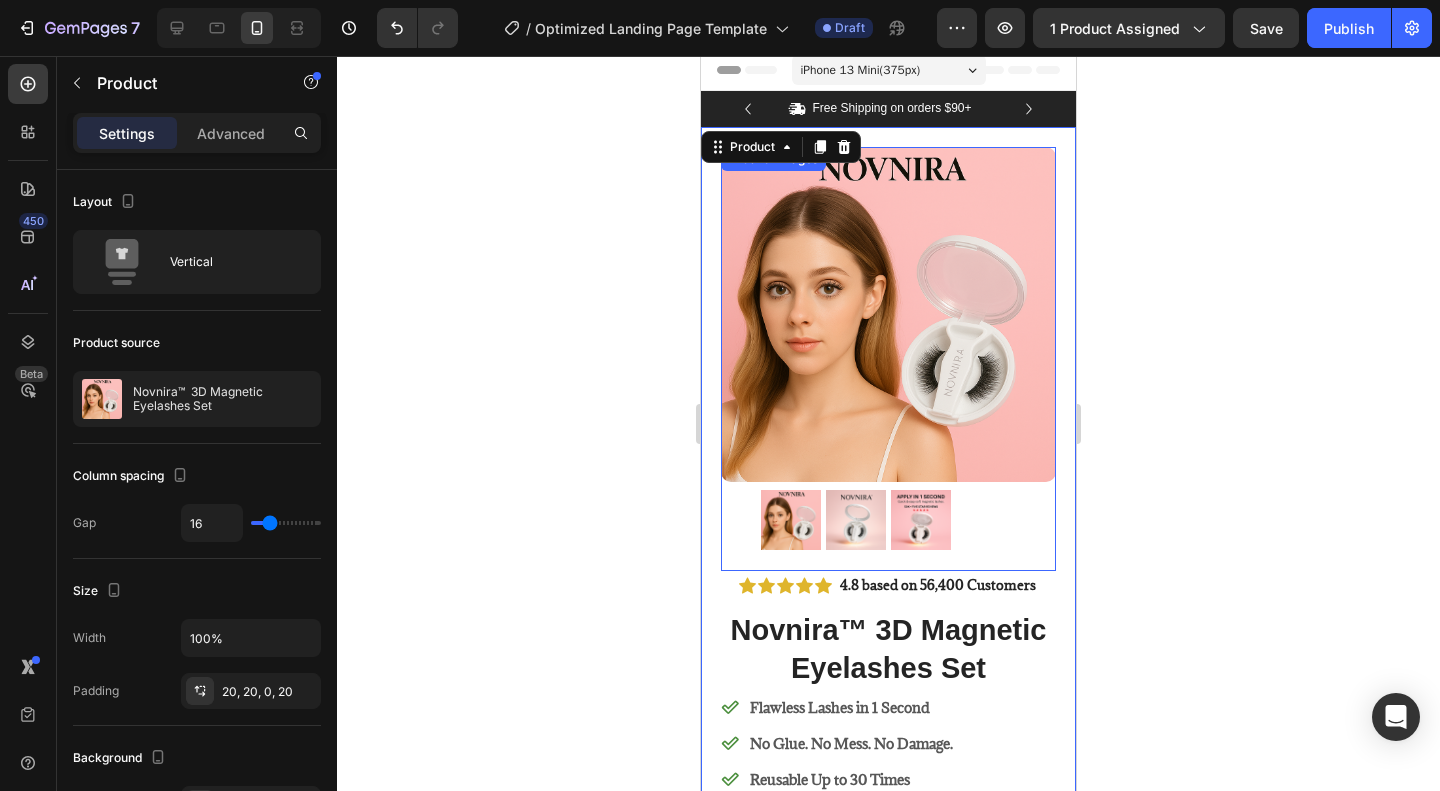 scroll, scrollTop: 0, scrollLeft: 0, axis: both 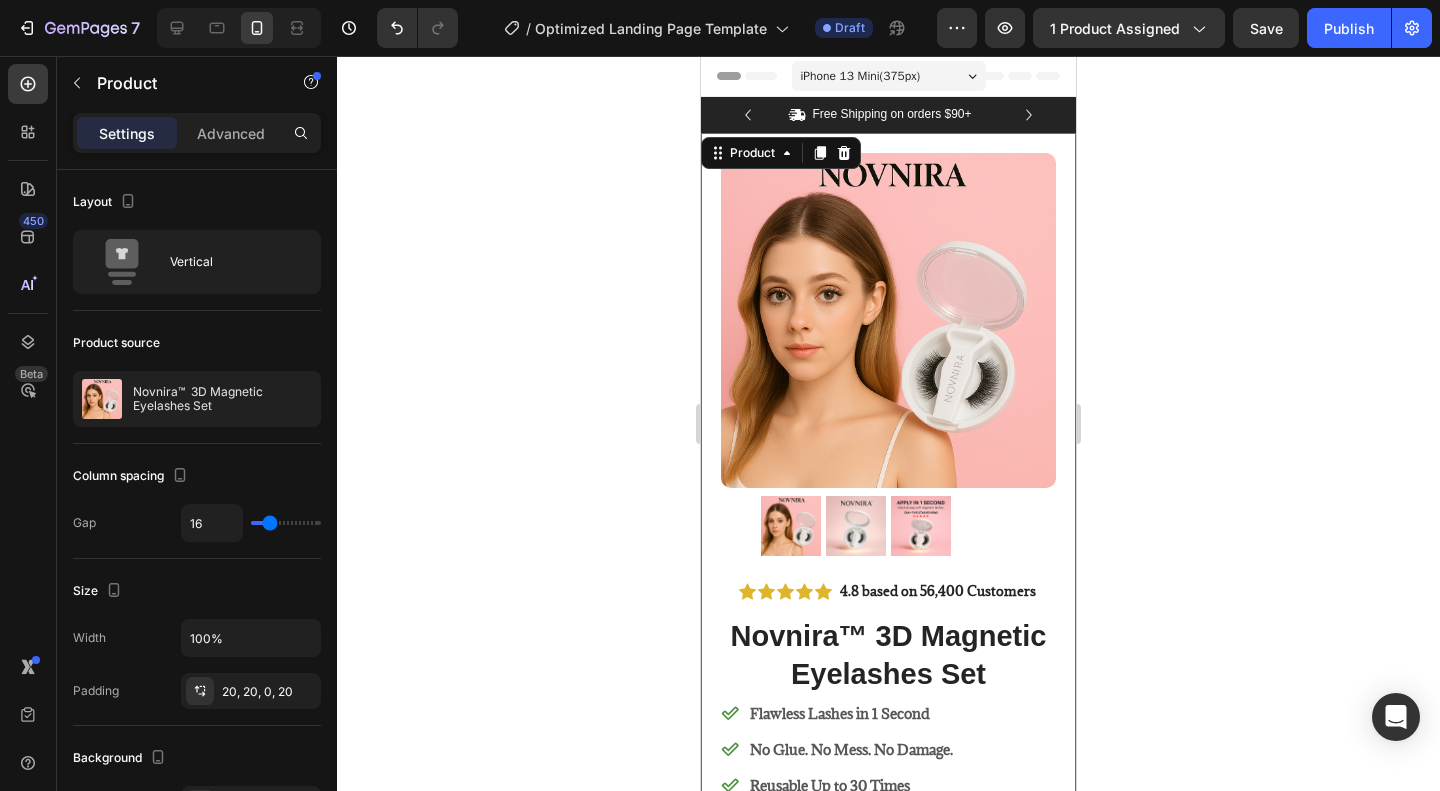 click on "Product Images Image Icon Icon Icon Icon Icon Icon List I’ve tried so many flea treatments and sprays, but nothing really worked long-term—until I found  COMFORA Chews!  Within just a few weeks, I noticed a  huge difference —my dog stopped scratching, her coat looked shinier, and I wasn’t seeing fleas or ticks after walks anymore. The best part?  It’s natural, mess-free, and she actually loves taking it.  I feel so much better knowing she’s protected daily—and I’ve never felt more confident as a dog parent. Highly recommend! Text Block
Icon [NAME] ([CITY], [STATE]) Text Block Row Row Row Icon Icon Icon Icon Icon Icon List 4.8 based on 56,400 Customers Text Block Row Novnira™  3D Magnetic Eyelashes Set Product Title
Flawless Lashes in 1 Second
No Glue. No Mess. No Damage.
Reusable Up to 30 Times
Natural Look, Secure Fit Item List $49.99 Product Price Product Price $49.99 Product Price 50% OFF" at bounding box center (888, 876) 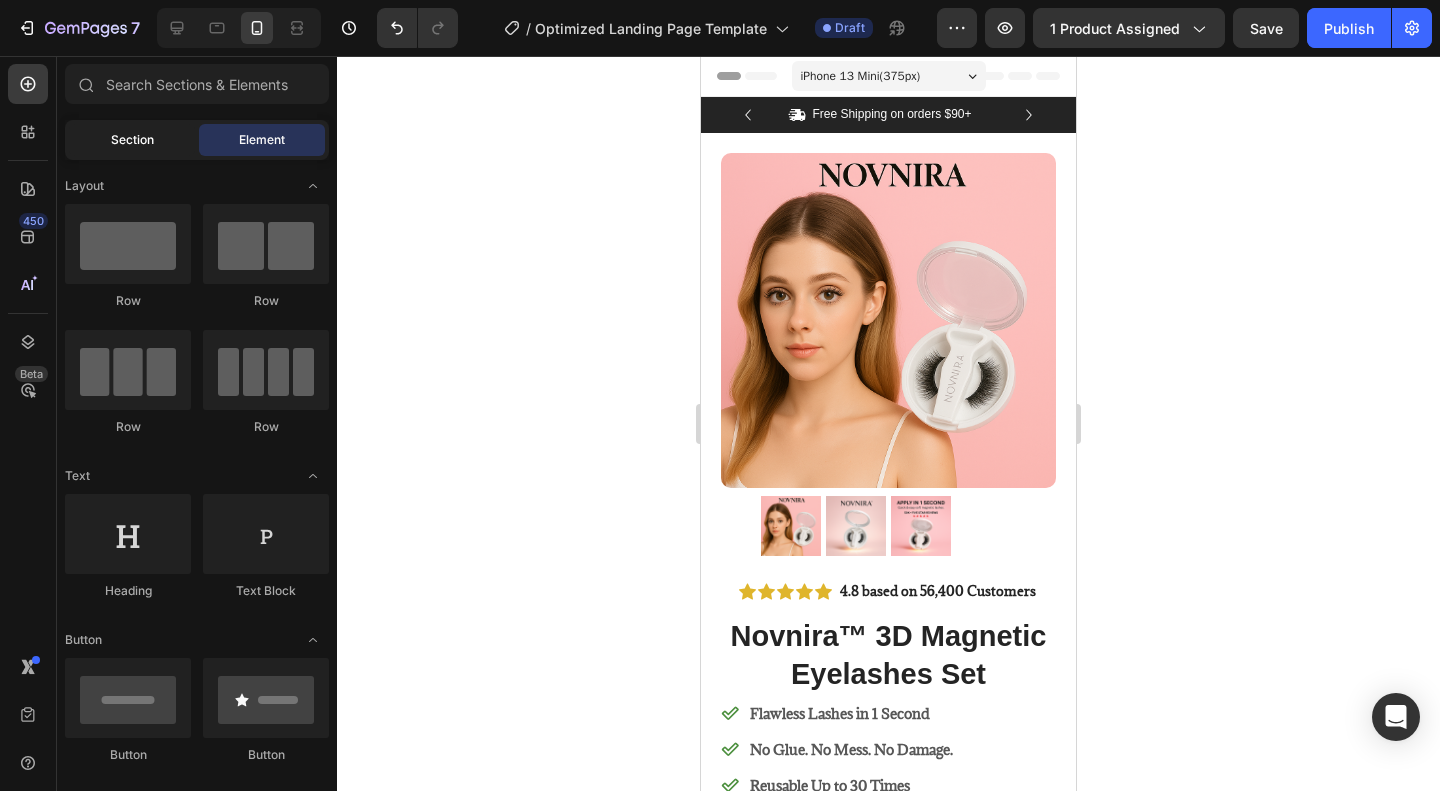 click on "Section" at bounding box center (132, 140) 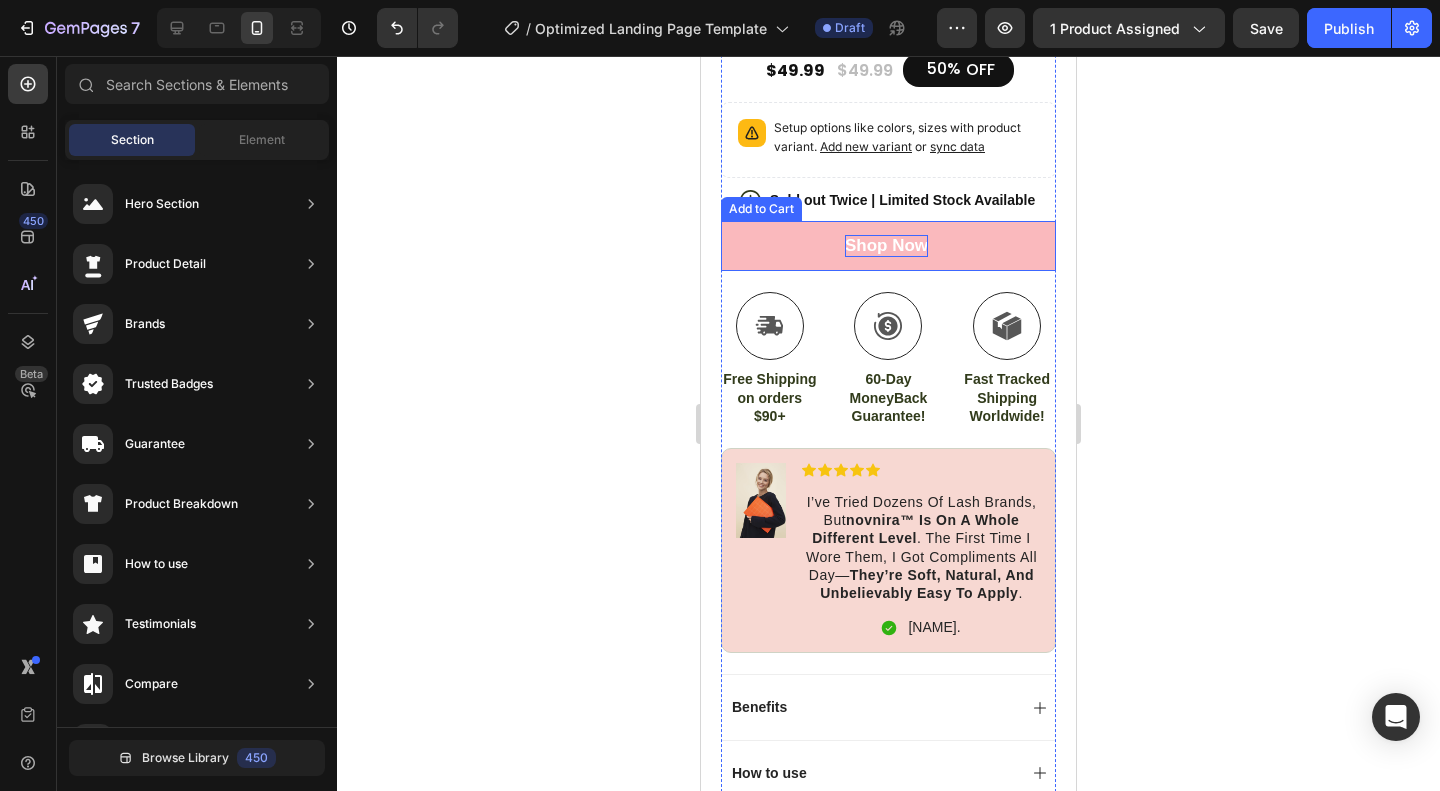 scroll, scrollTop: 900, scrollLeft: 0, axis: vertical 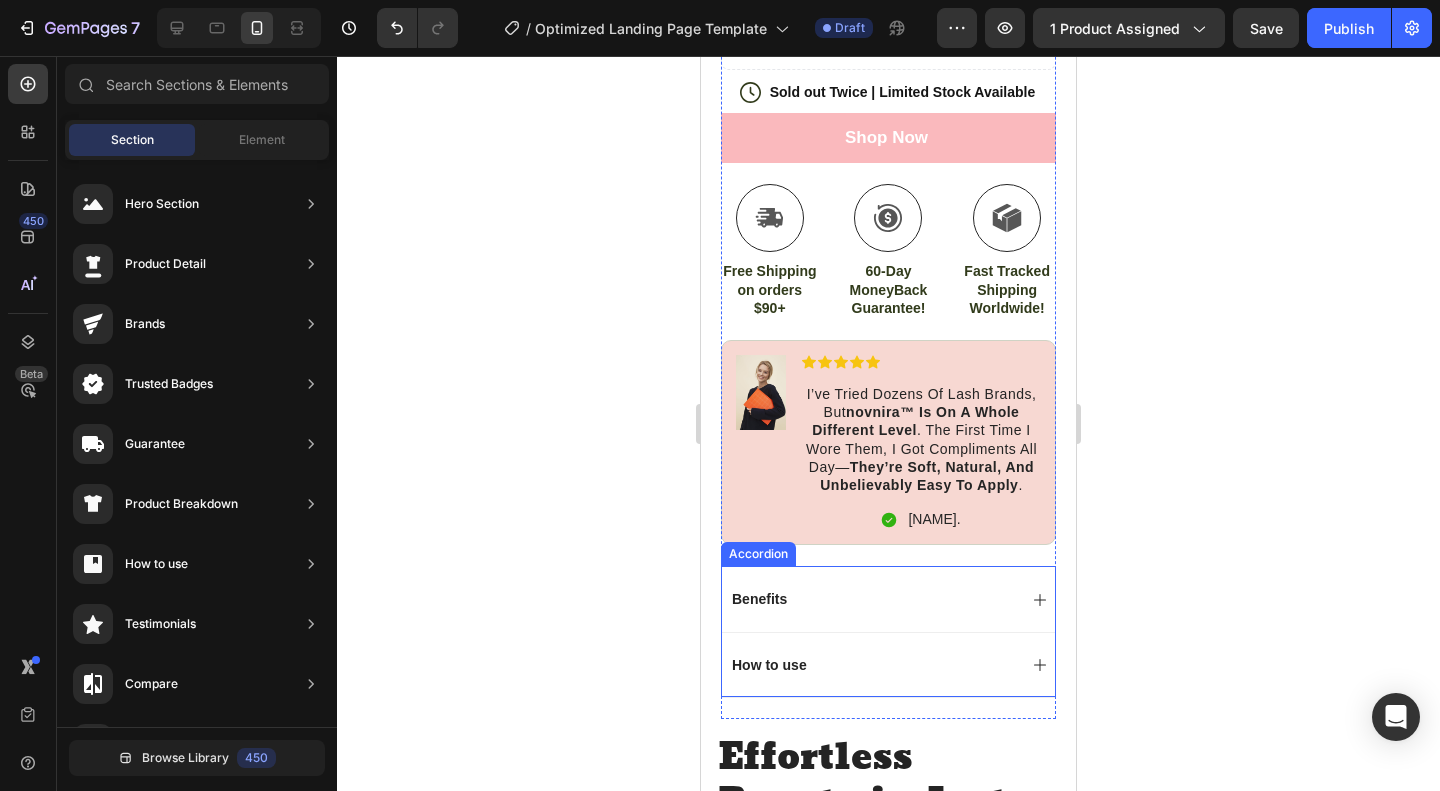 click on "Benefits" at bounding box center (872, 599) 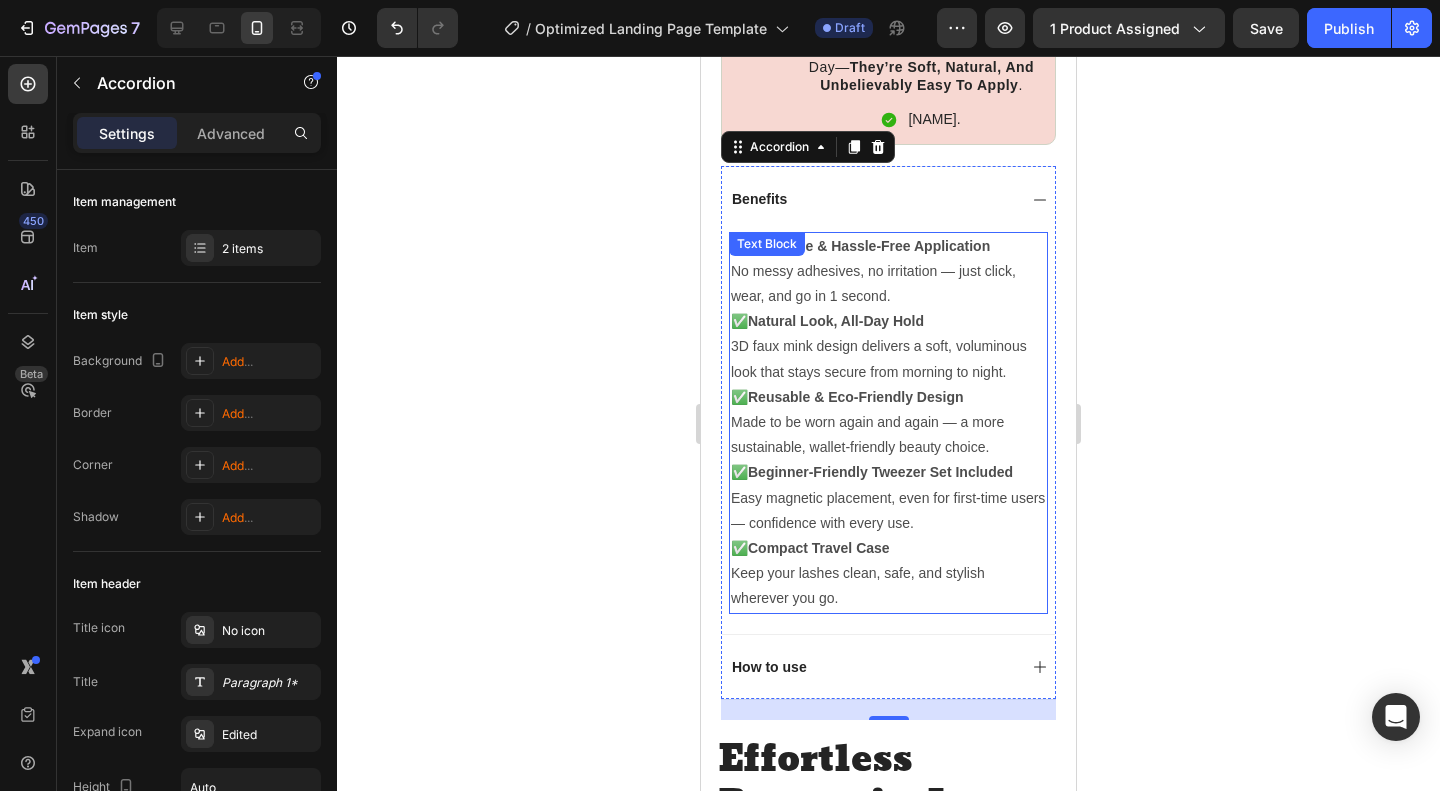 scroll, scrollTop: 1200, scrollLeft: 0, axis: vertical 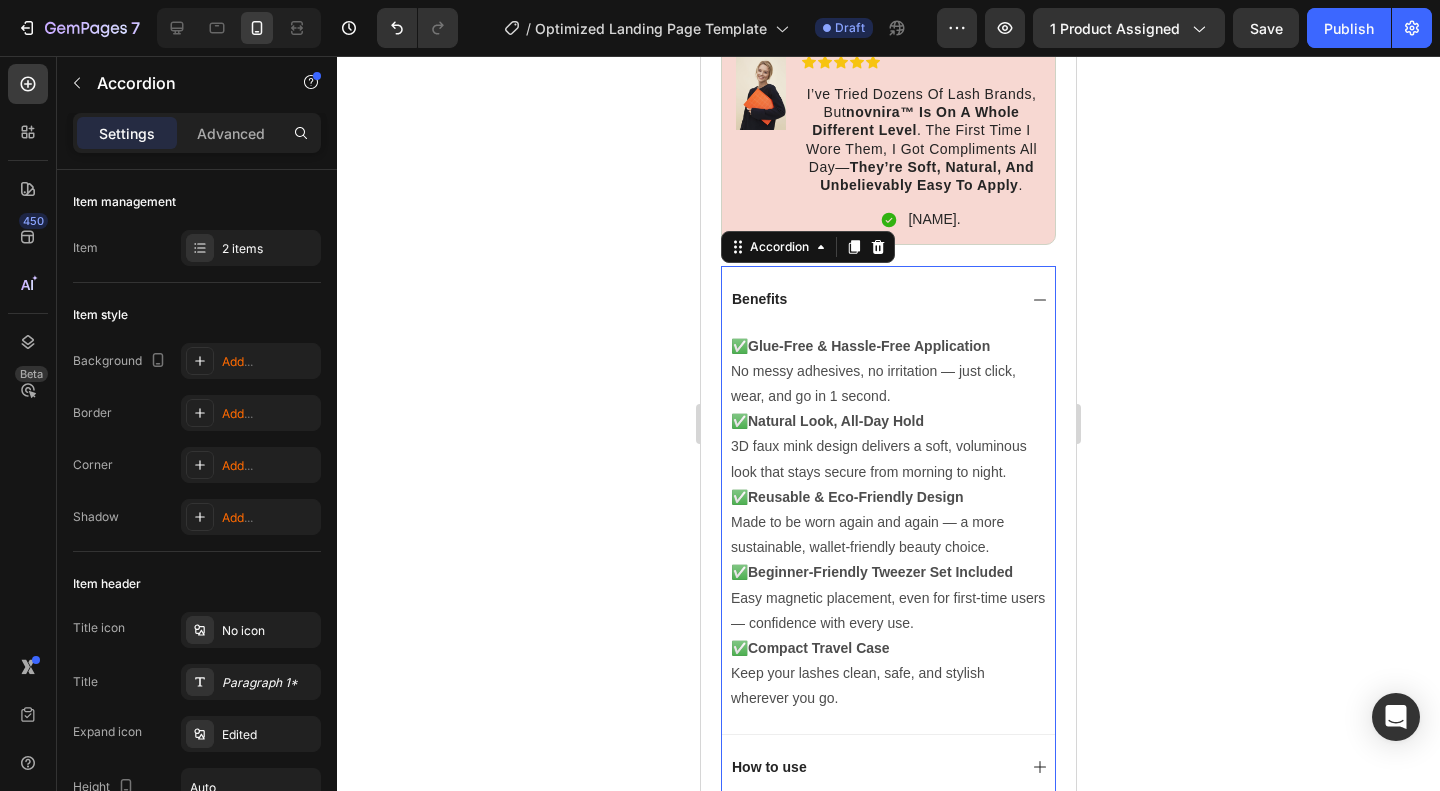 click on "Benefits" at bounding box center (759, 299) 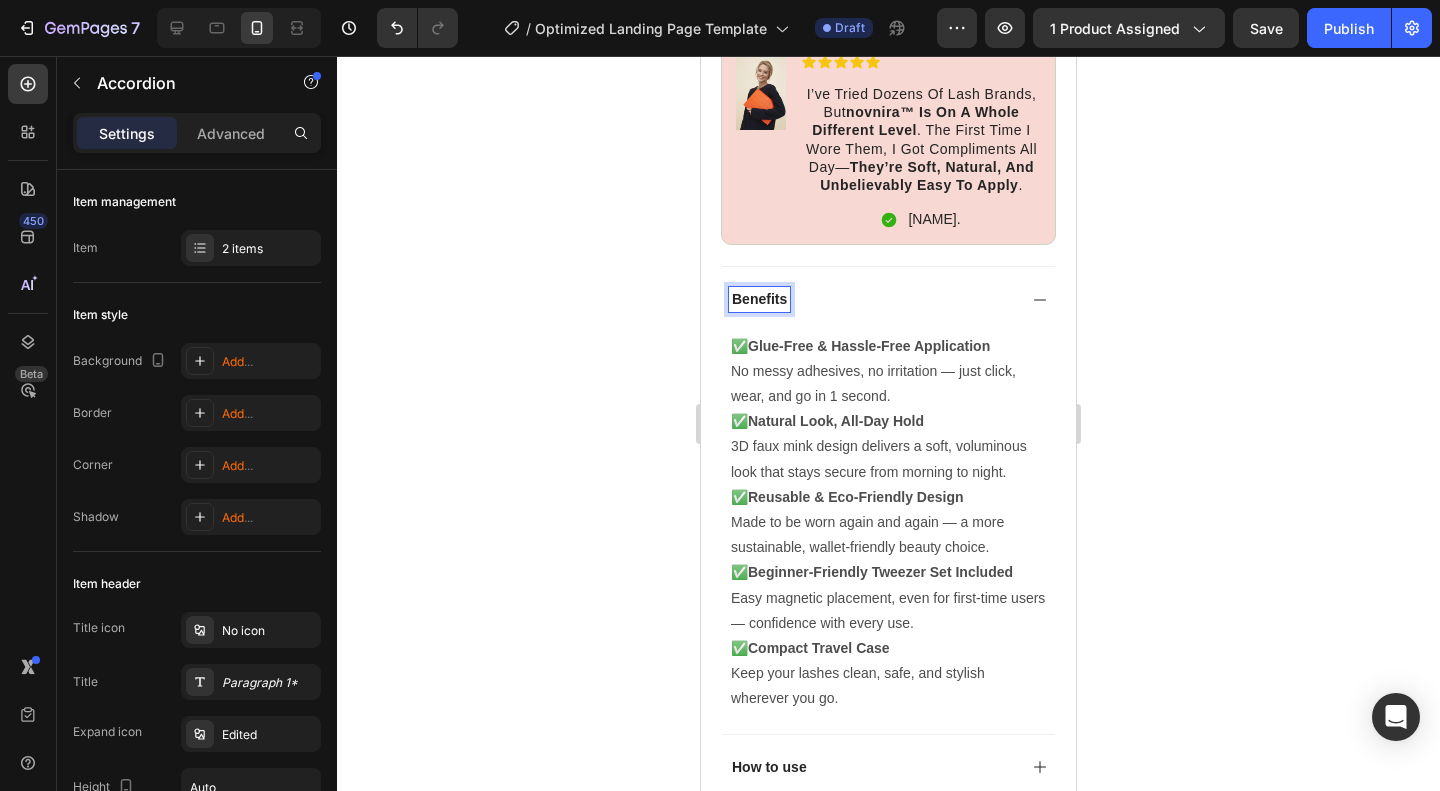 click on "Benefits" at bounding box center [872, 299] 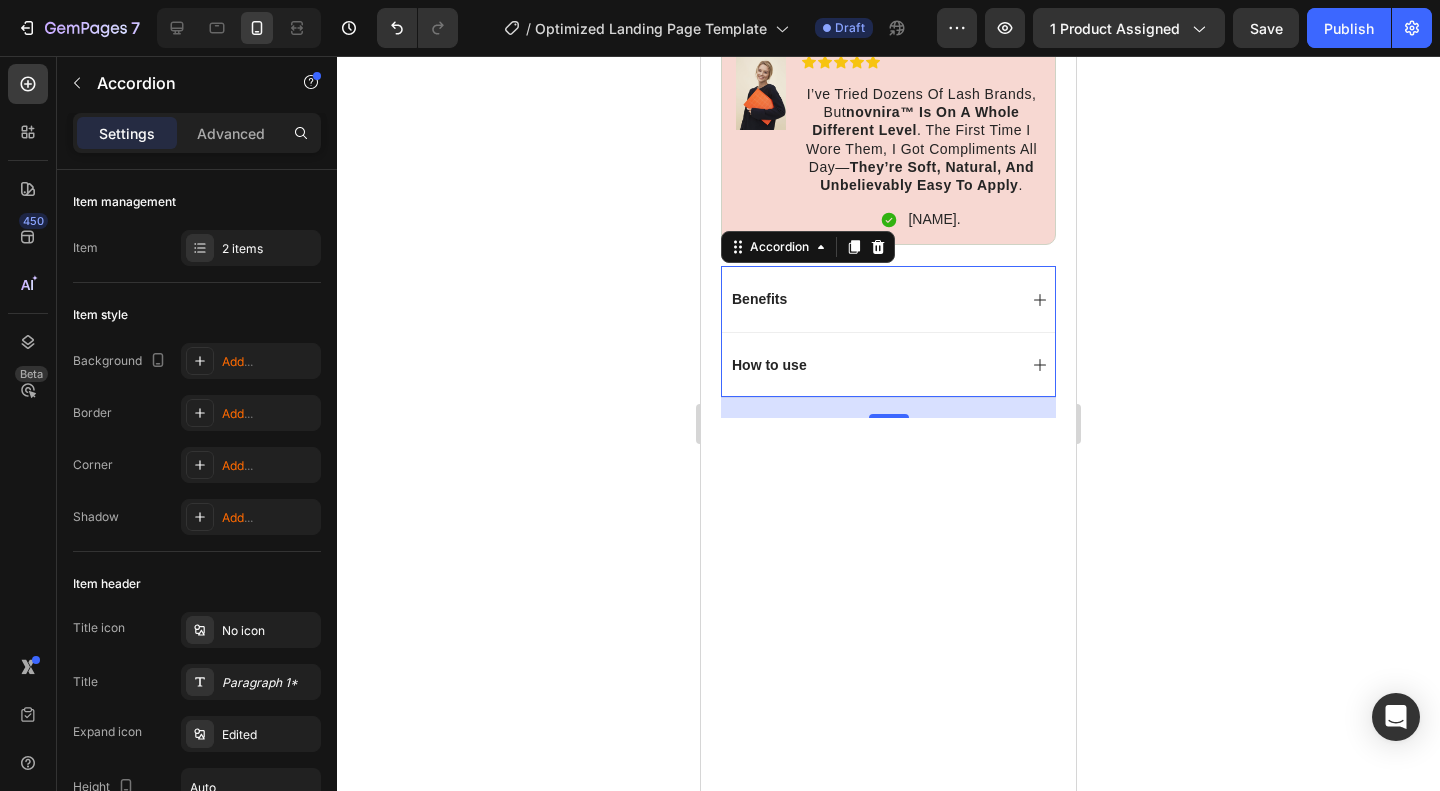 click on "How to use" at bounding box center (872, 365) 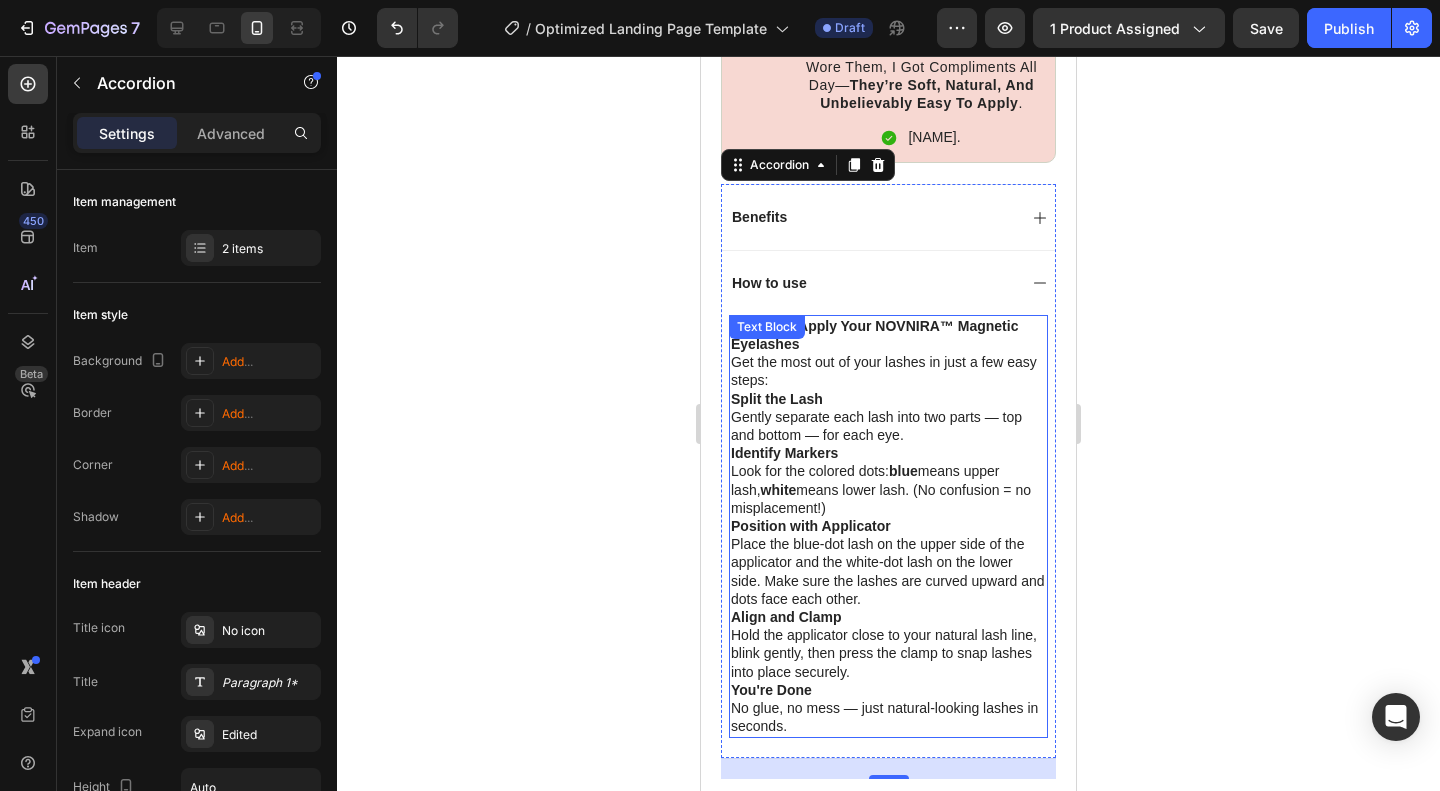 scroll, scrollTop: 1100, scrollLeft: 0, axis: vertical 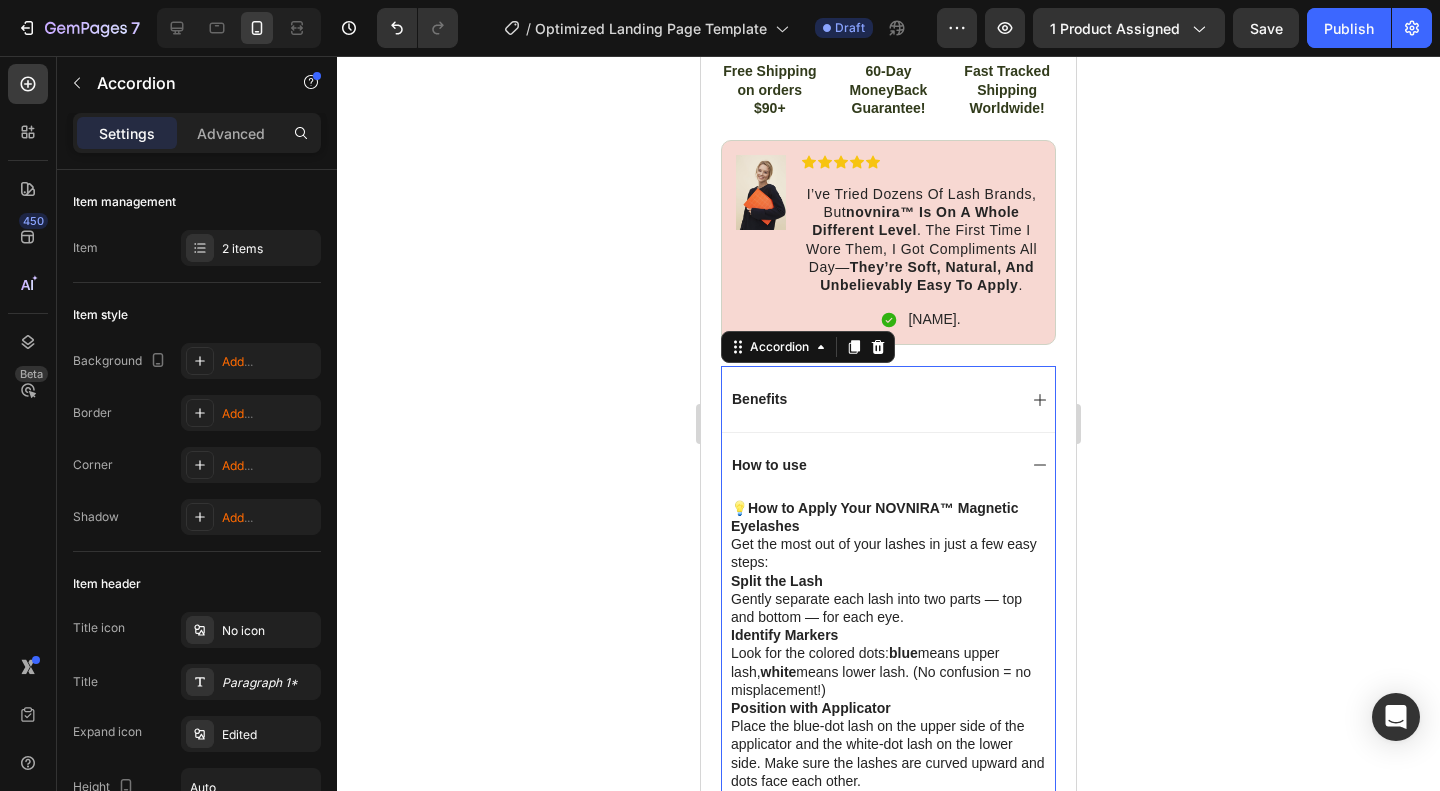 click on "How to use" at bounding box center [872, 465] 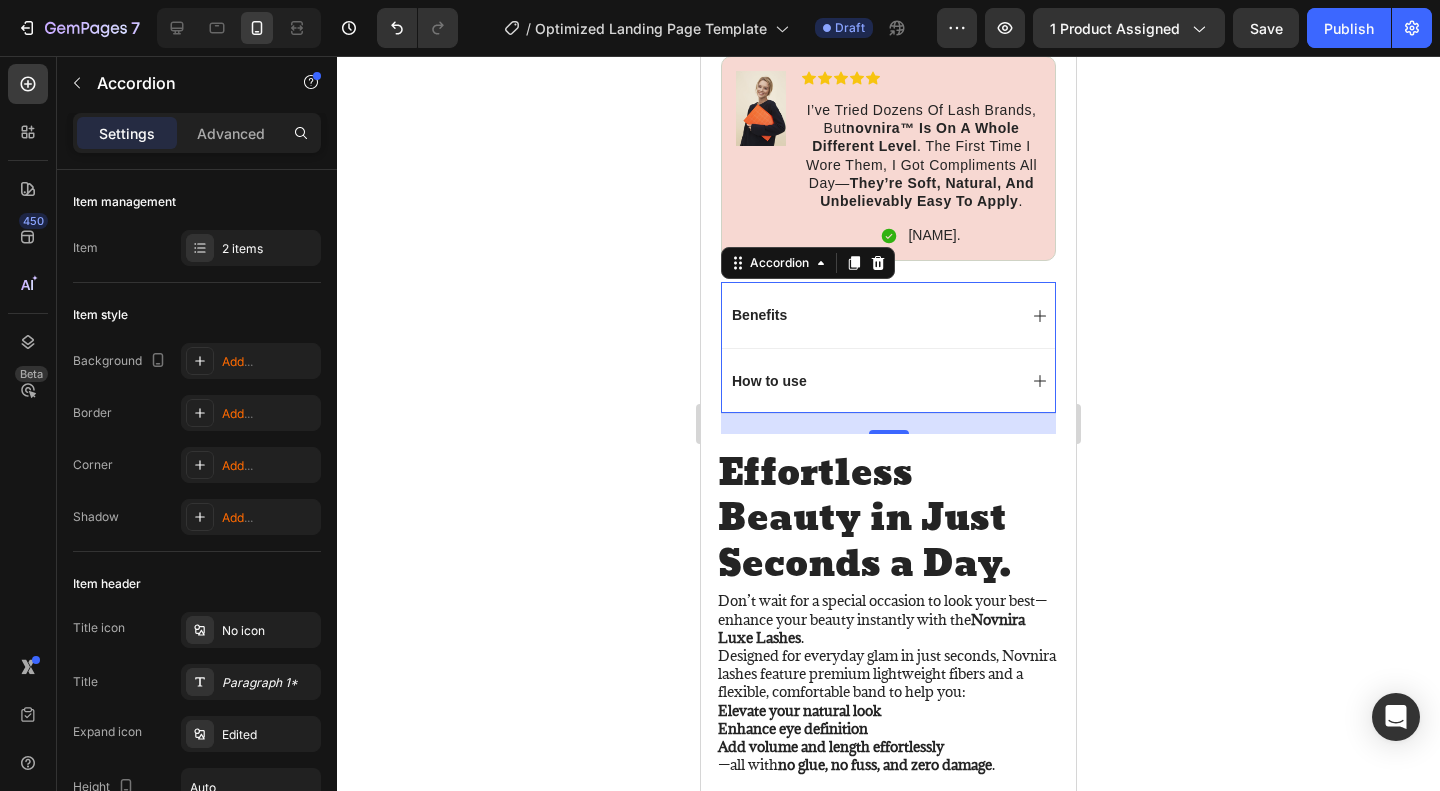 scroll, scrollTop: 1200, scrollLeft: 0, axis: vertical 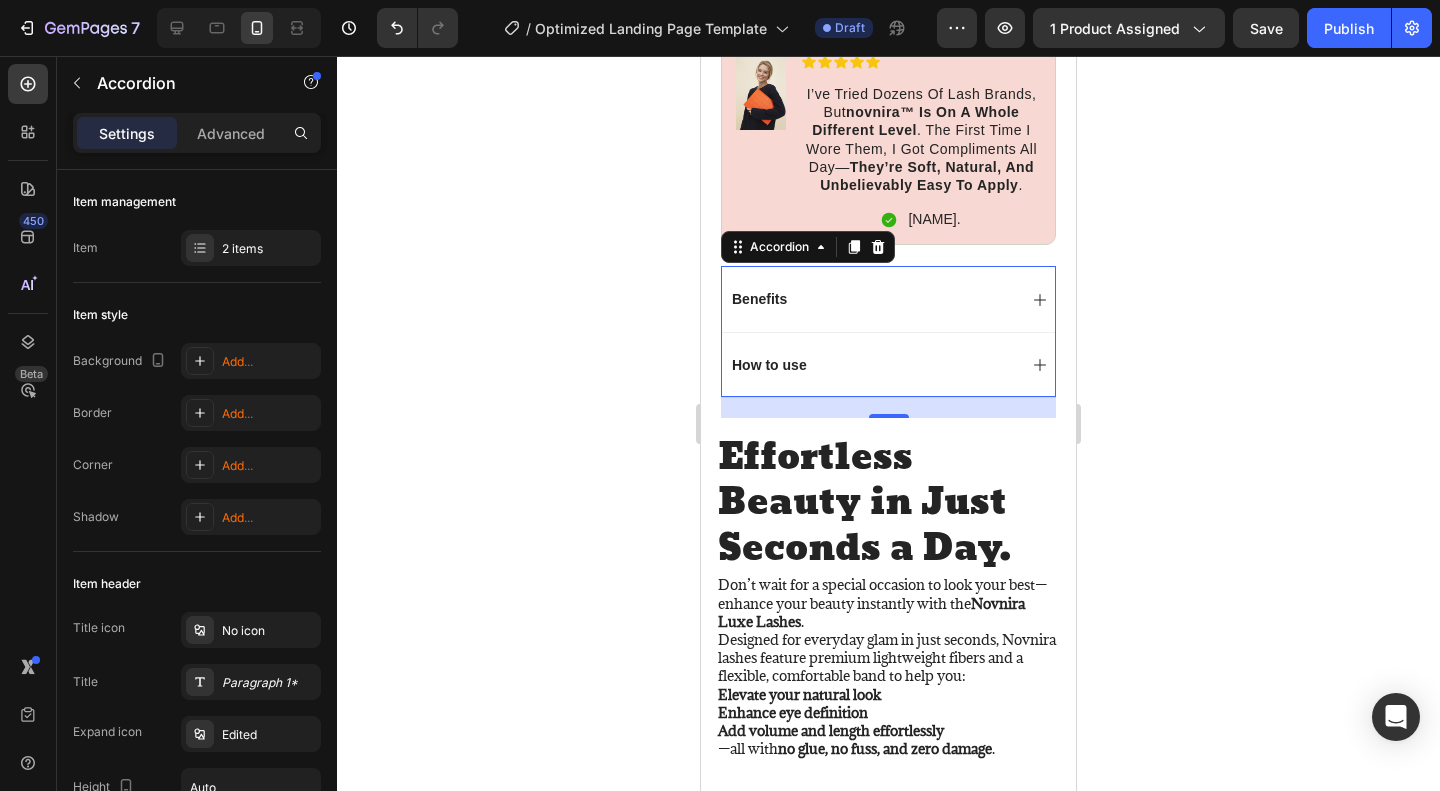 click 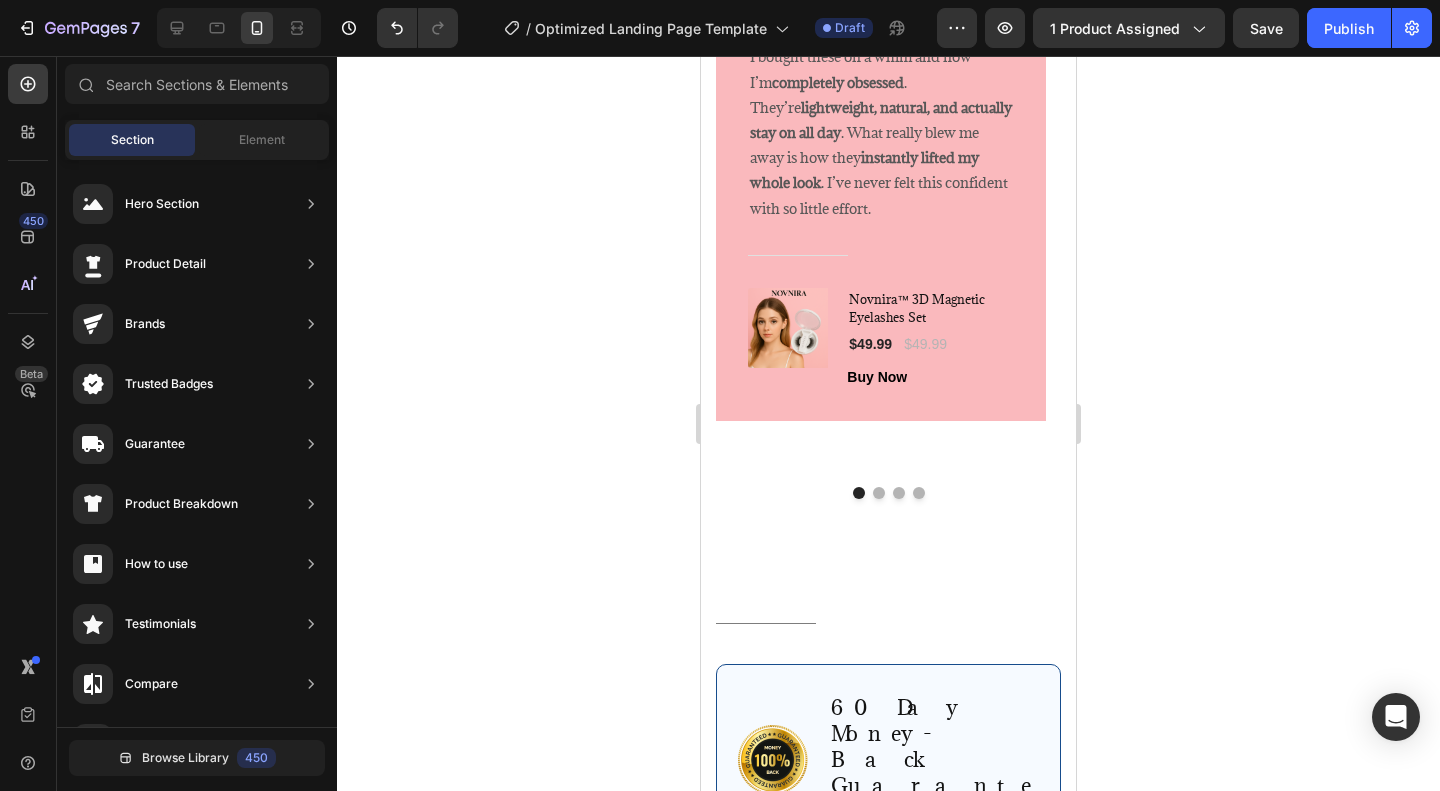 scroll, scrollTop: 4300, scrollLeft: 0, axis: vertical 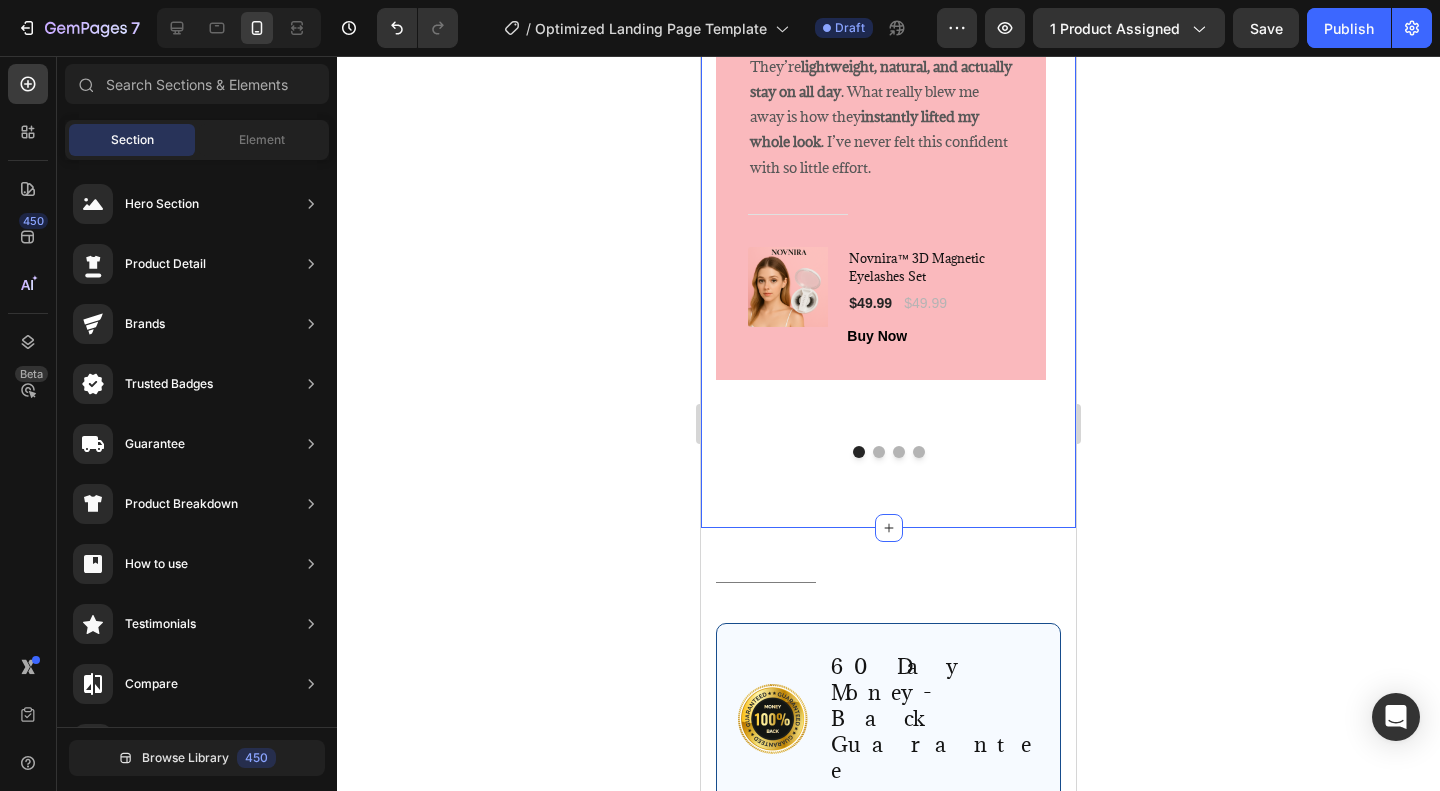click on "Image list 2 col What Our Customers Are Saying Heading Image
Icon
Icon
Icon
Icon
Icon Row [NAME] Text block Row I bought these on a whim and now I’m  completely obsessed . They’re  lightweight, natural, and actually stay on all day . What really blew me away is how they  instantly lifted my whole look . I’ve never felt this confident with so little effort. Text block                Title Line (P) Images & Gallery Novnira™  3D Magnetic Eyelashes Set (P) Title $49.99 (P) Price (P) Price $49.99 (P) Price (P) Price Row Buy Now (P) Cart Button Product Row Image
Icon
Icon
Icon
Icon
Icon Row [NAME] Text block Row With Novnira™, I get  salon-quality lashes in under a minute . No glue, no appointments— just gorgeous, fluttery lashes anytime I want . My eyes pop in every photo now, and people keep asking what filter I’m using.  Text block" at bounding box center [888, 104] 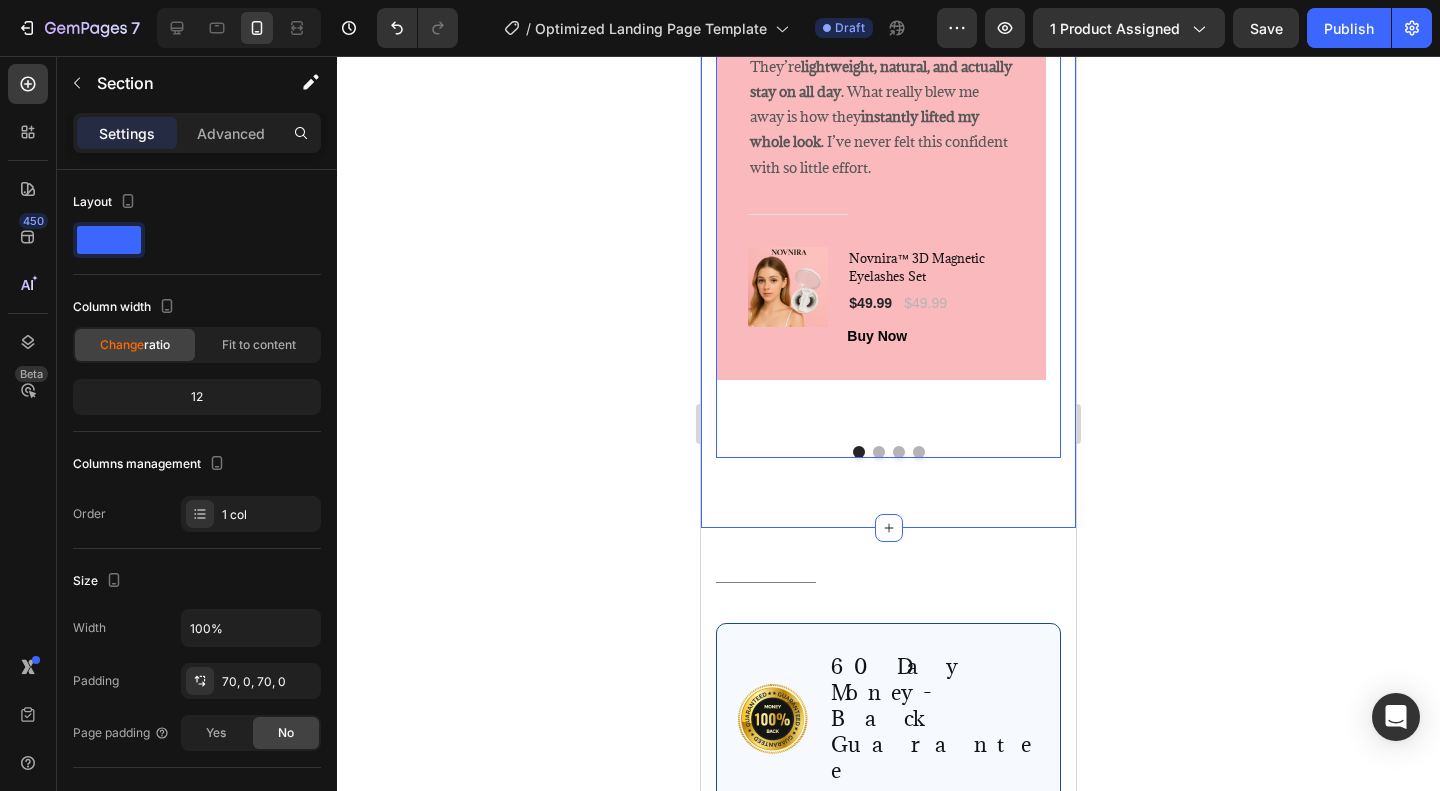 click at bounding box center (879, 452) 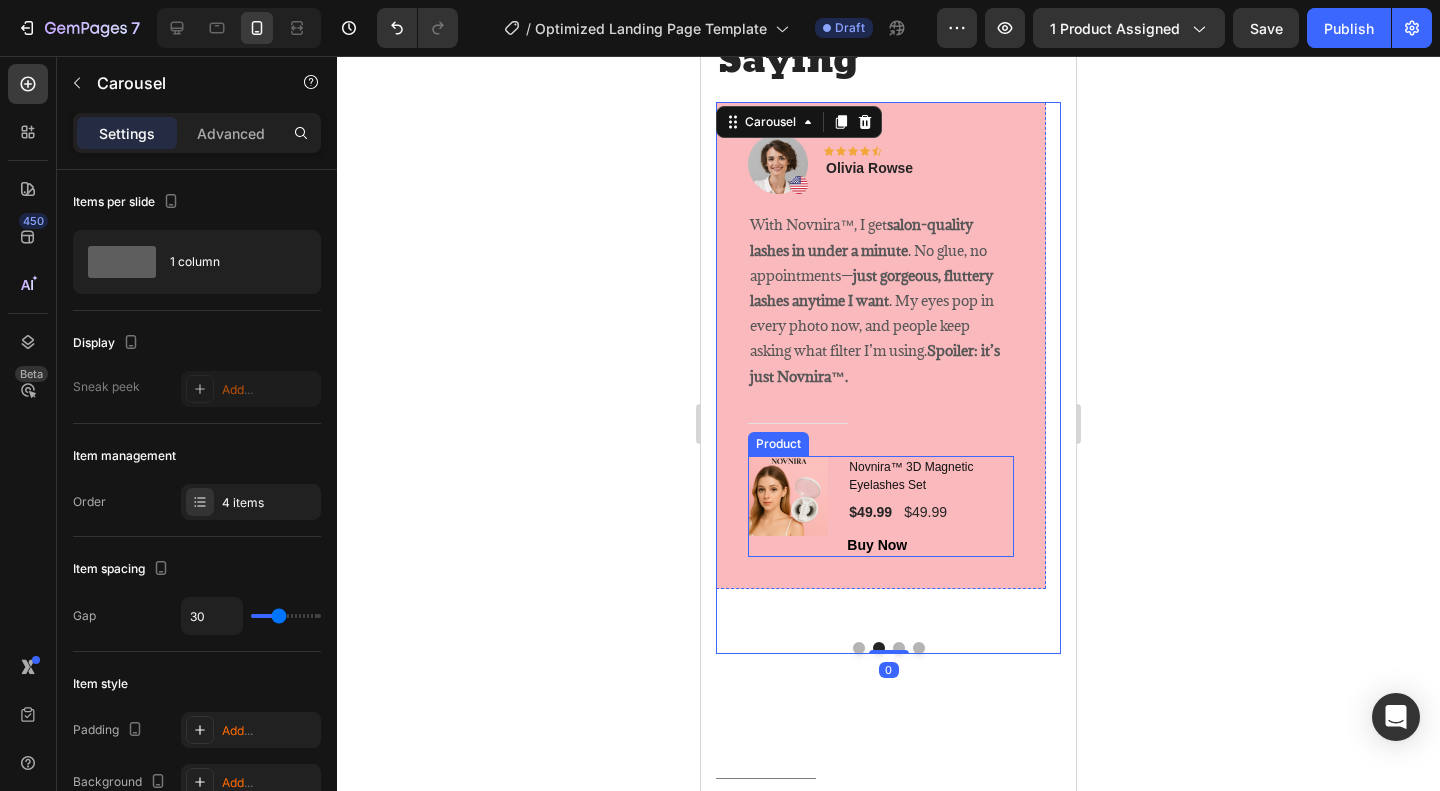 scroll, scrollTop: 4100, scrollLeft: 0, axis: vertical 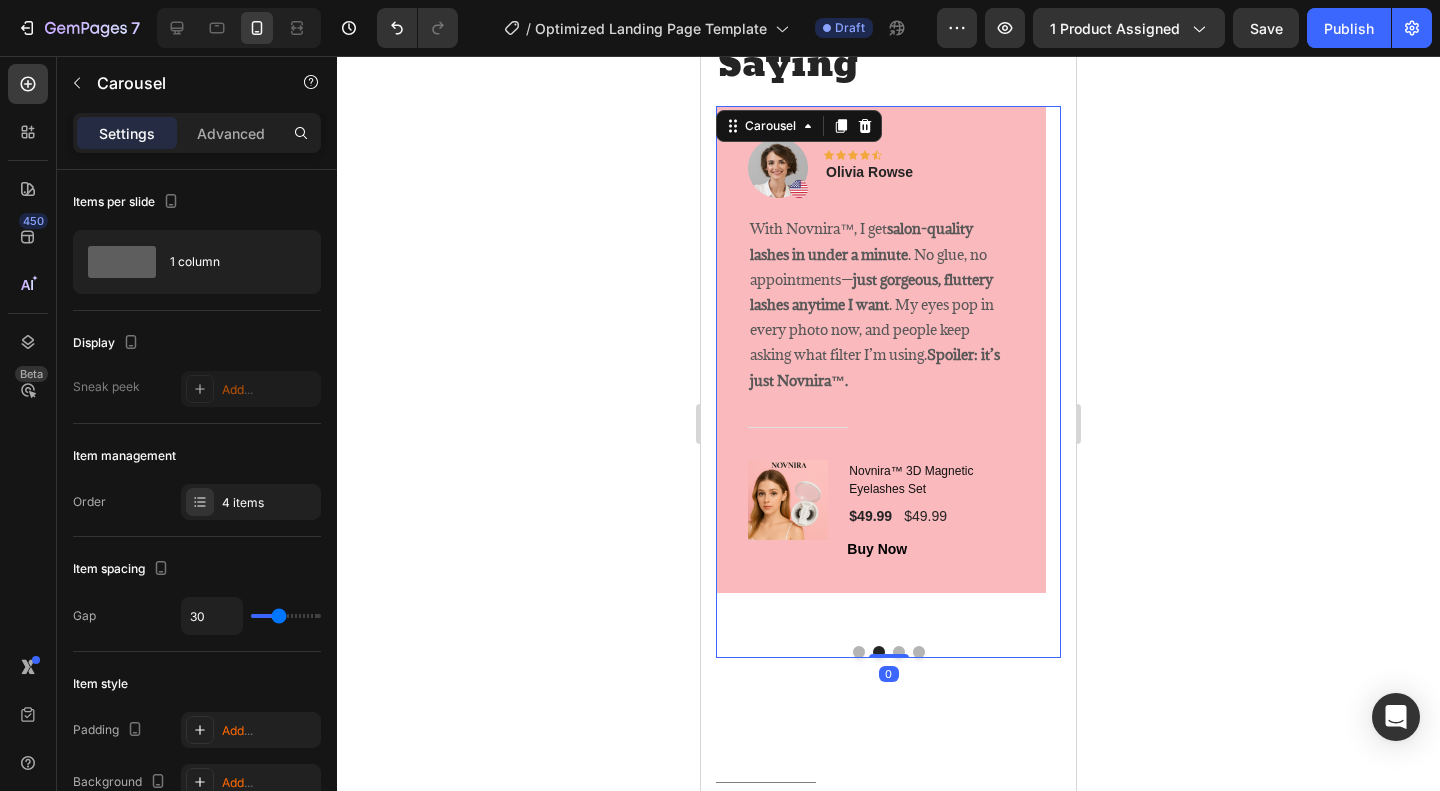 click at bounding box center (899, 652) 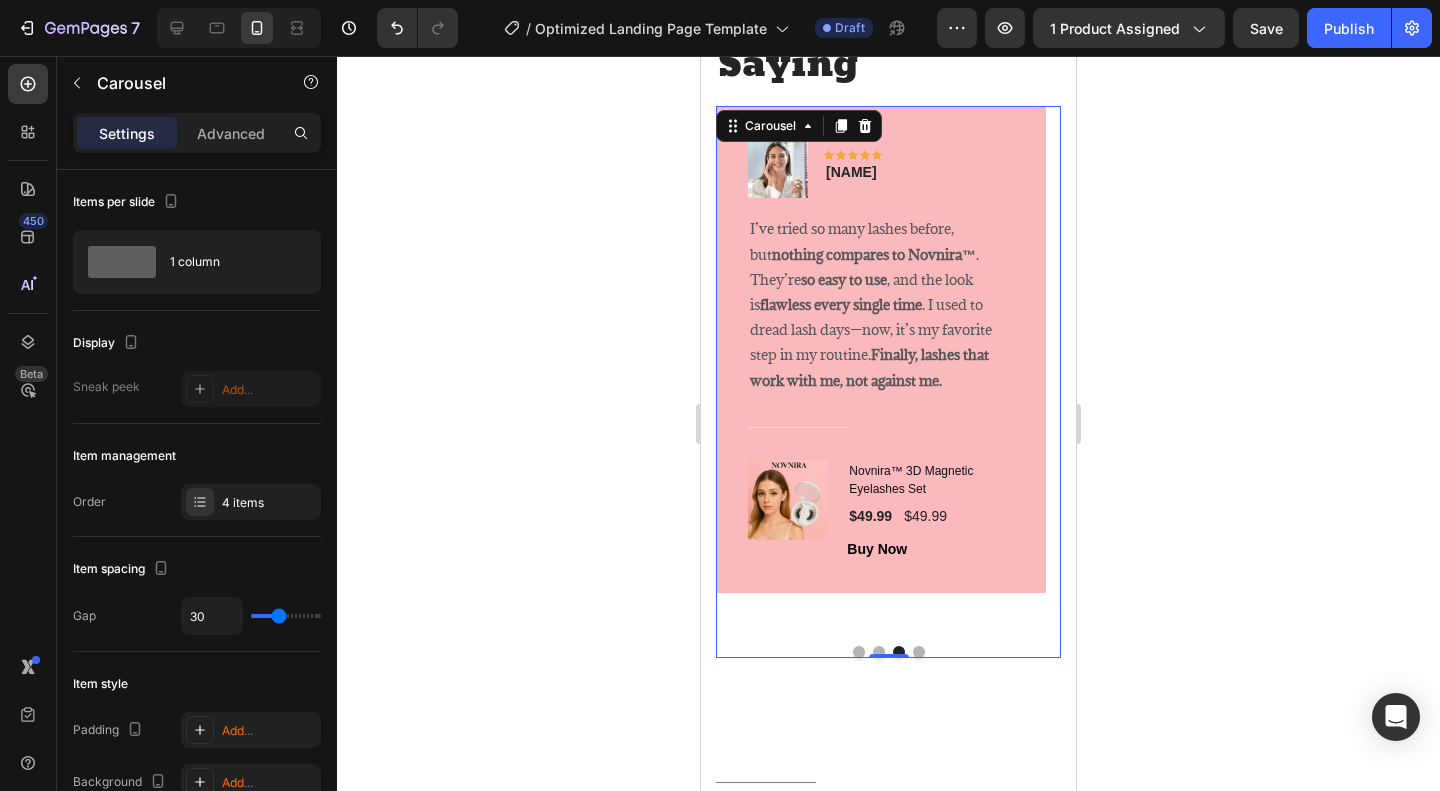 click at bounding box center (919, 652) 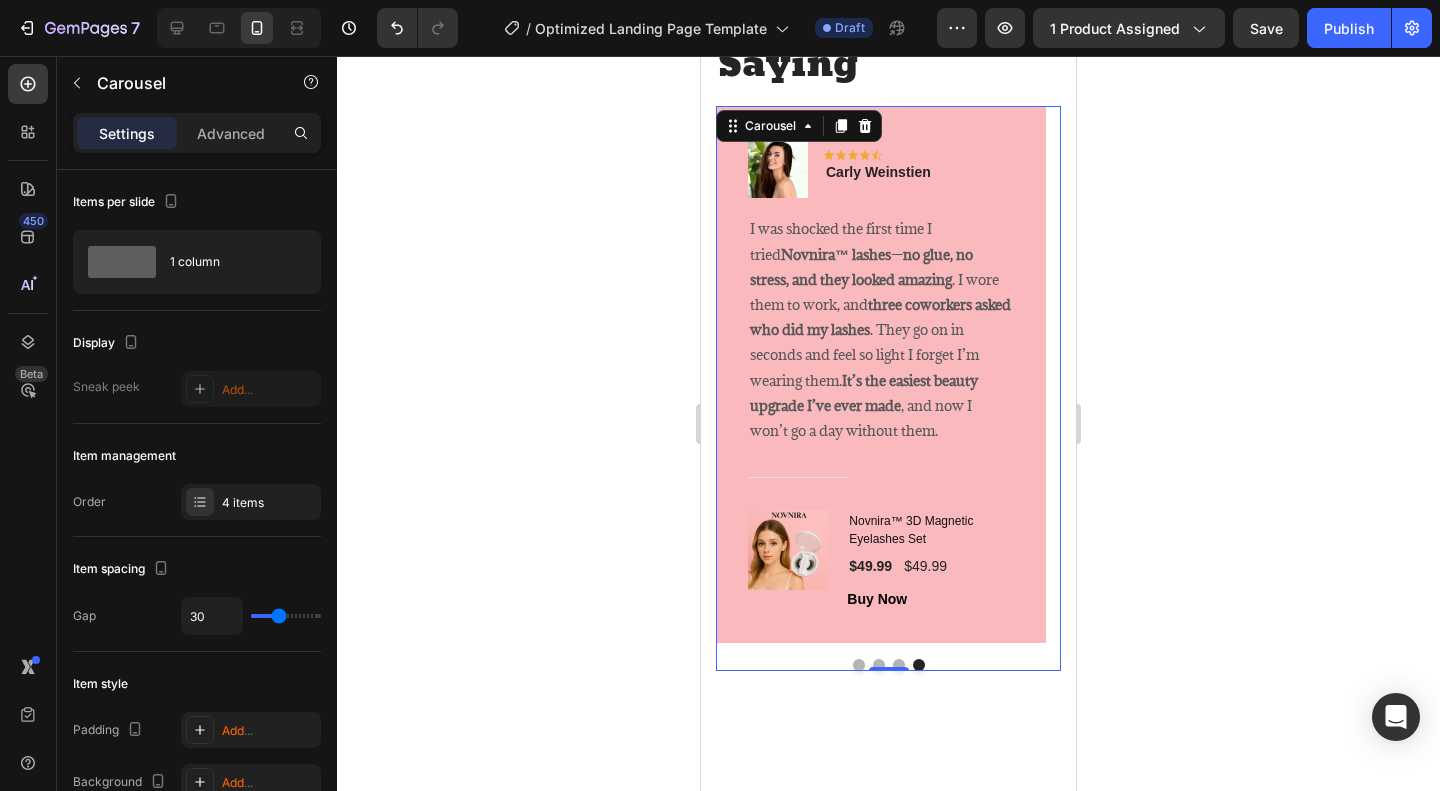 click at bounding box center [859, 665] 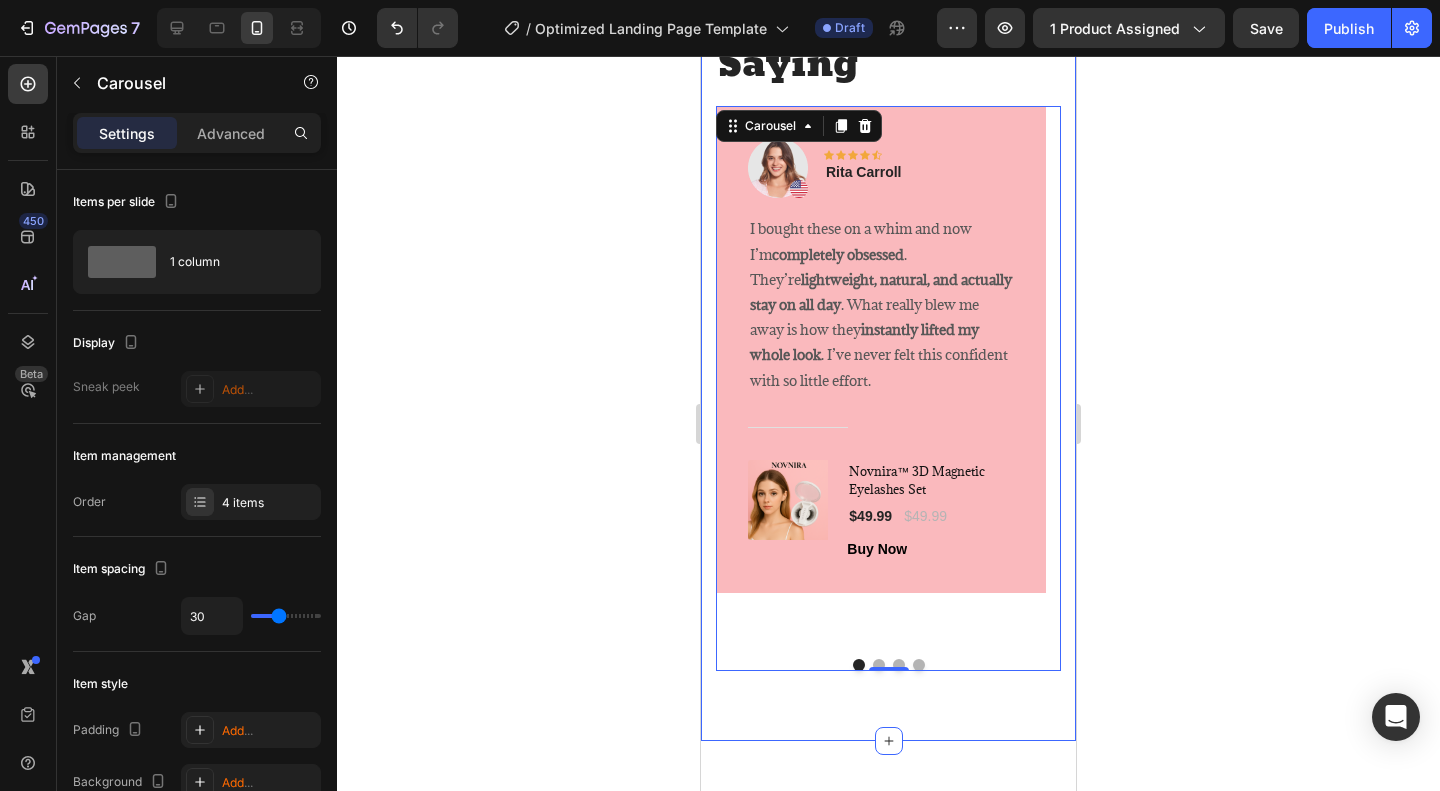 click on "Image list 2 col What Our Customers Are Saying Heading Image
Icon
Icon
Icon
Icon
Icon Row [NAME] Text block Row I bought these on a whim and now I’m  completely obsessed . They’re  lightweight, natural, and actually stay on all day . What really blew me away is how they  instantly lifted my whole look . I’ve never felt this confident with so little effort. Text block                Title Line (P) Images & Gallery Novnira™  3D Magnetic Eyelashes Set (P) Title $49.99 (P) Price (P) Price $49.99 (P) Price (P) Price Row Buy Now (P) Cart Button Product Row Image
Icon
Icon
Icon
Icon
Icon Row [NAME] Text block Row With Novnira™, I get  salon-quality lashes in under a minute . No glue, no appointments— just gorgeous, fluttery lashes anytime I want . My eyes pop in every photo now, and people keep asking what filter I’m using.  Text block" at bounding box center (888, 310) 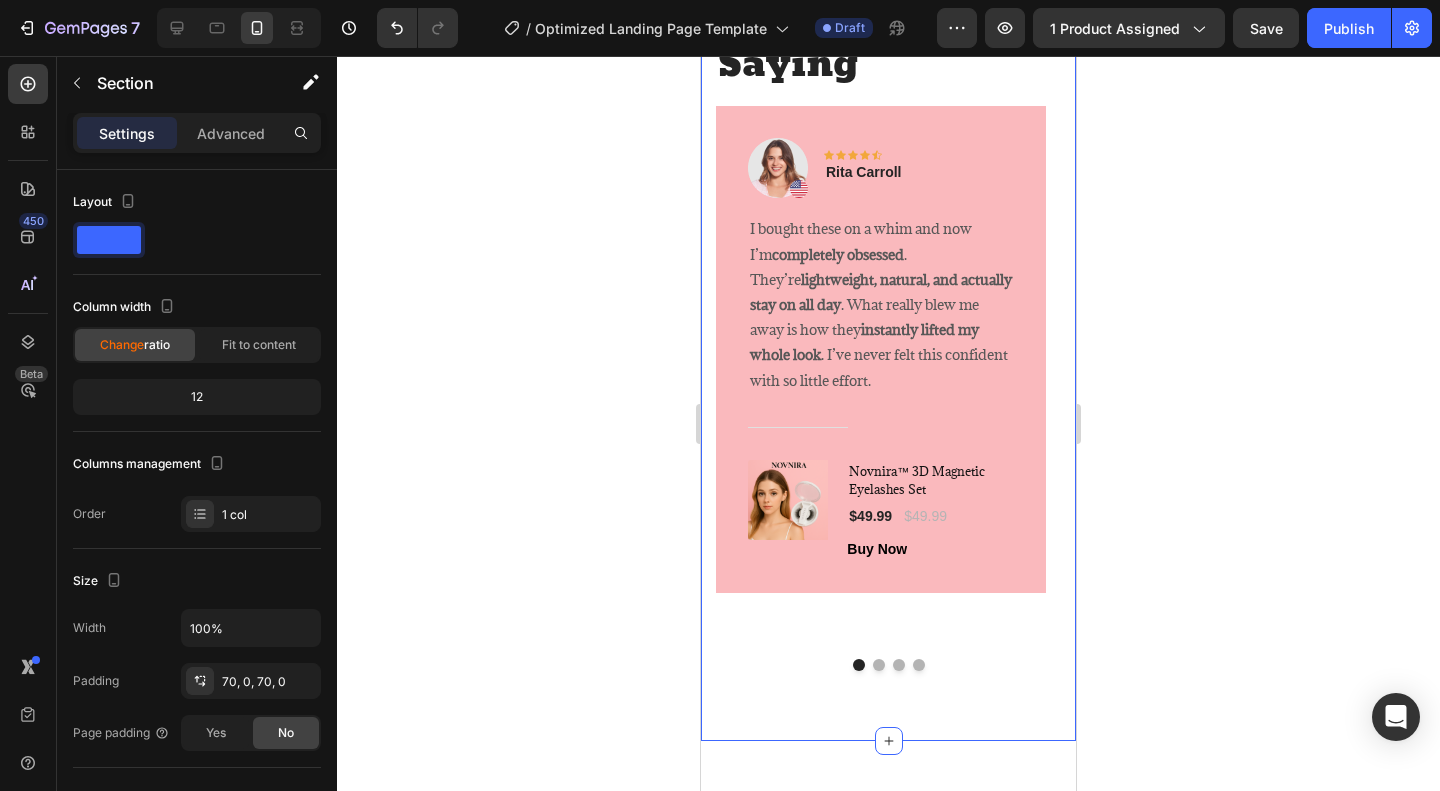 click 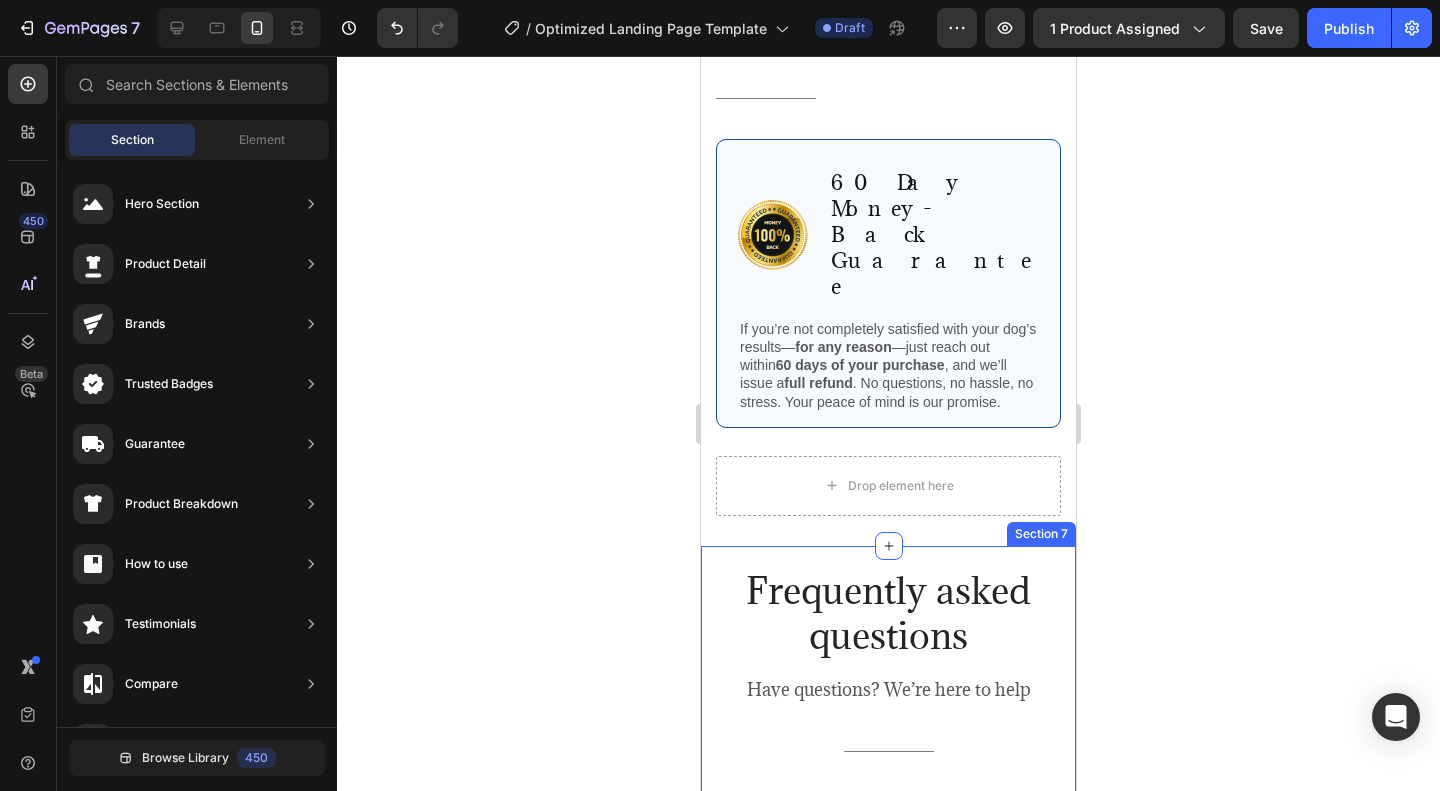 scroll, scrollTop: 4800, scrollLeft: 0, axis: vertical 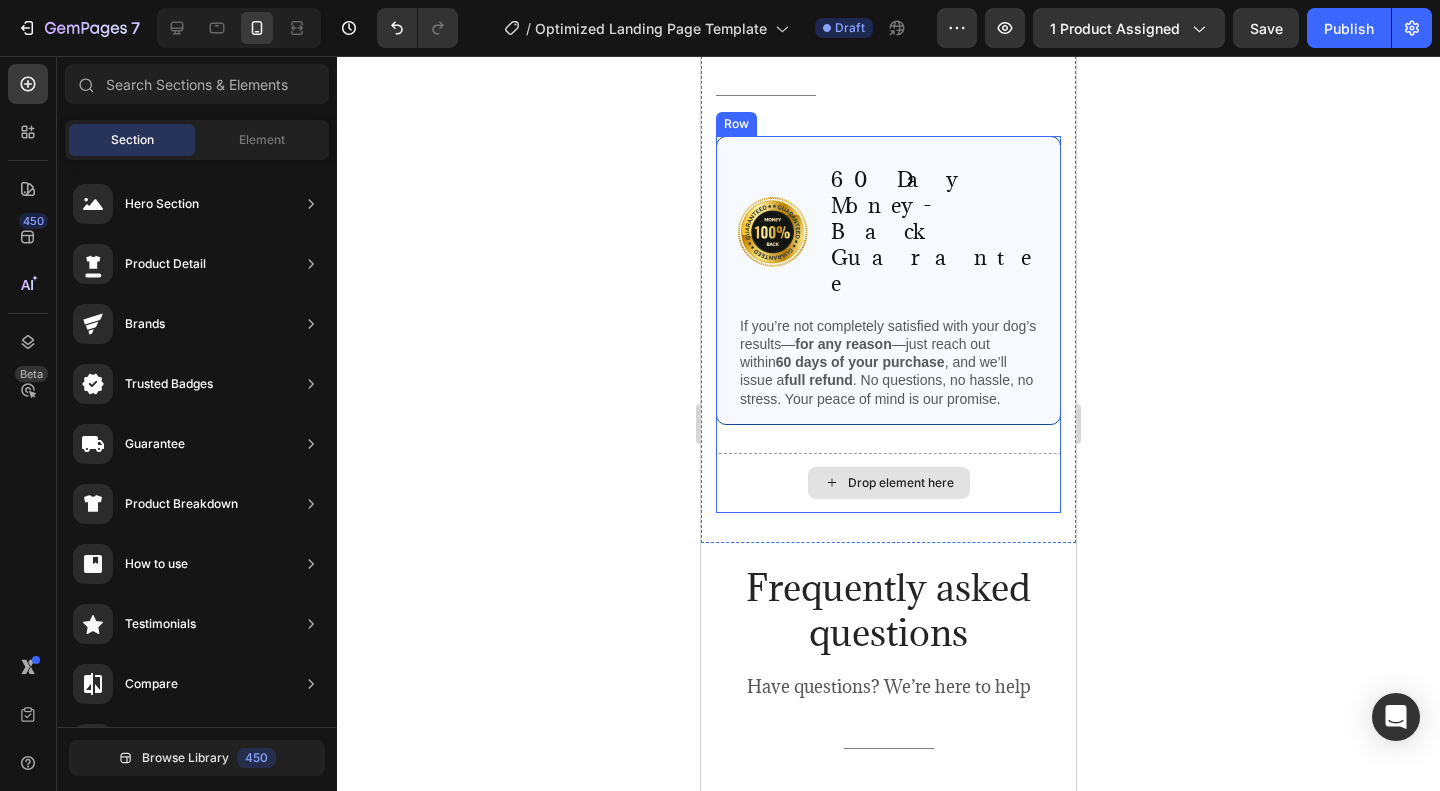 click on "Drop element here" at bounding box center (888, 483) 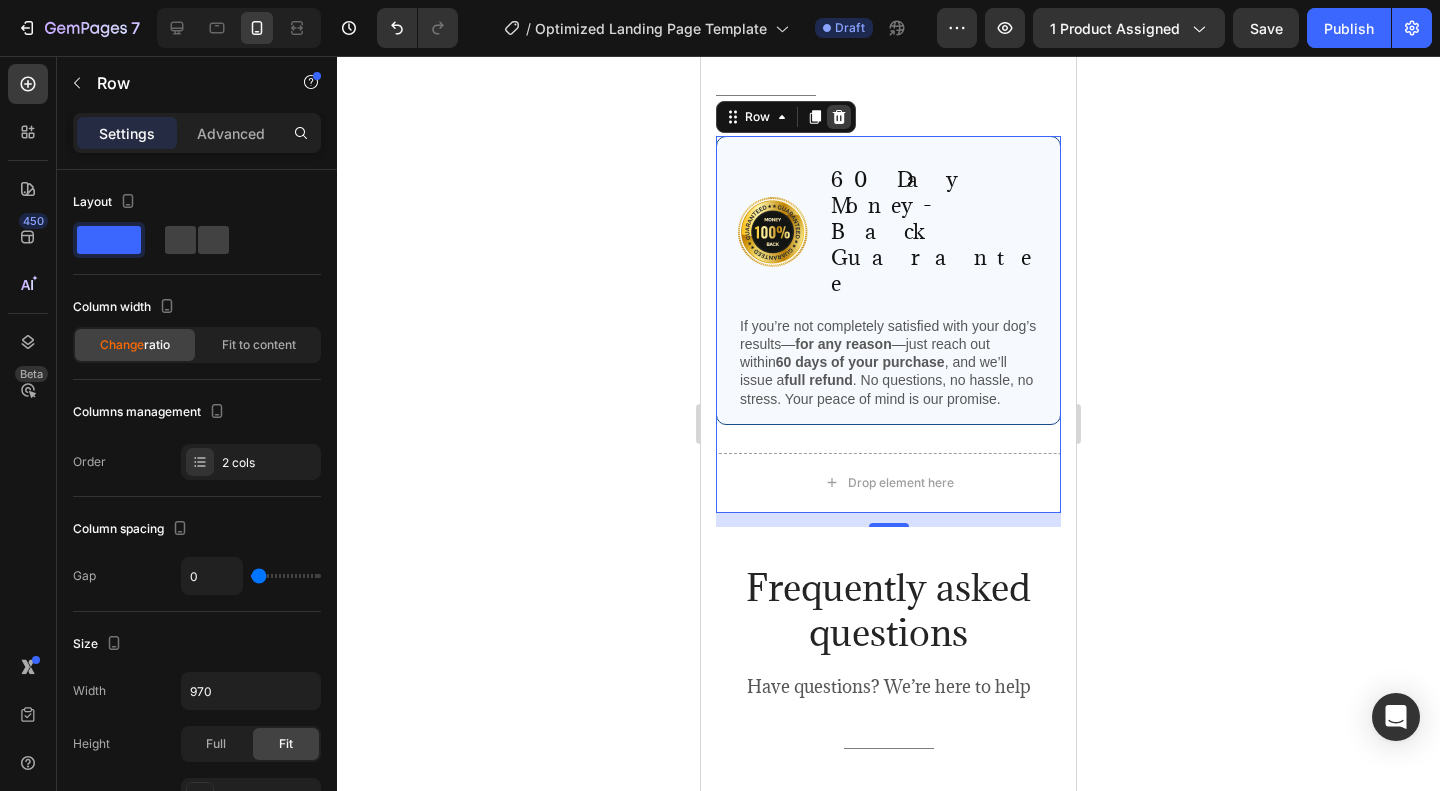 click at bounding box center [839, 117] 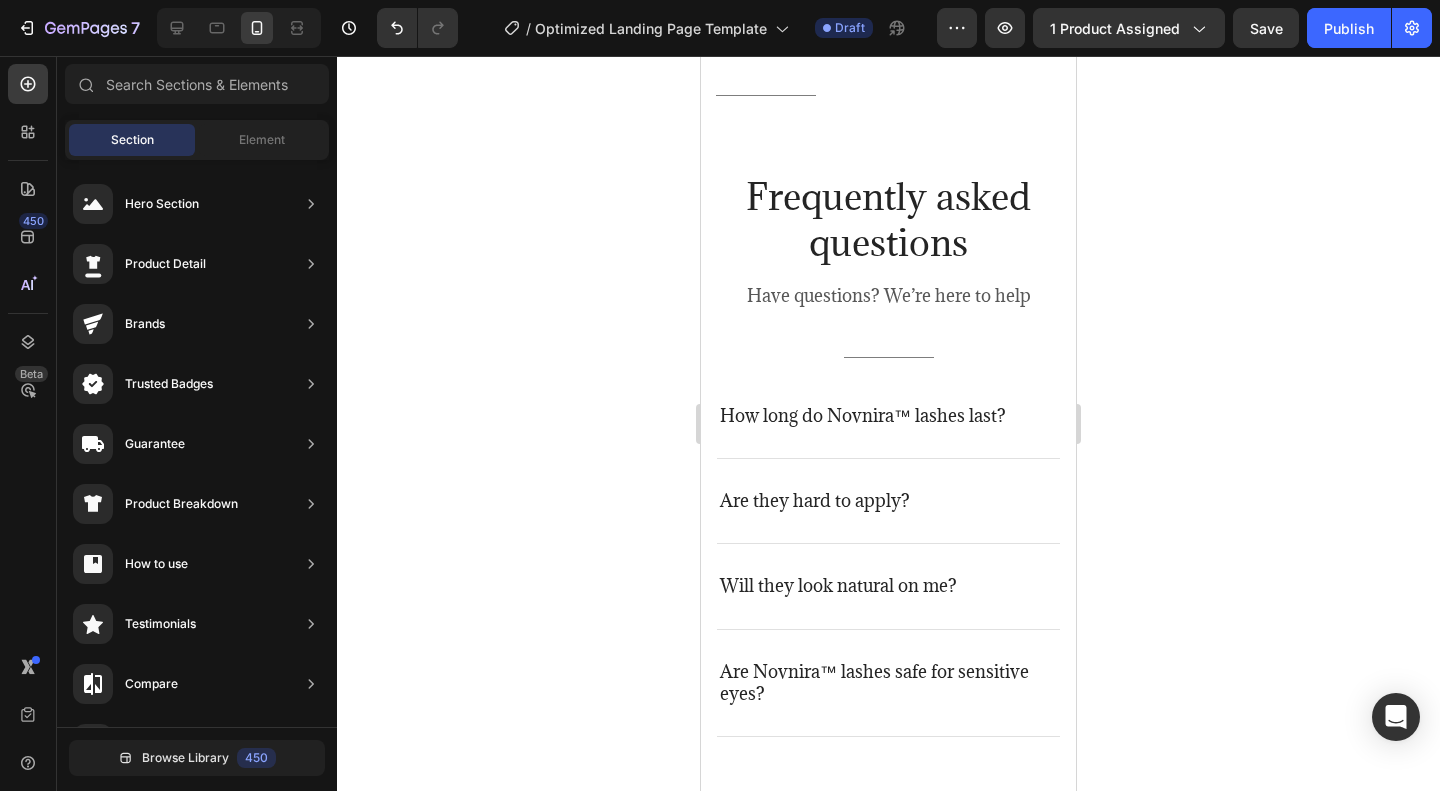 scroll, scrollTop: 4400, scrollLeft: 0, axis: vertical 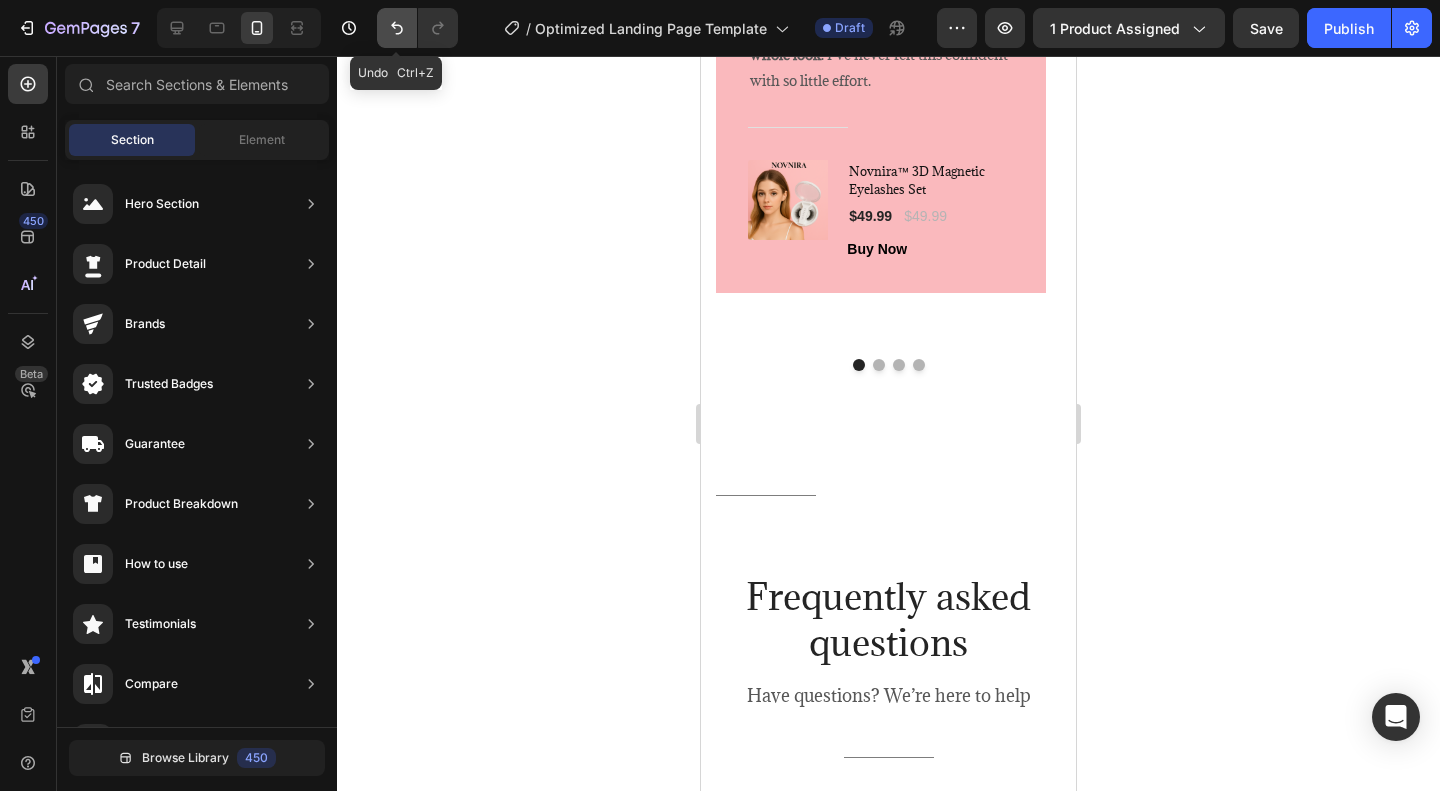 click 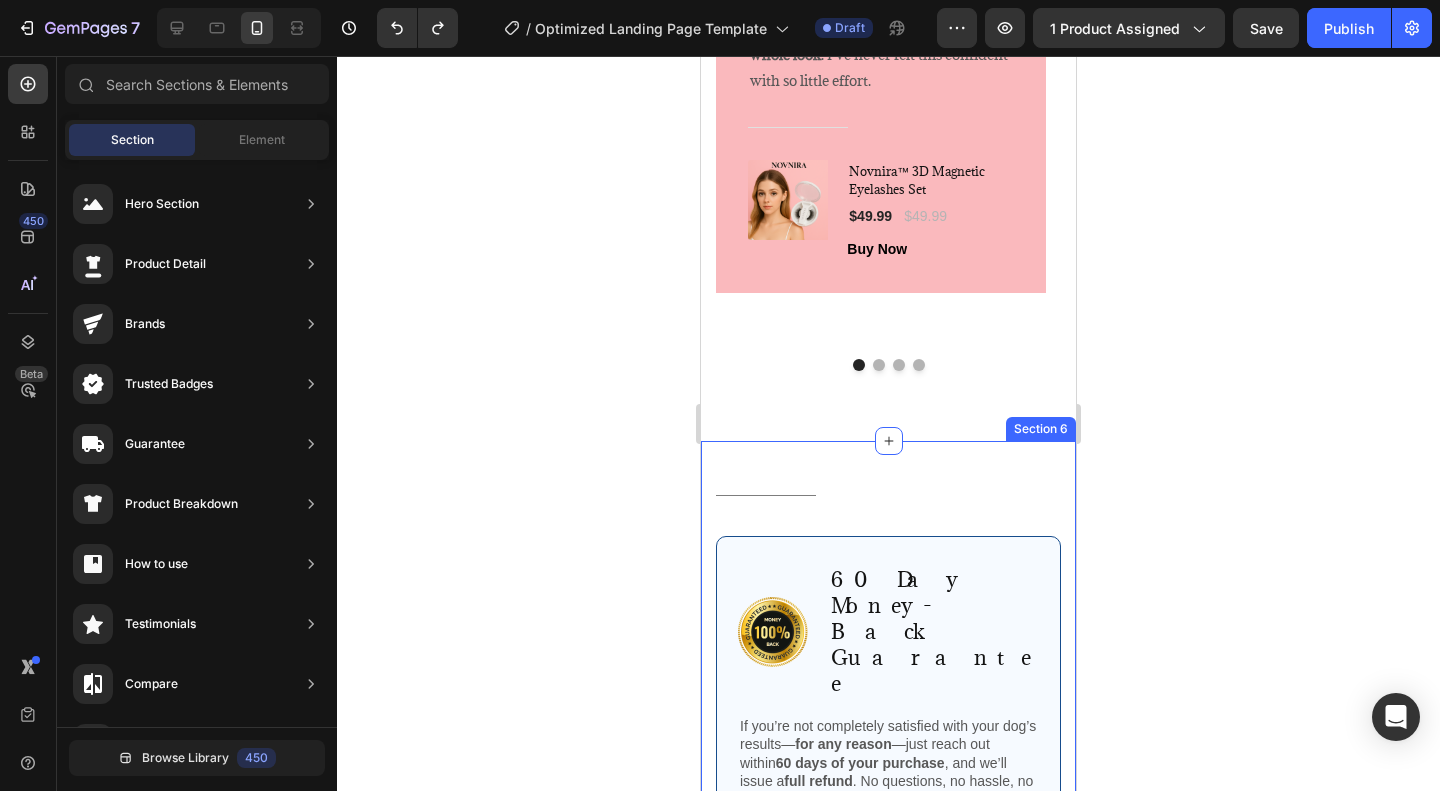 click on "Title Line" at bounding box center (888, 495) 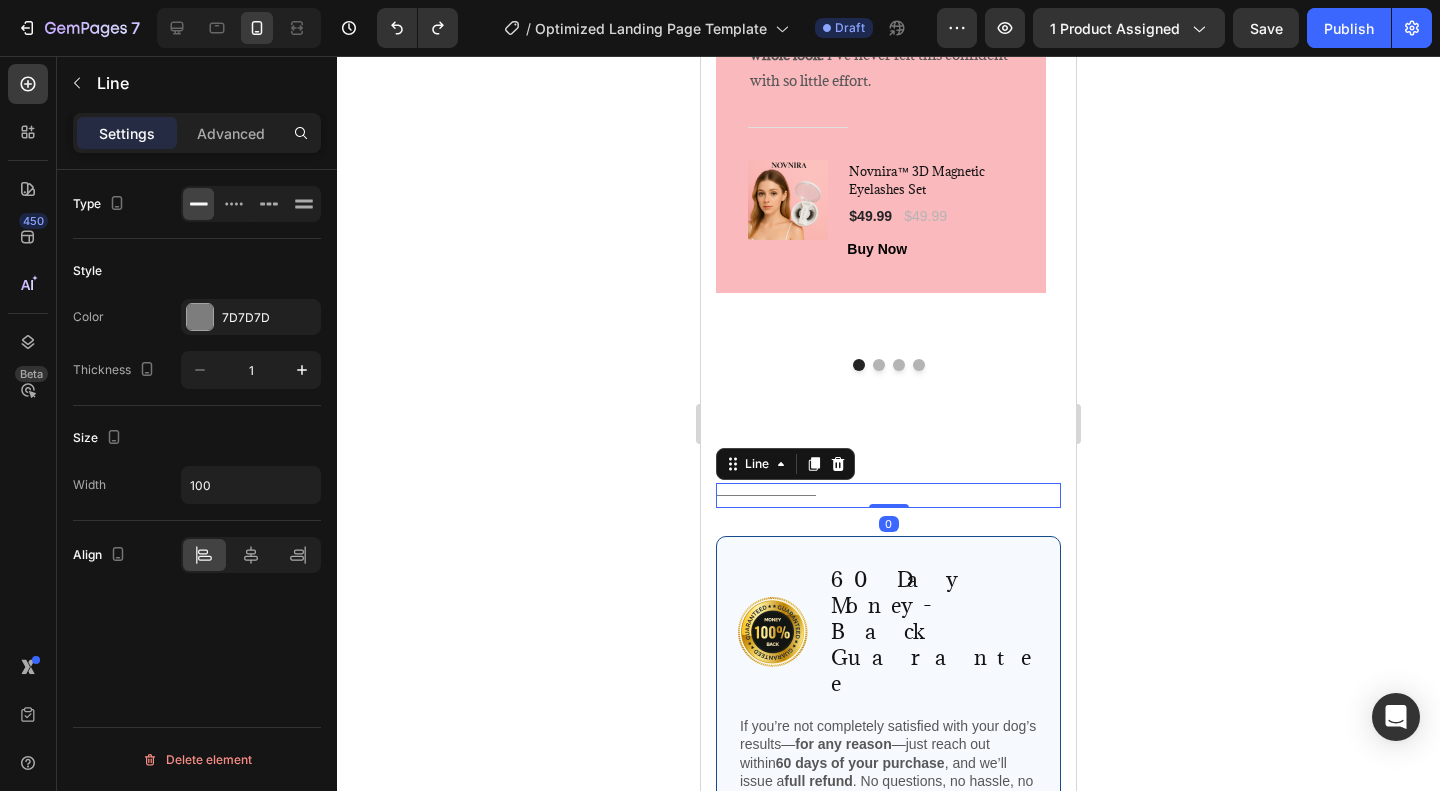 click on "Title Line   0 Row Image  60 Day Money-Back Guarantee Text Block Row If you’re not completely satisfied with your dog’s results— for any reason —just reach out within  60 days of your purchase , and we’ll issue a  full refund . No questions, no hassle, no stress. Your peace of mind is our promise. Text Block Row
Drop element here Row   Section 6" at bounding box center (888, 692) 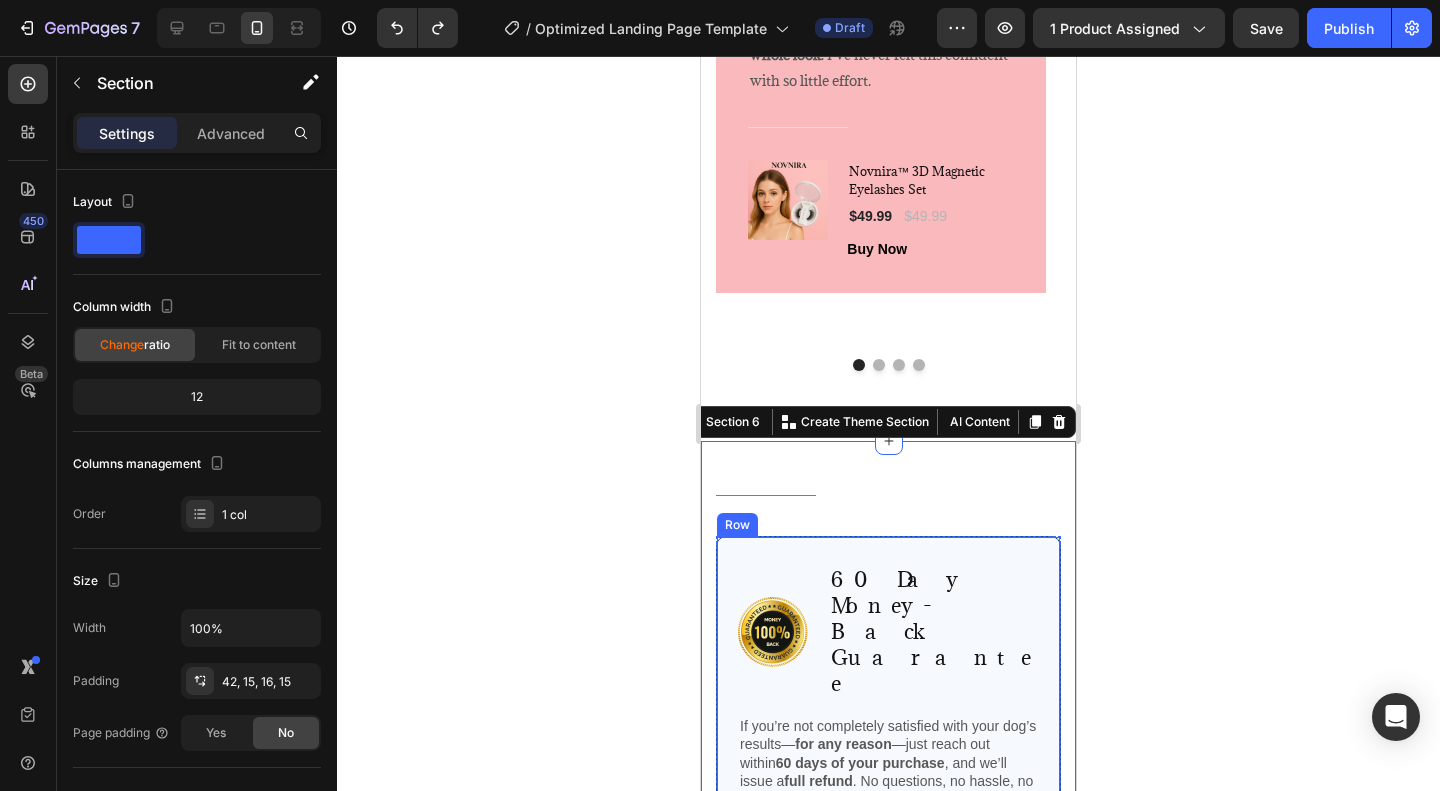 click on "60 Day Money-Back Guarantee Text Block" at bounding box center (934, 632) 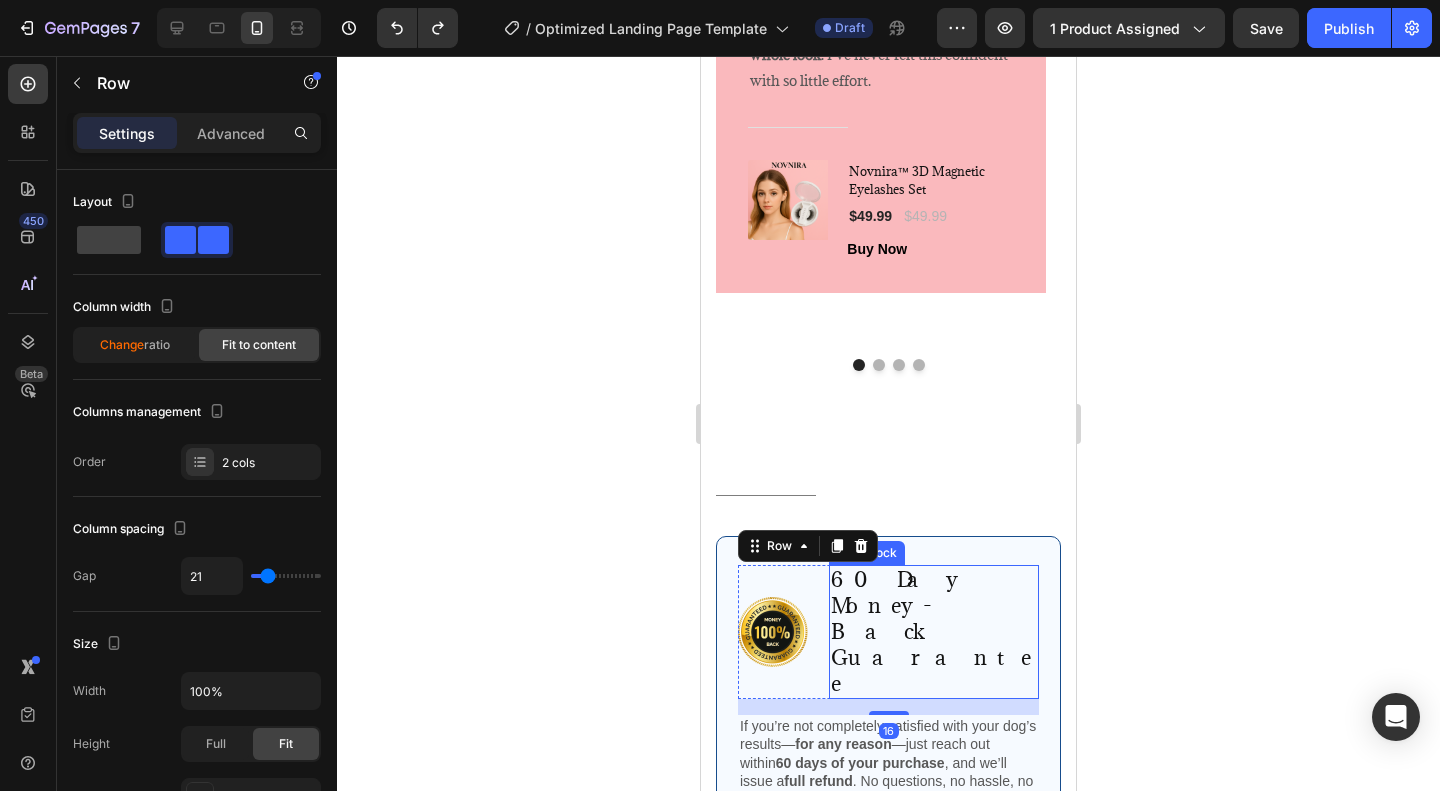 click on "60 Day Money-Back Guarantee" at bounding box center [934, 632] 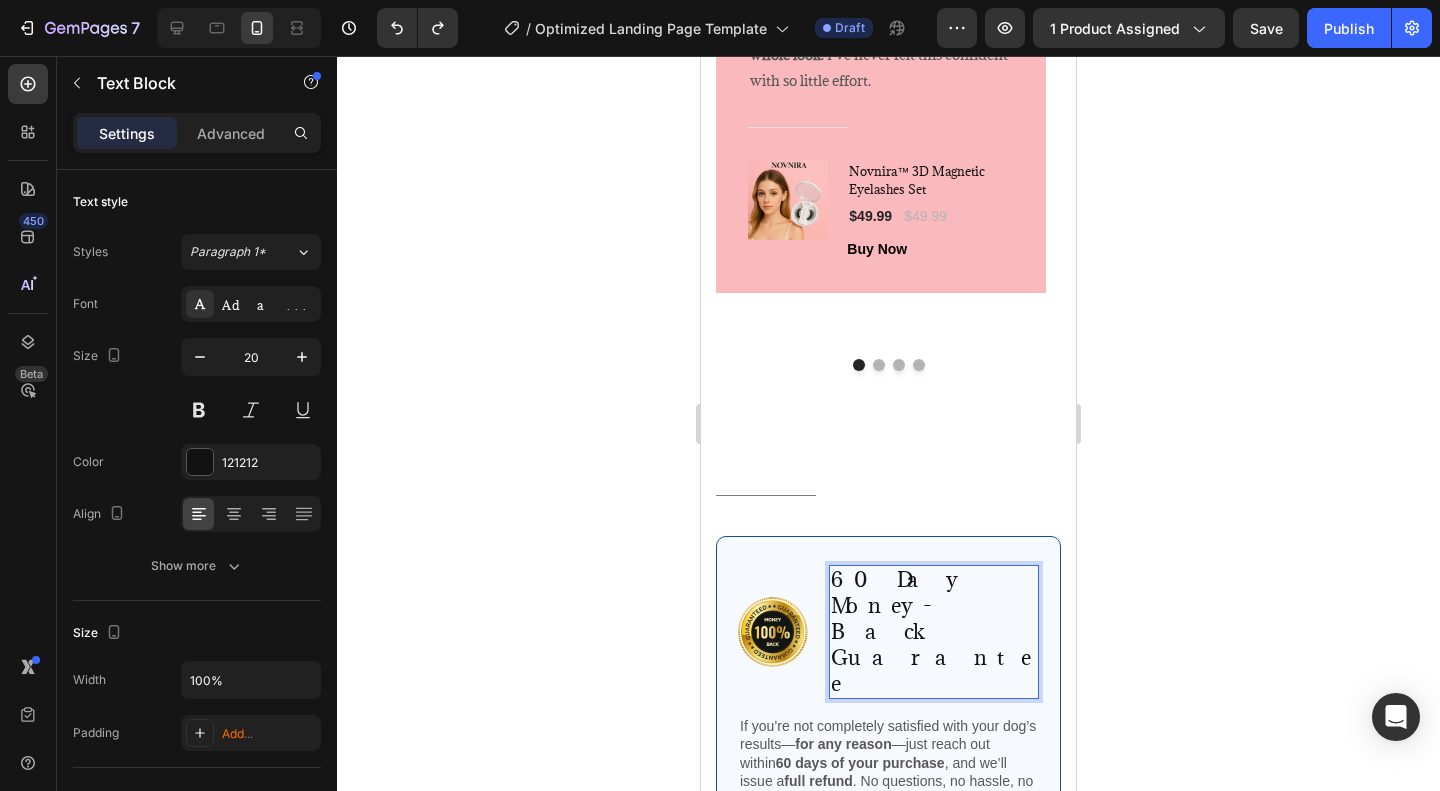 click on "60 Day Money-Back Guarantee" at bounding box center [934, 632] 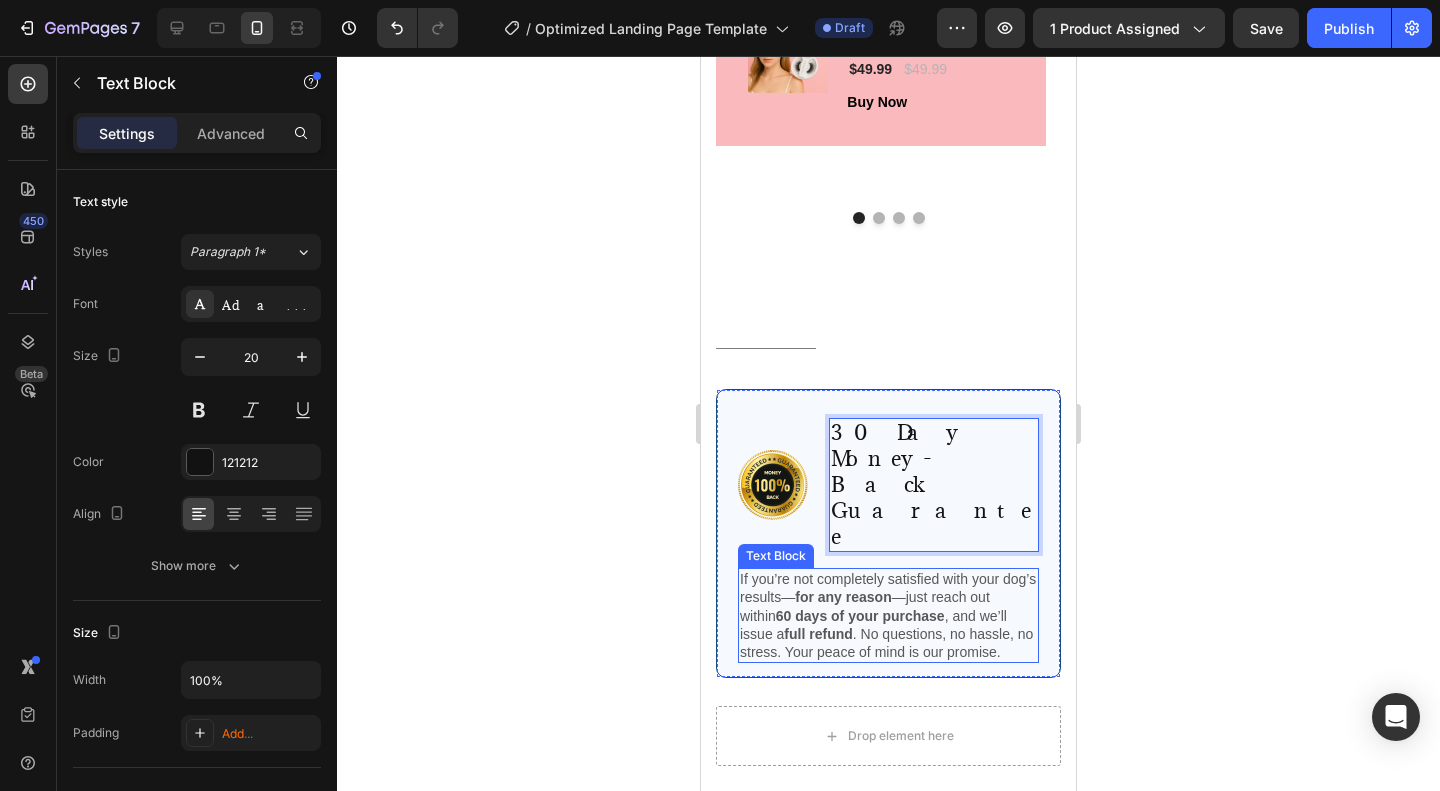 scroll, scrollTop: 4600, scrollLeft: 0, axis: vertical 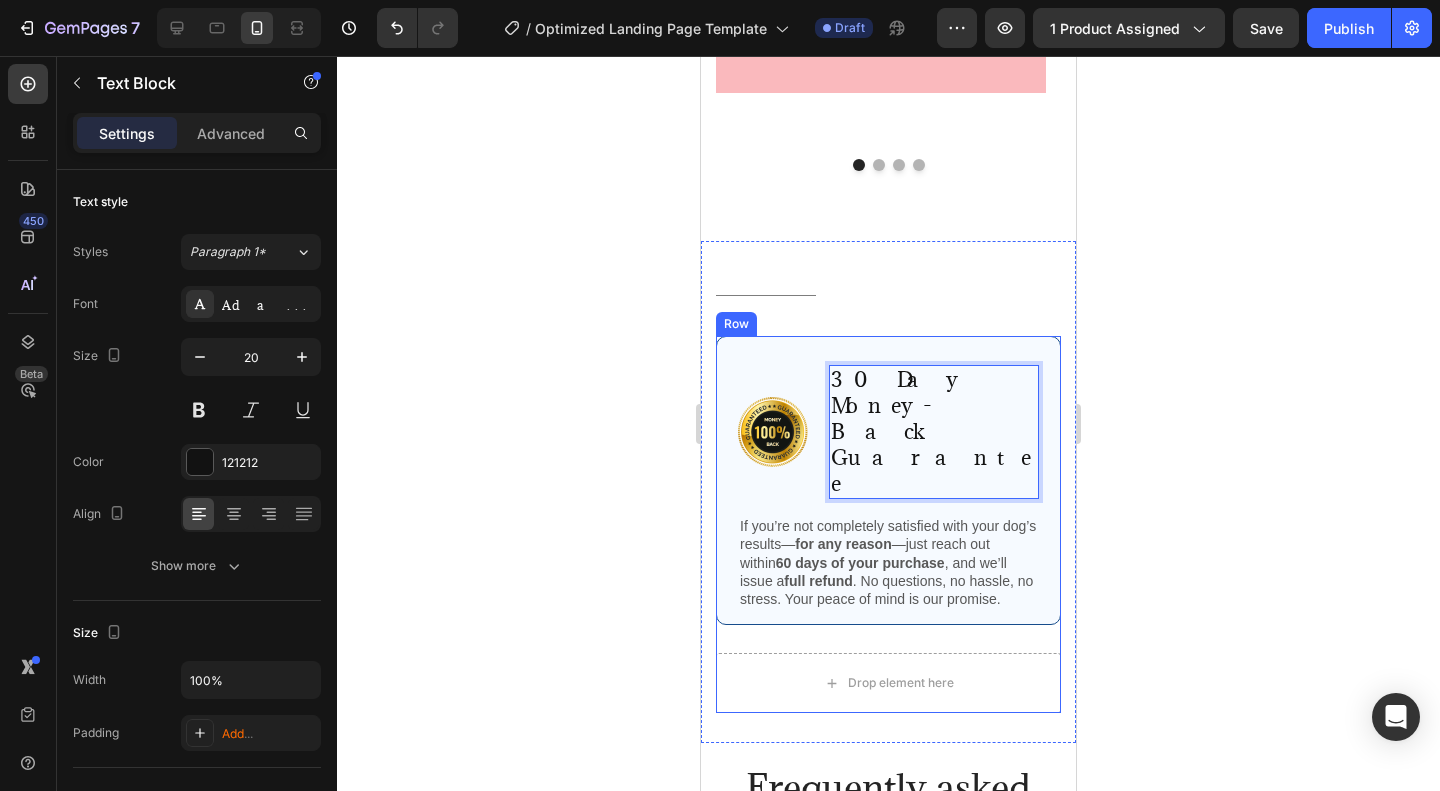click on "Image  30 Day Money-Back Guarantee Text Block   0 Row If you’re not completely satisfied with your dog’s results— for any reason —just reach out within  60 days of your purchase , and we’ll issue a  full refund . No questions, no hassle, no stress. Your peace of mind is our promise. Text Block Row" at bounding box center (888, 494) 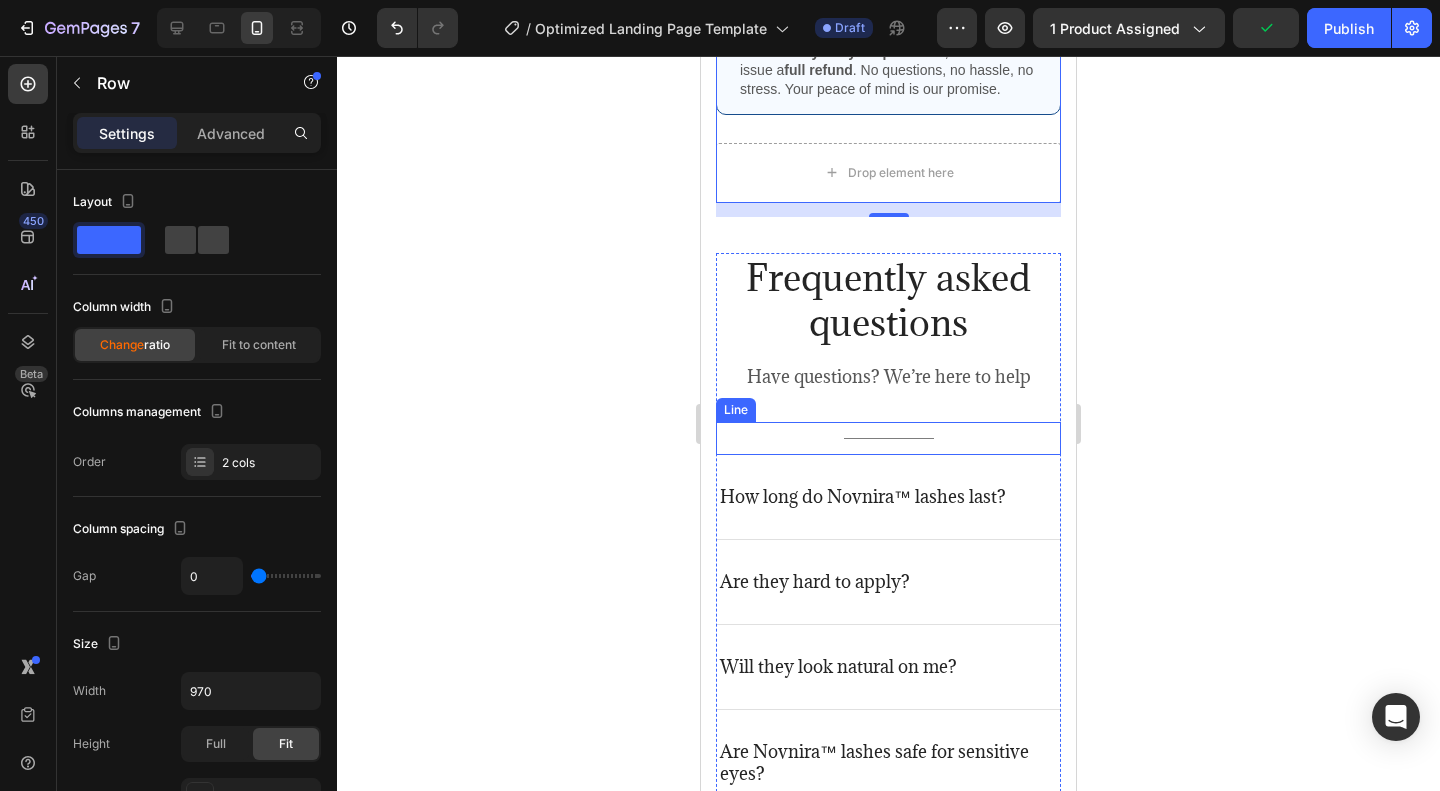 scroll, scrollTop: 5200, scrollLeft: 0, axis: vertical 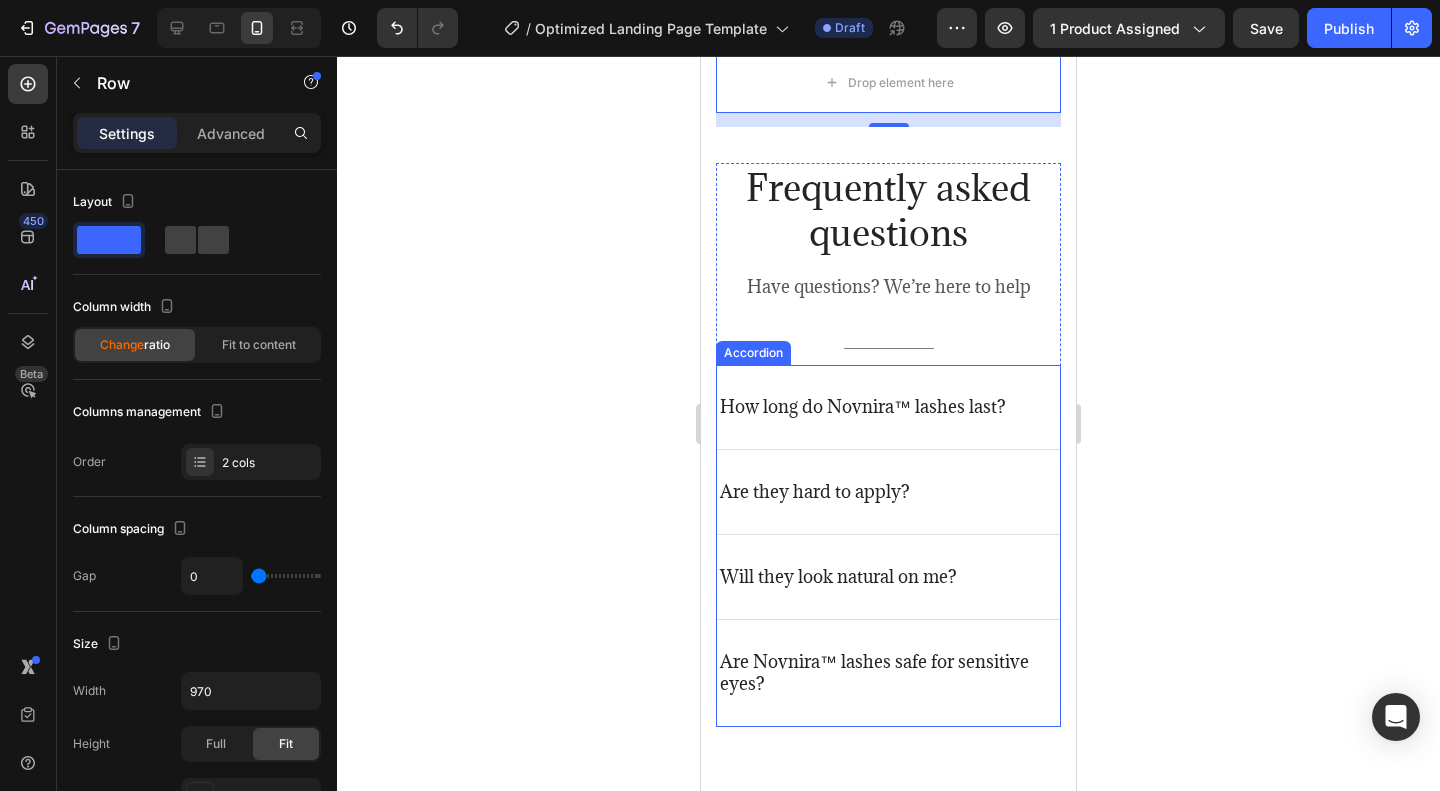click on "How long do Novnira™ lashes last?" at bounding box center (888, 407) 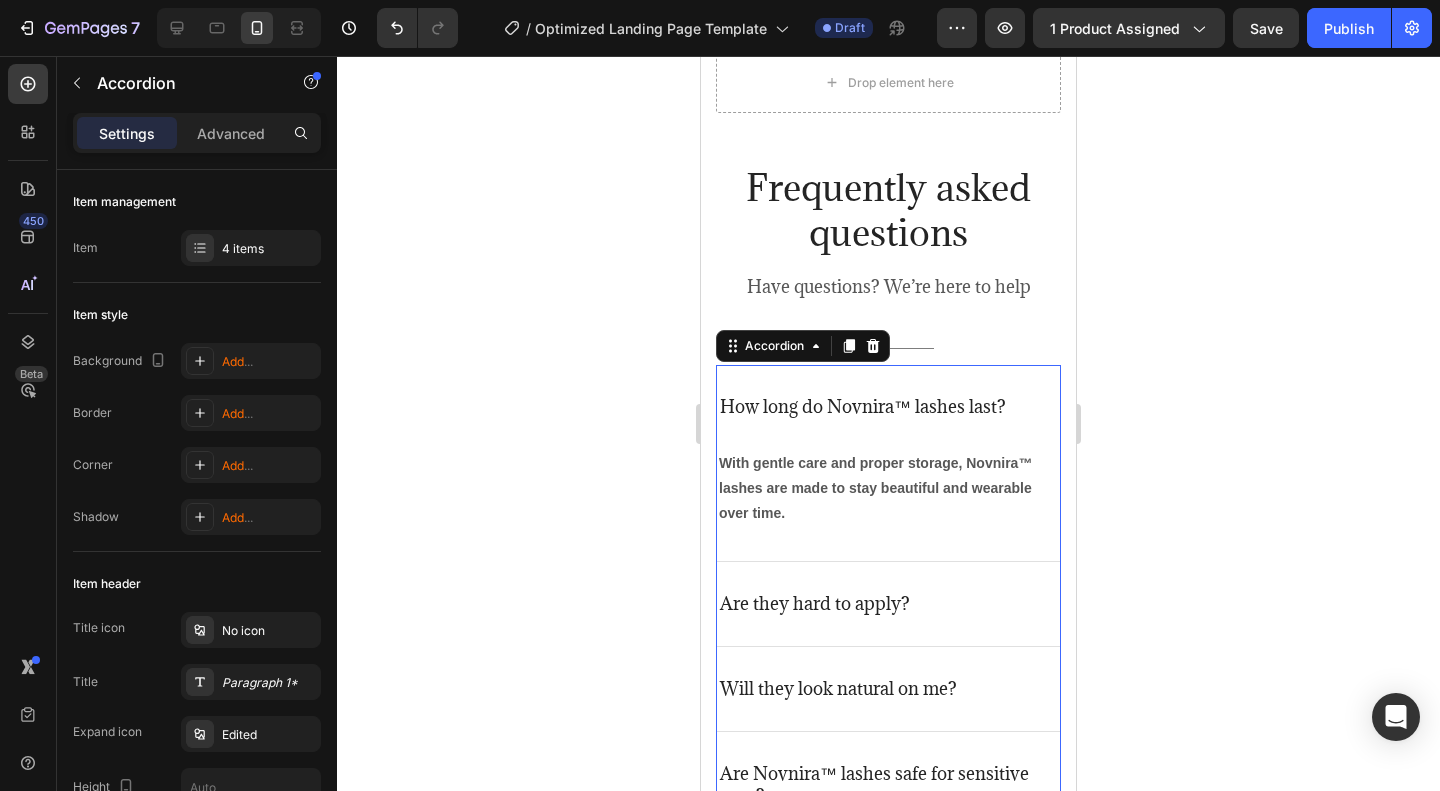 click on "How long do Novnira™ lashes last?" at bounding box center [863, 407] 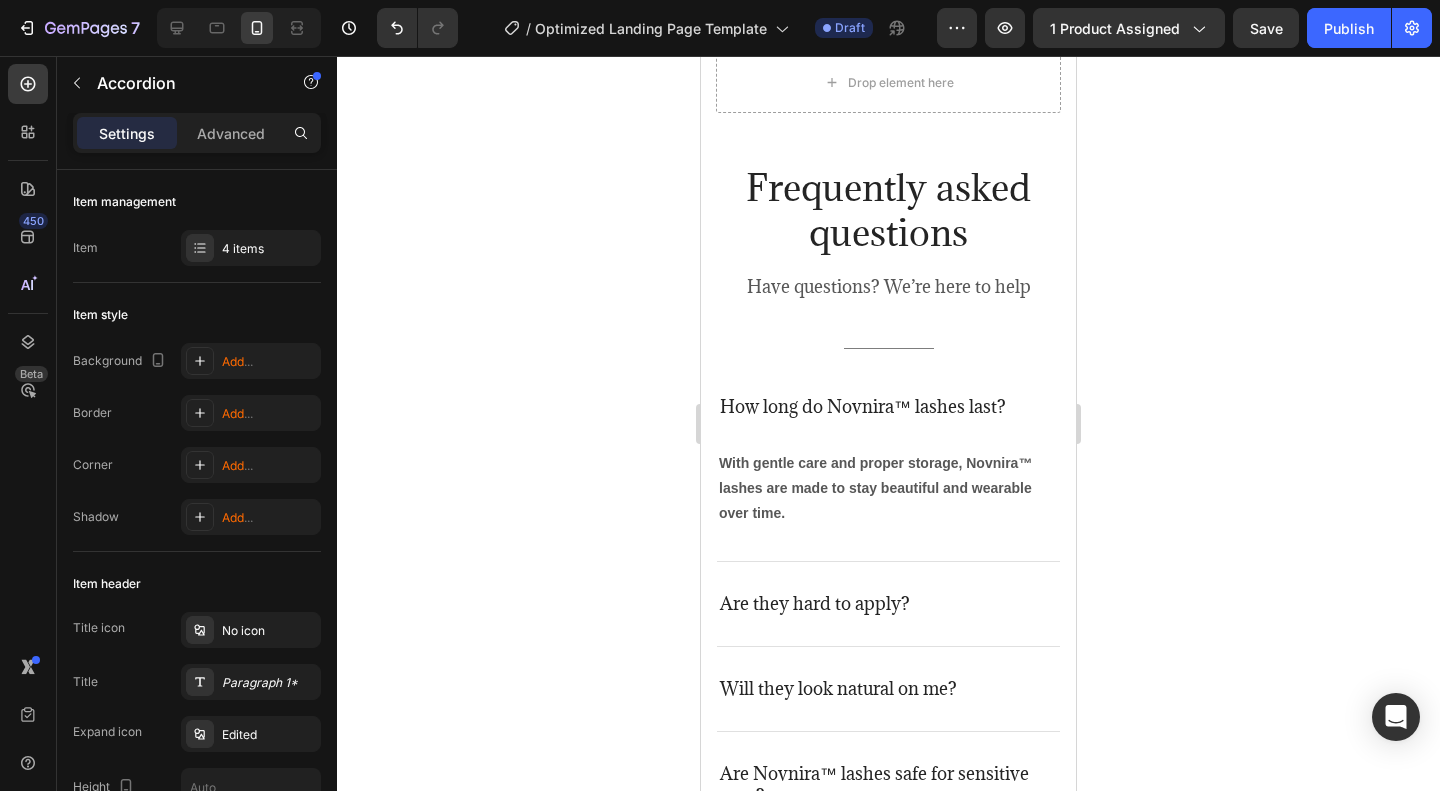 click on "How long do Novnira™ lashes last?" at bounding box center (888, 407) 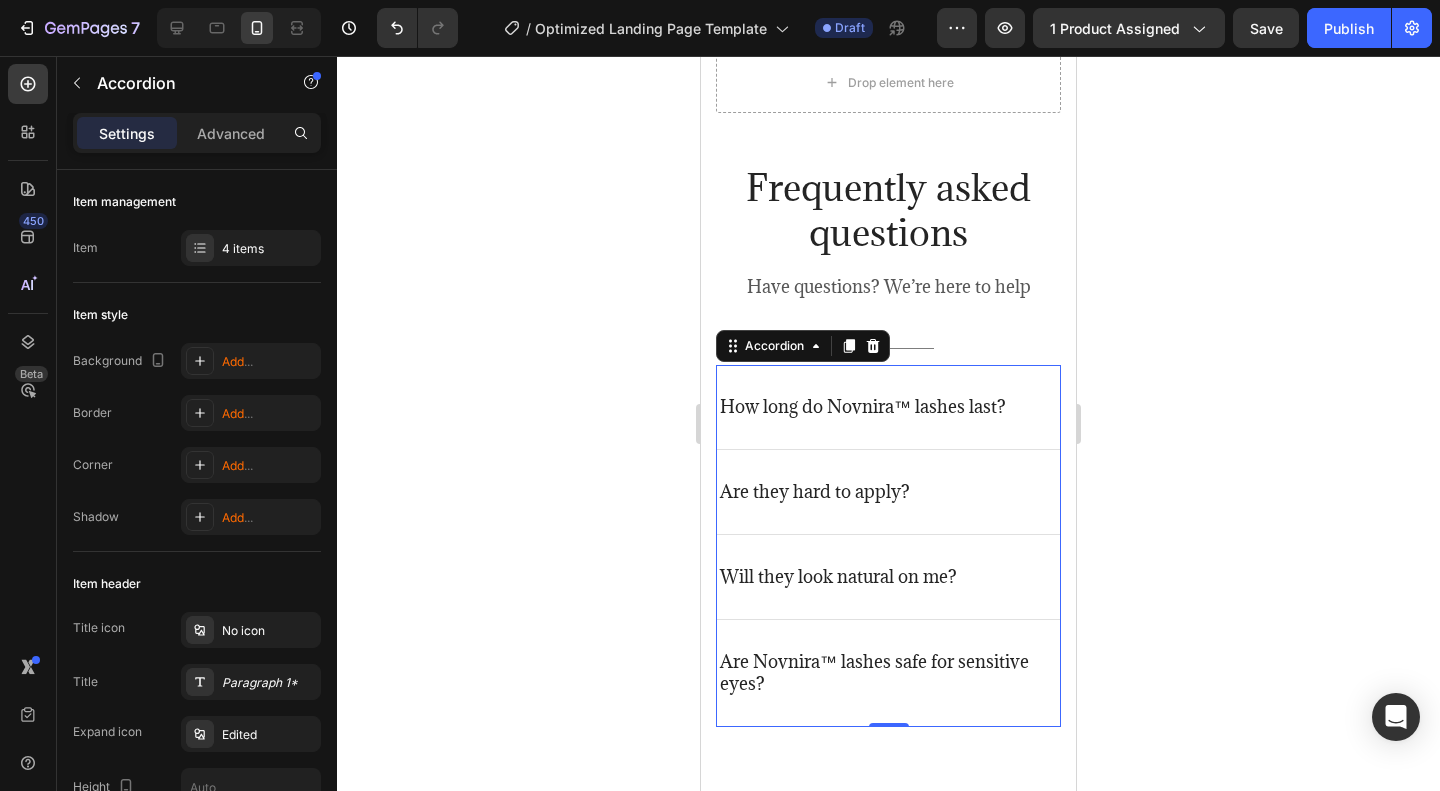 click on "Are they hard to apply?" at bounding box center (888, 492) 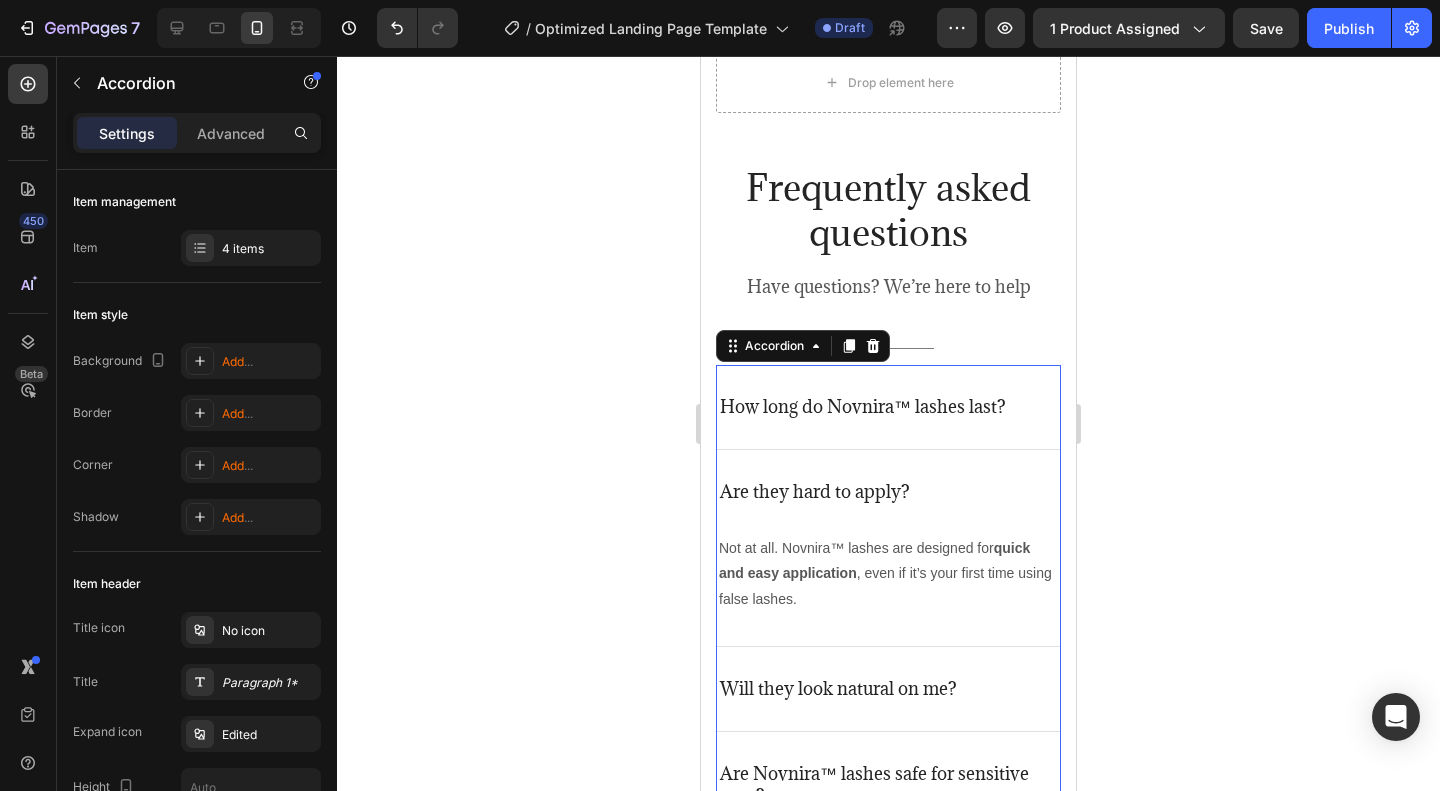 click on "Are they hard to apply?" at bounding box center (888, 492) 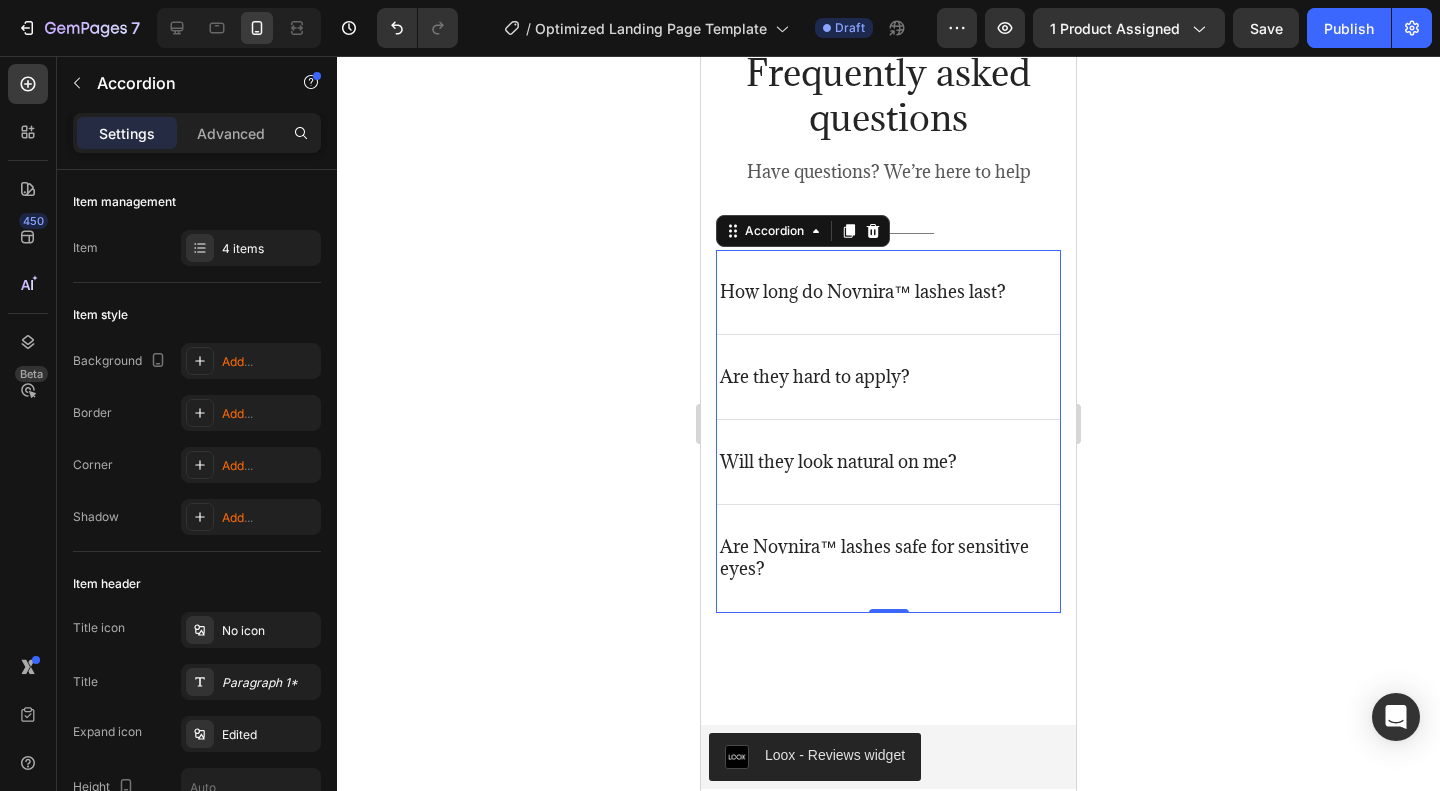 scroll, scrollTop: 5300, scrollLeft: 0, axis: vertical 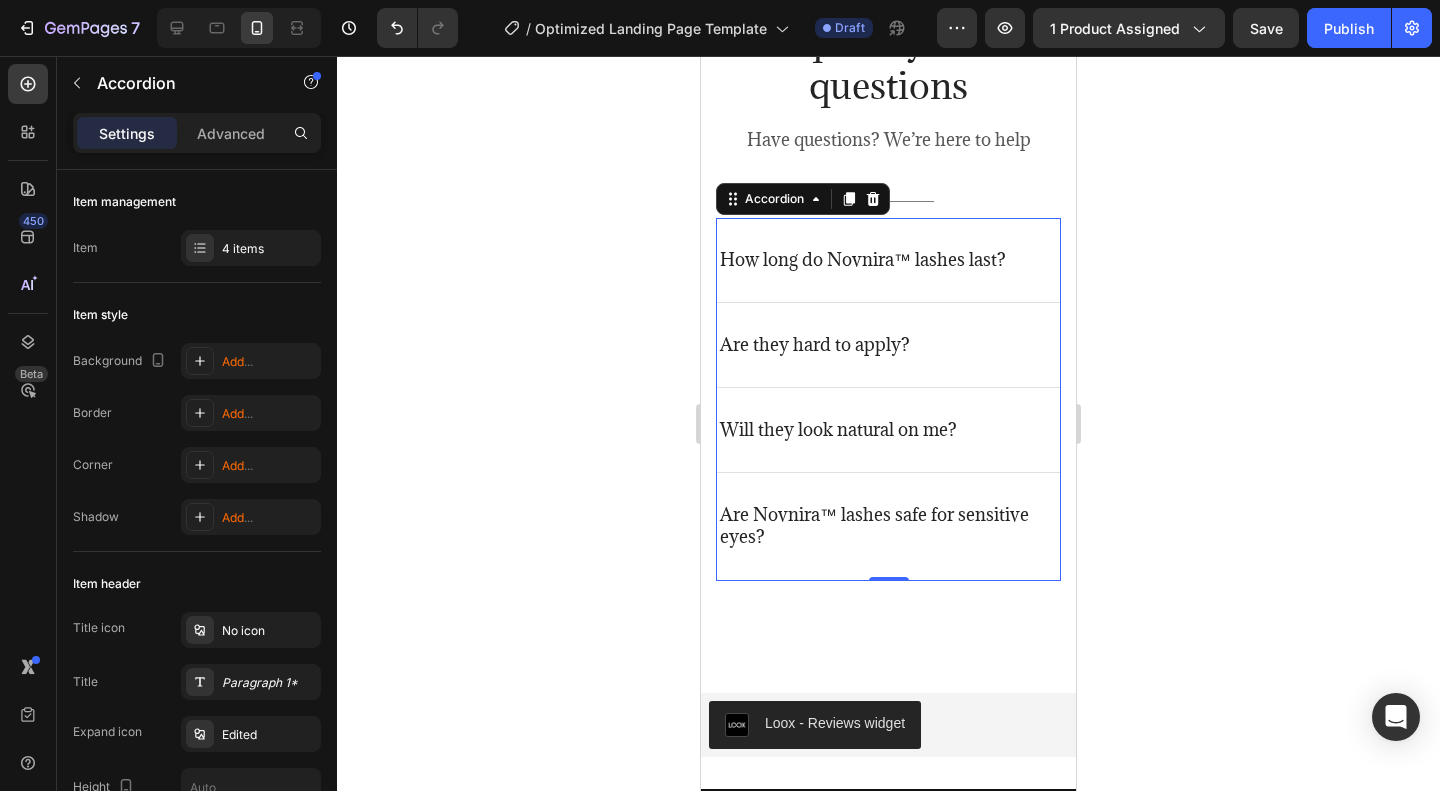 click on "Will they look natural on me?" at bounding box center (888, 430) 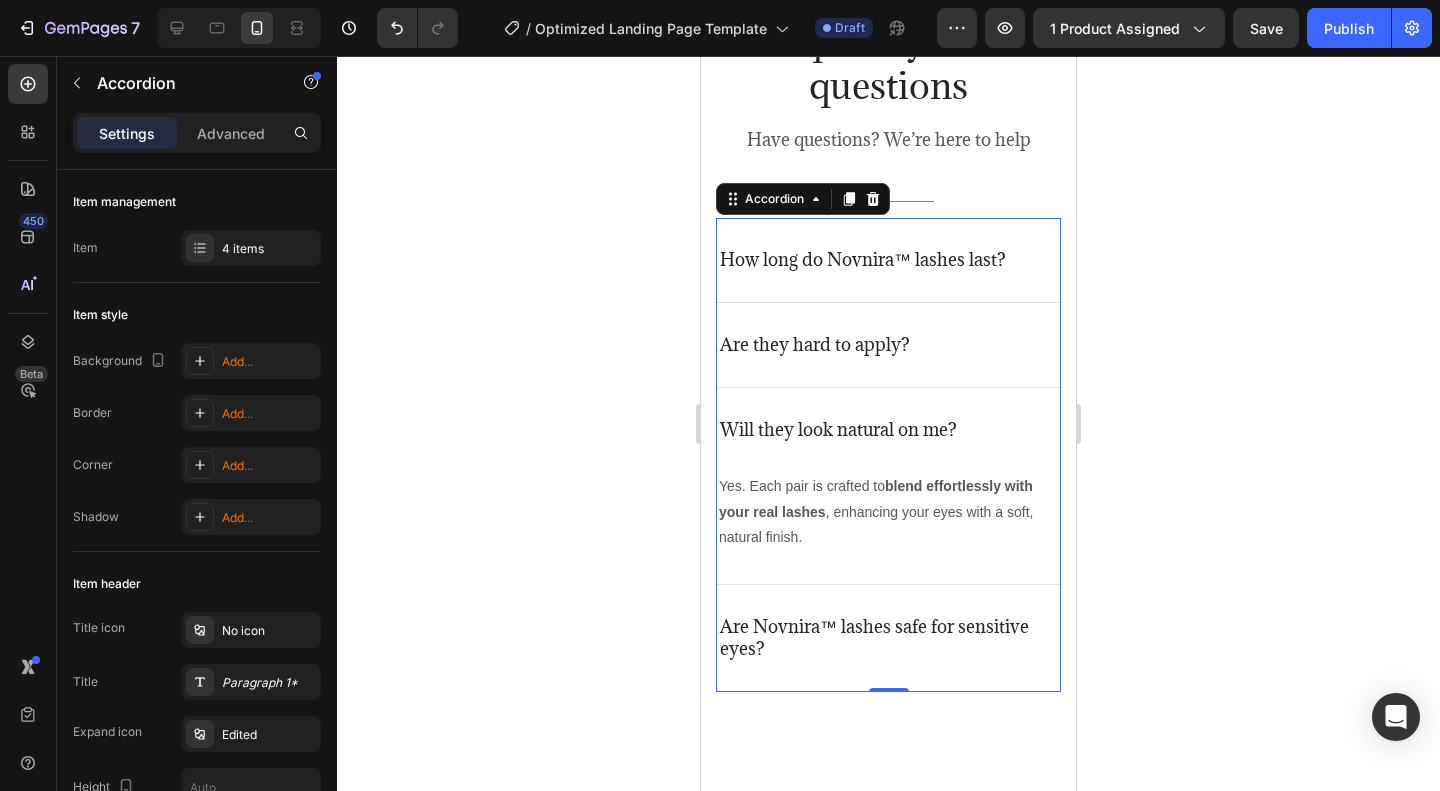 click on "Will they look natural on me?" at bounding box center (888, 430) 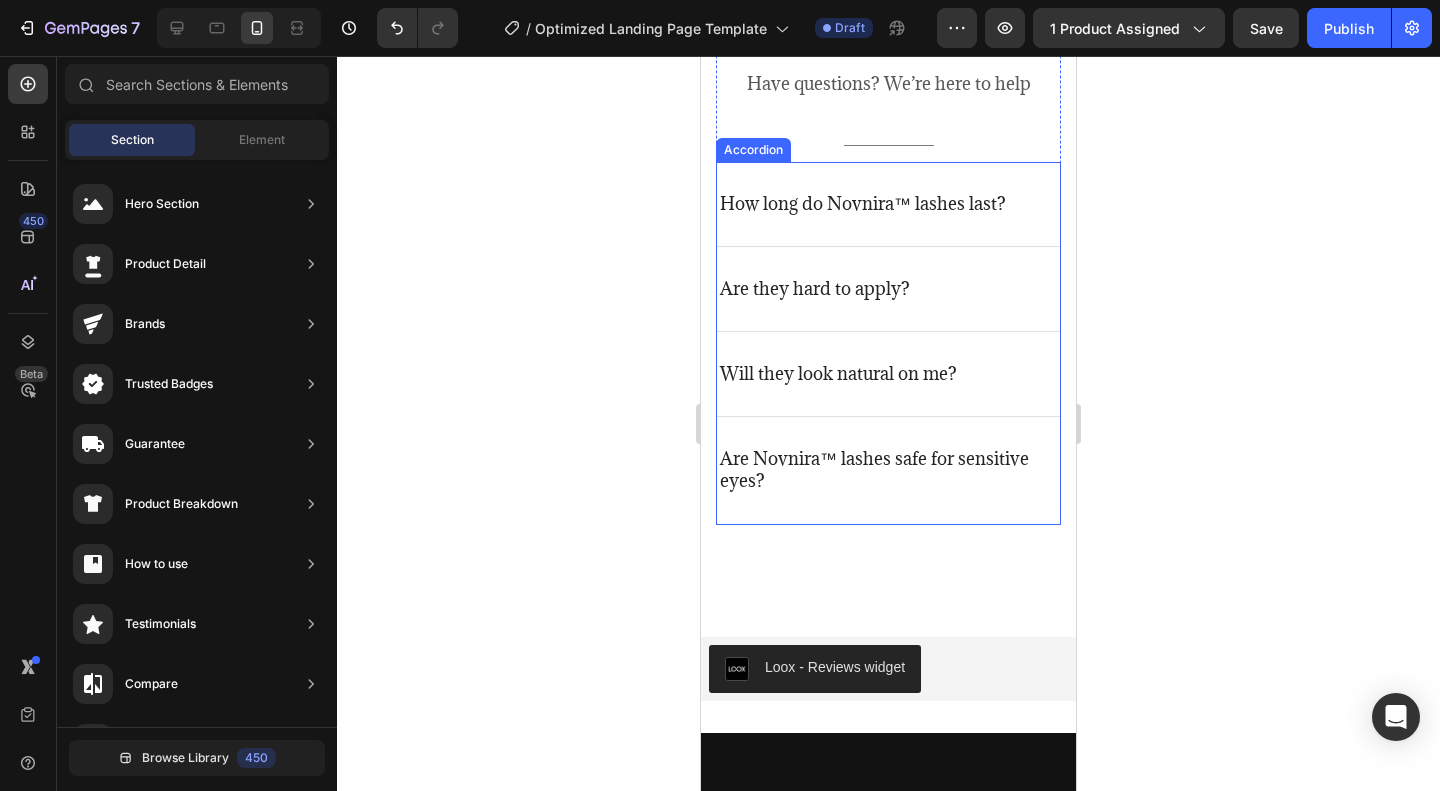 scroll, scrollTop: 5456, scrollLeft: 0, axis: vertical 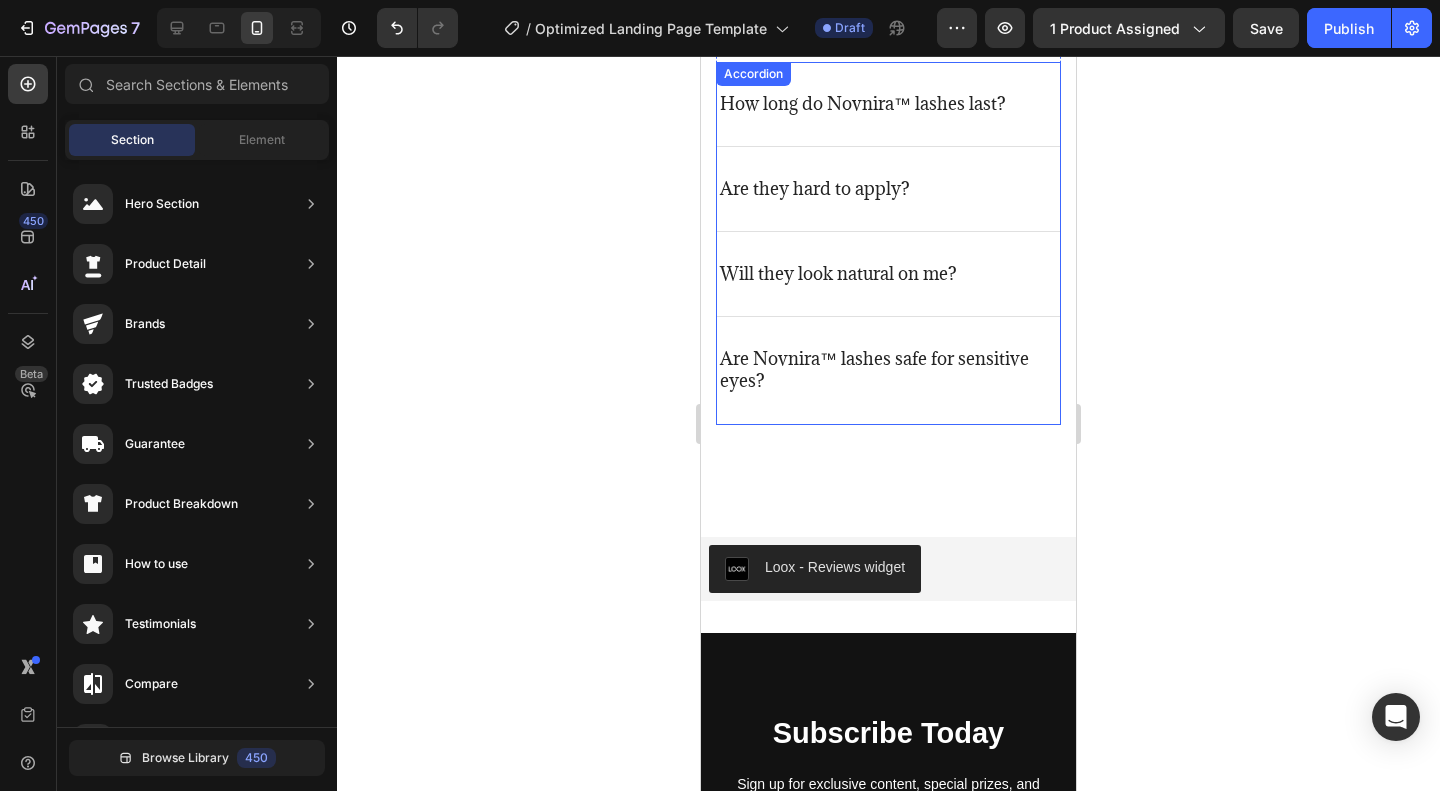 click on "Are Novnira™ lashes safe for sensitive eyes?" at bounding box center (888, 370) 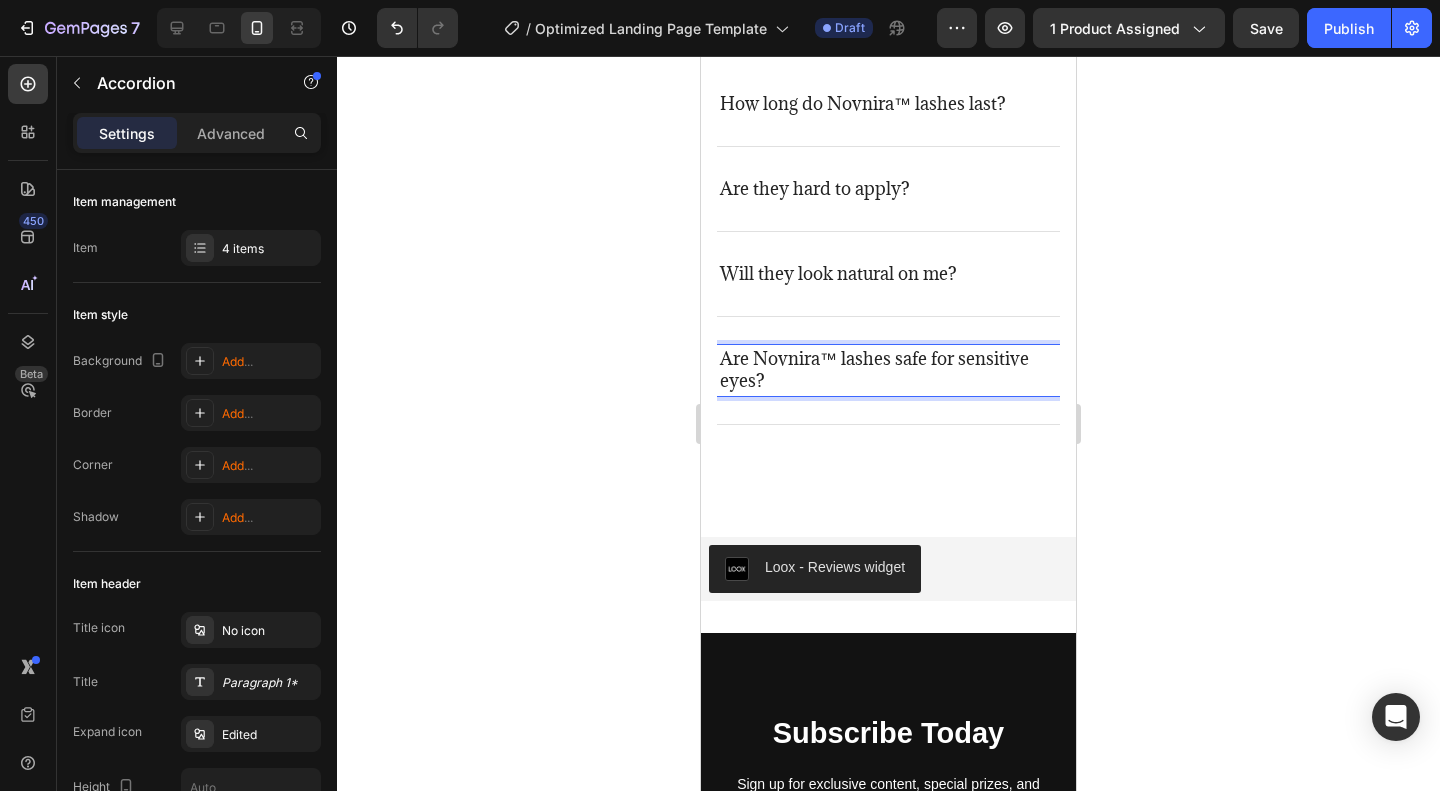 click on "Are Novnira™ lashes safe for sensitive eyes?" at bounding box center [888, 370] 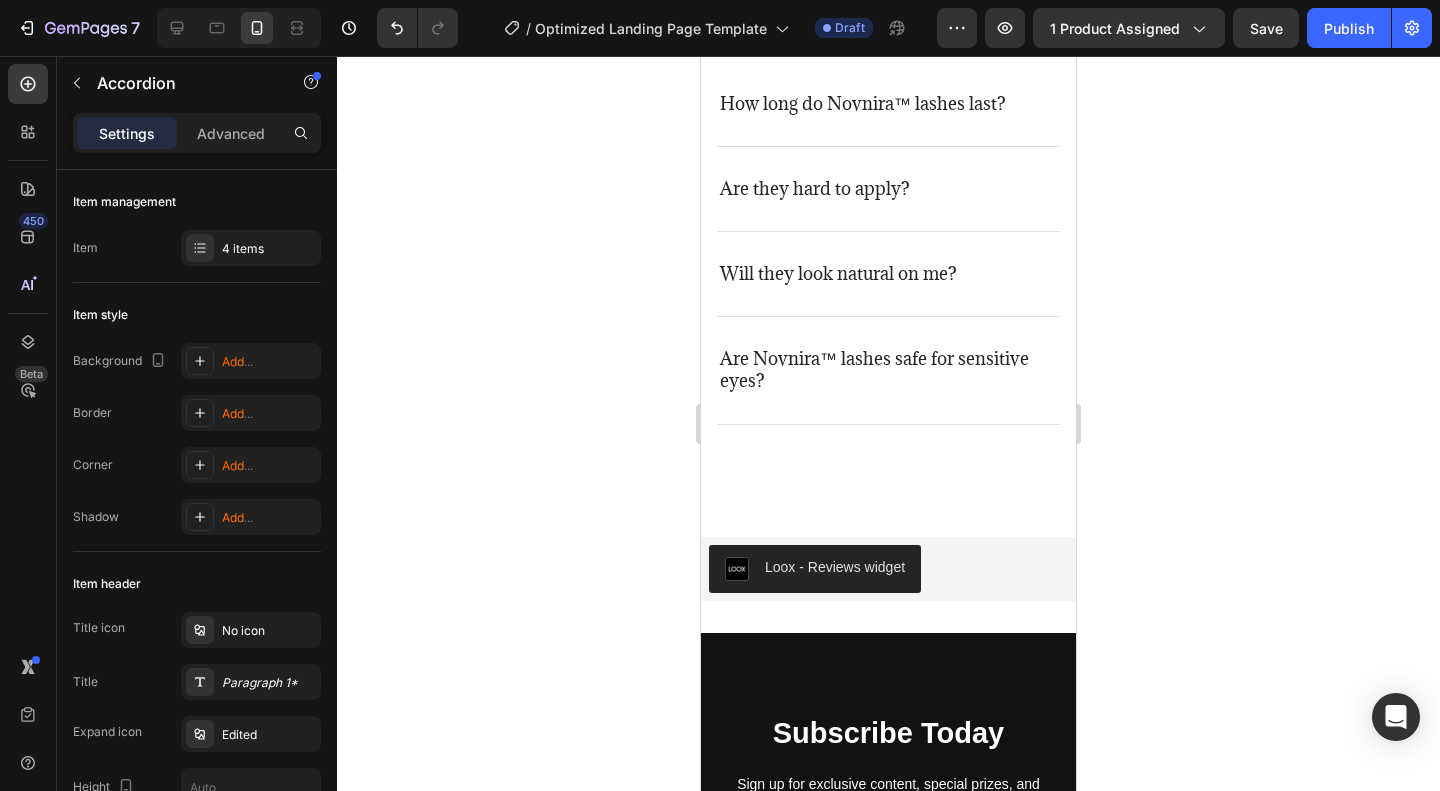 click on "Are Novnira™ lashes safe for sensitive eyes?" at bounding box center (888, 370) 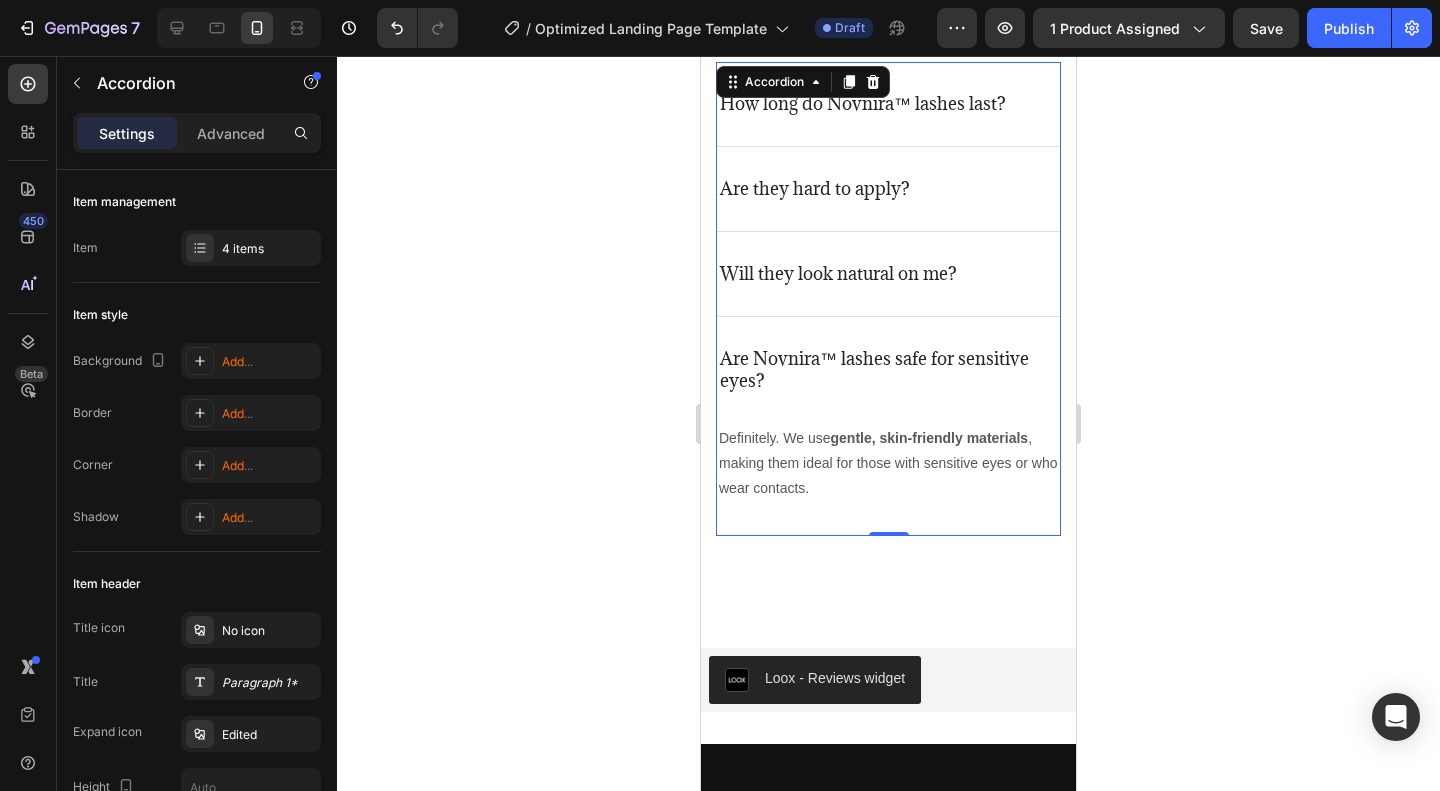 click on "Are Novnira™ lashes safe for sensitive eyes?" at bounding box center (888, 370) 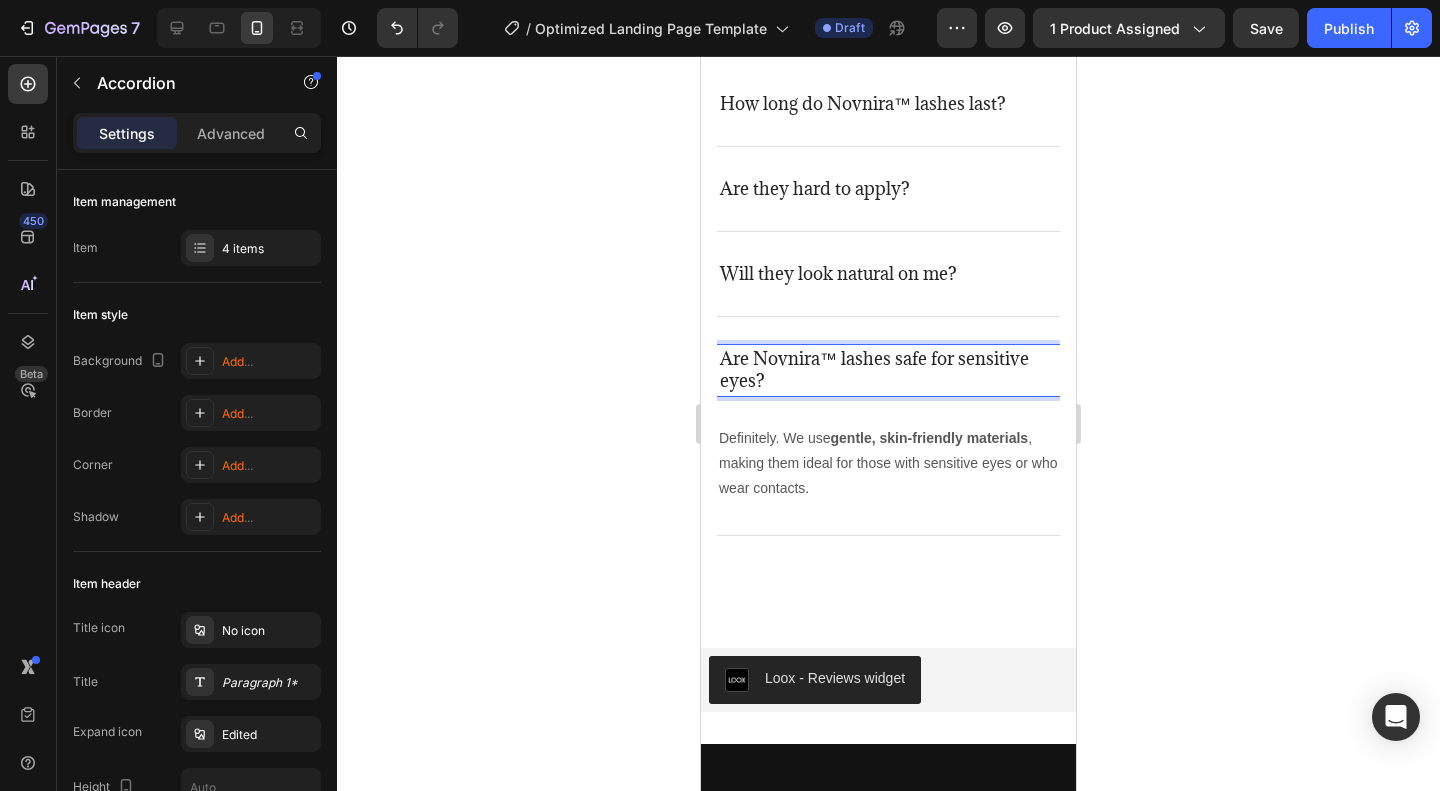 click on "Are Novnira™ lashes safe for sensitive eyes?" at bounding box center [888, 370] 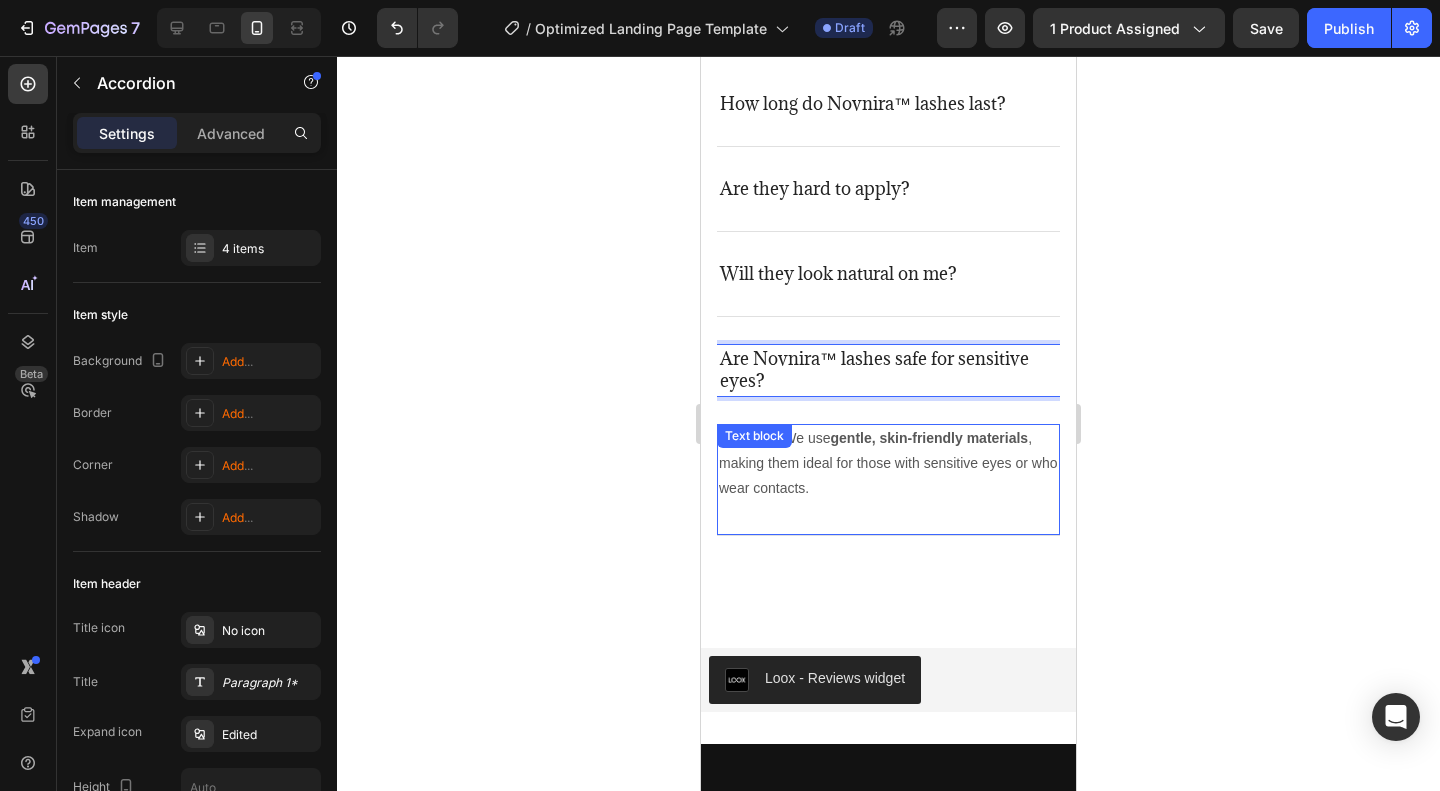 click on "gentle, skin-friendly materials" at bounding box center [930, 438] 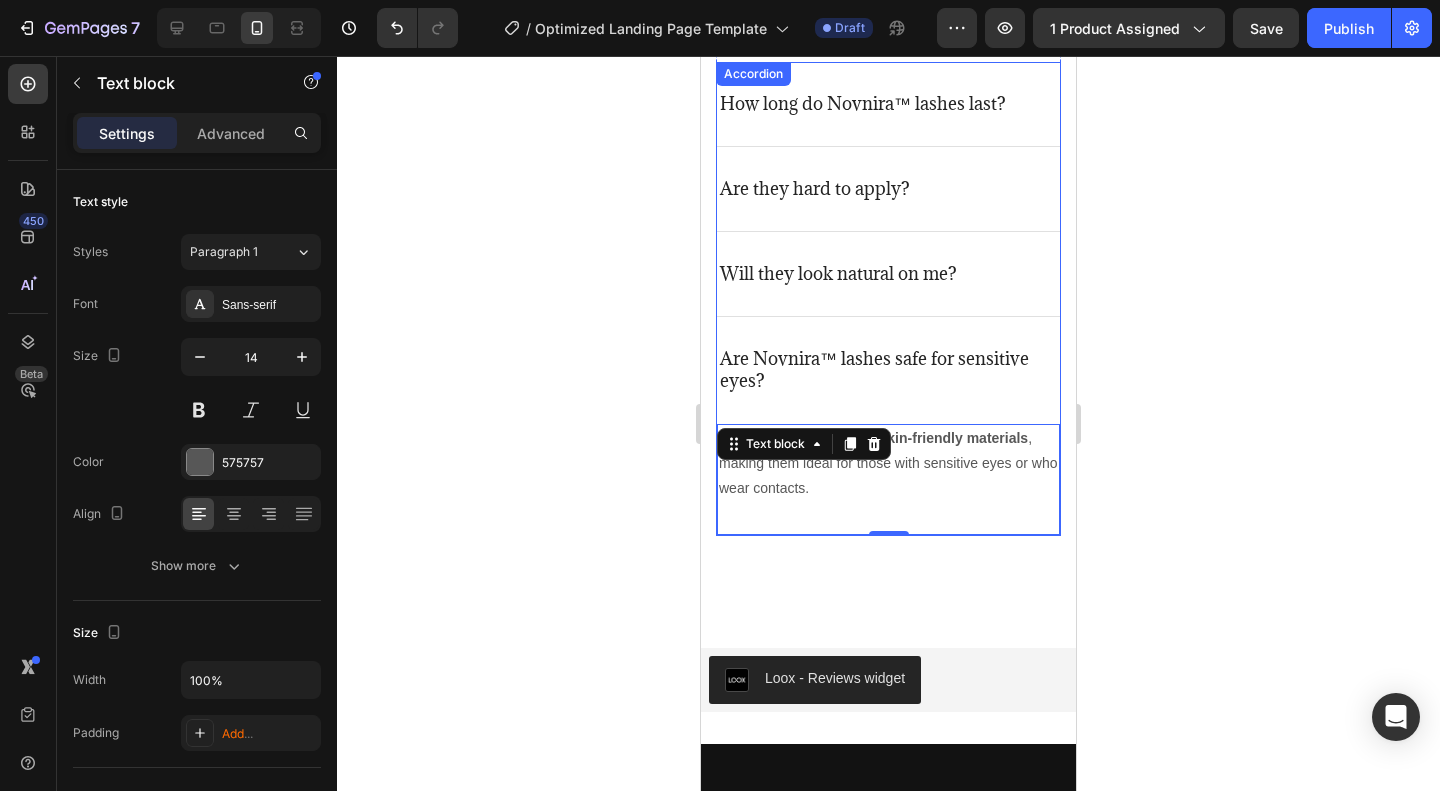 click on "Are Novnira™ lashes safe for sensitive eyes?" at bounding box center [888, 370] 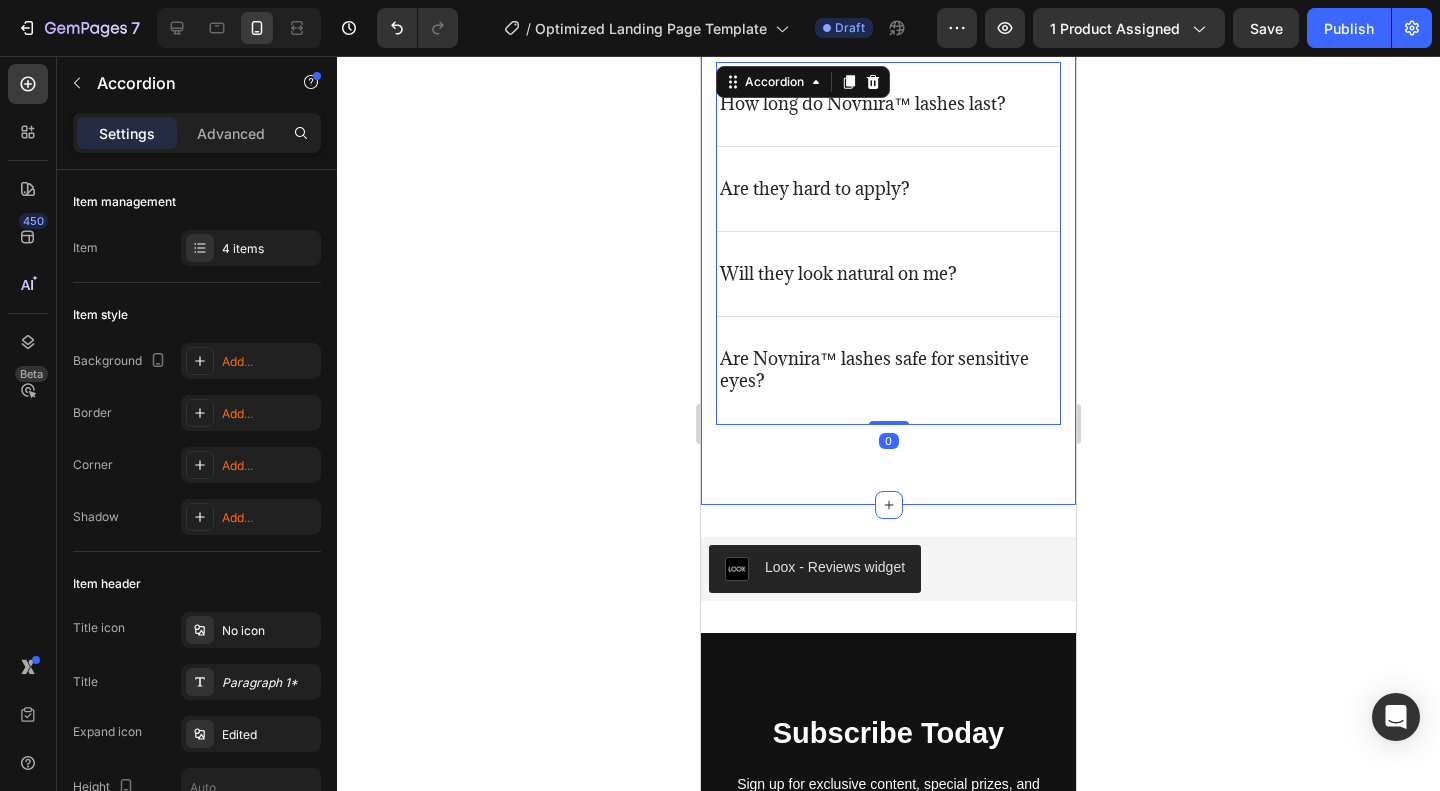 click on "Frequently asked questions Heading Have questions? We’re here to help Text block                Title Line How long do Novnira™ lashes last? Are they hard to apply? Will they look natural on me? Are Novnira™ lashes safe for sensitive eyes? Accordion   0 Row Section 7" at bounding box center [888, 172] 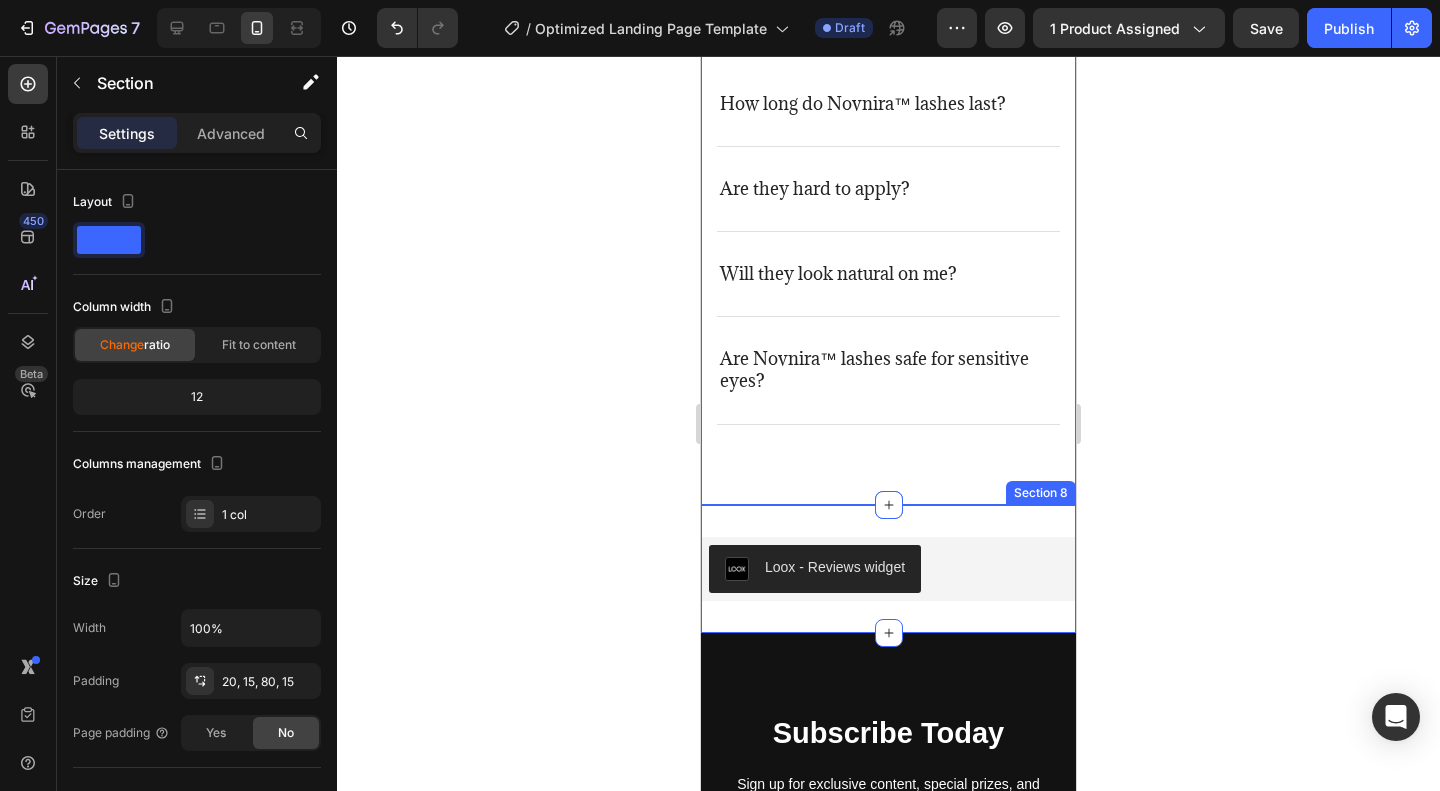 click on "Loox - Reviews widget Loox Section 8" at bounding box center (888, 569) 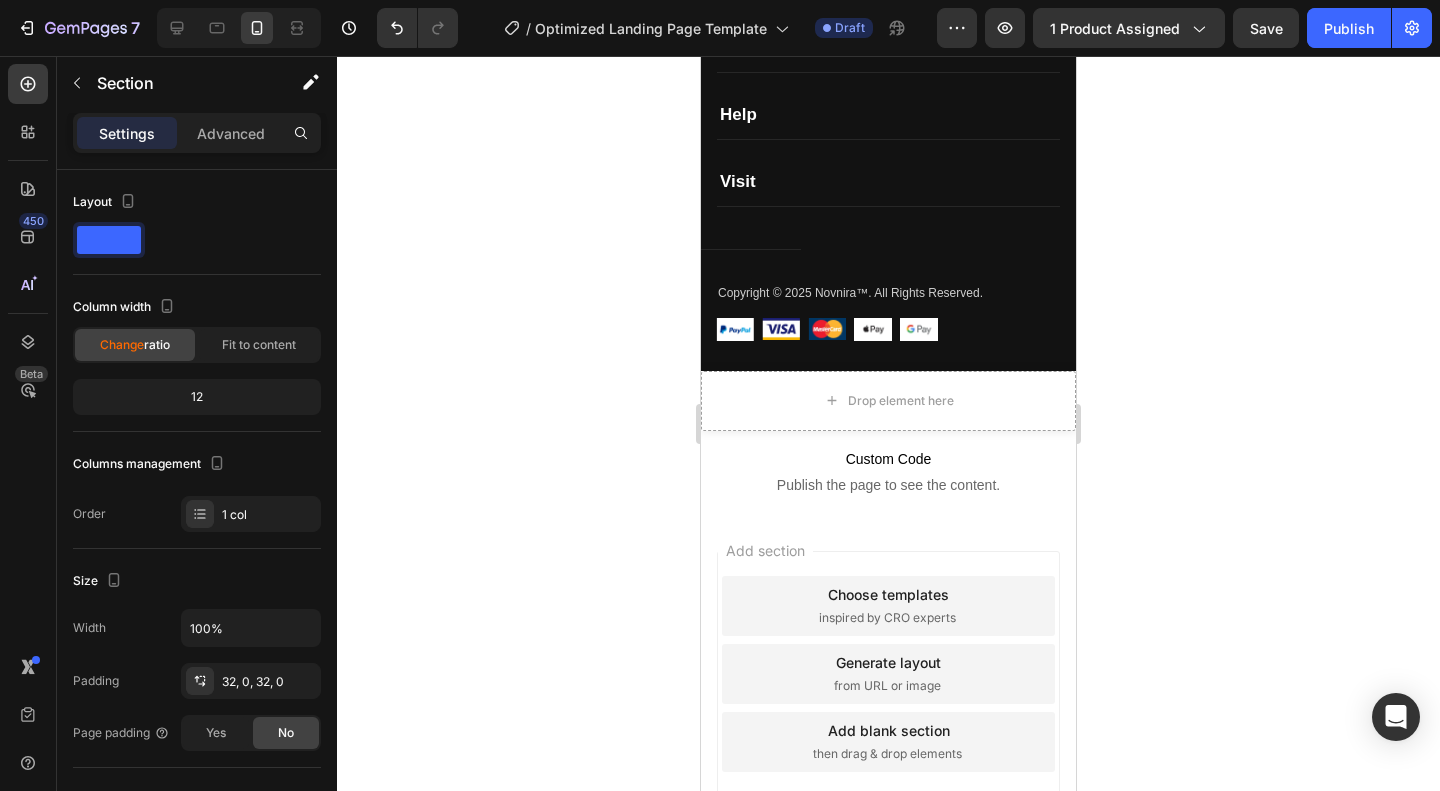 scroll, scrollTop: 6385, scrollLeft: 0, axis: vertical 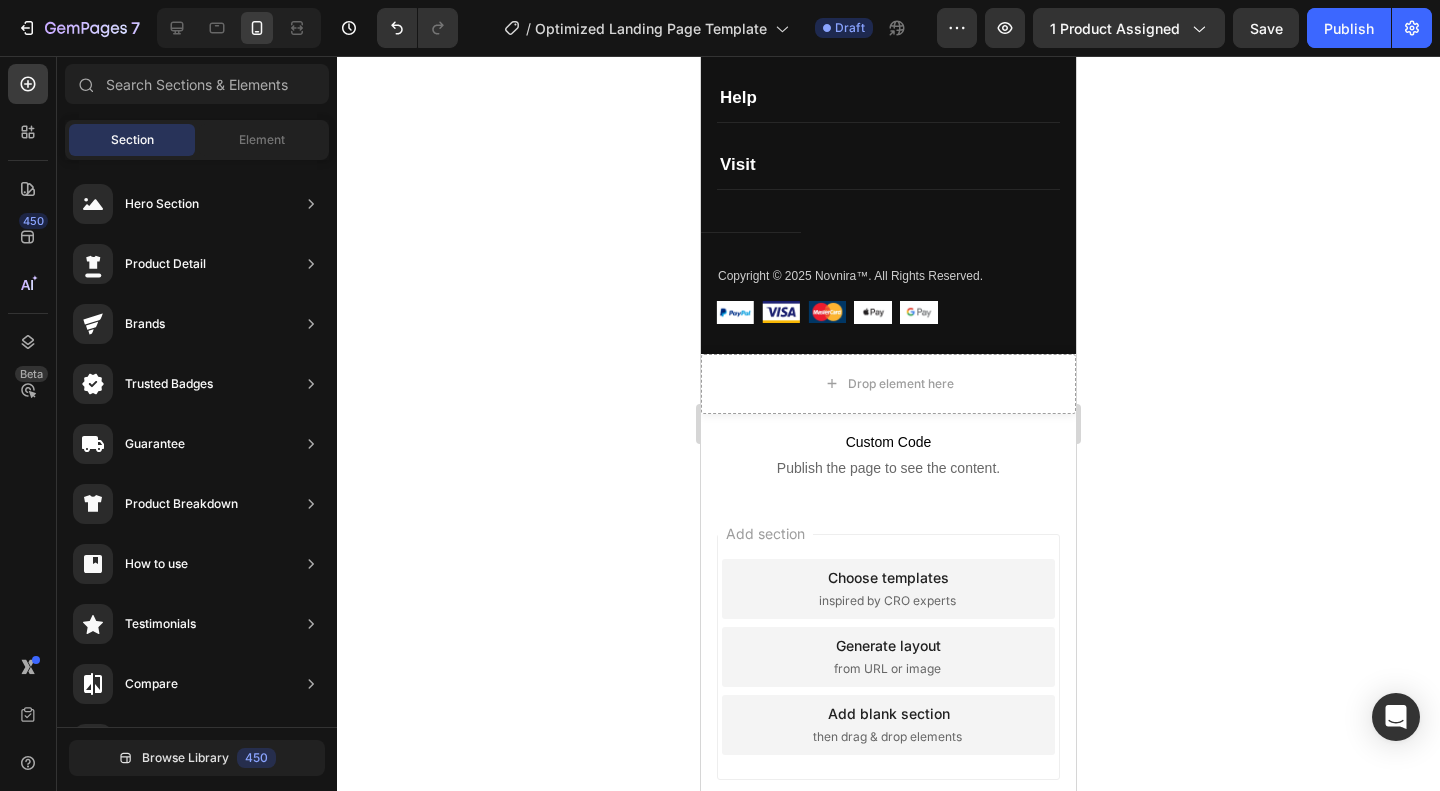 click on "Add section Choose templates inspired by CRO experts Generate layout from URL or image Add blank section then drag & drop elements" at bounding box center (888, 661) 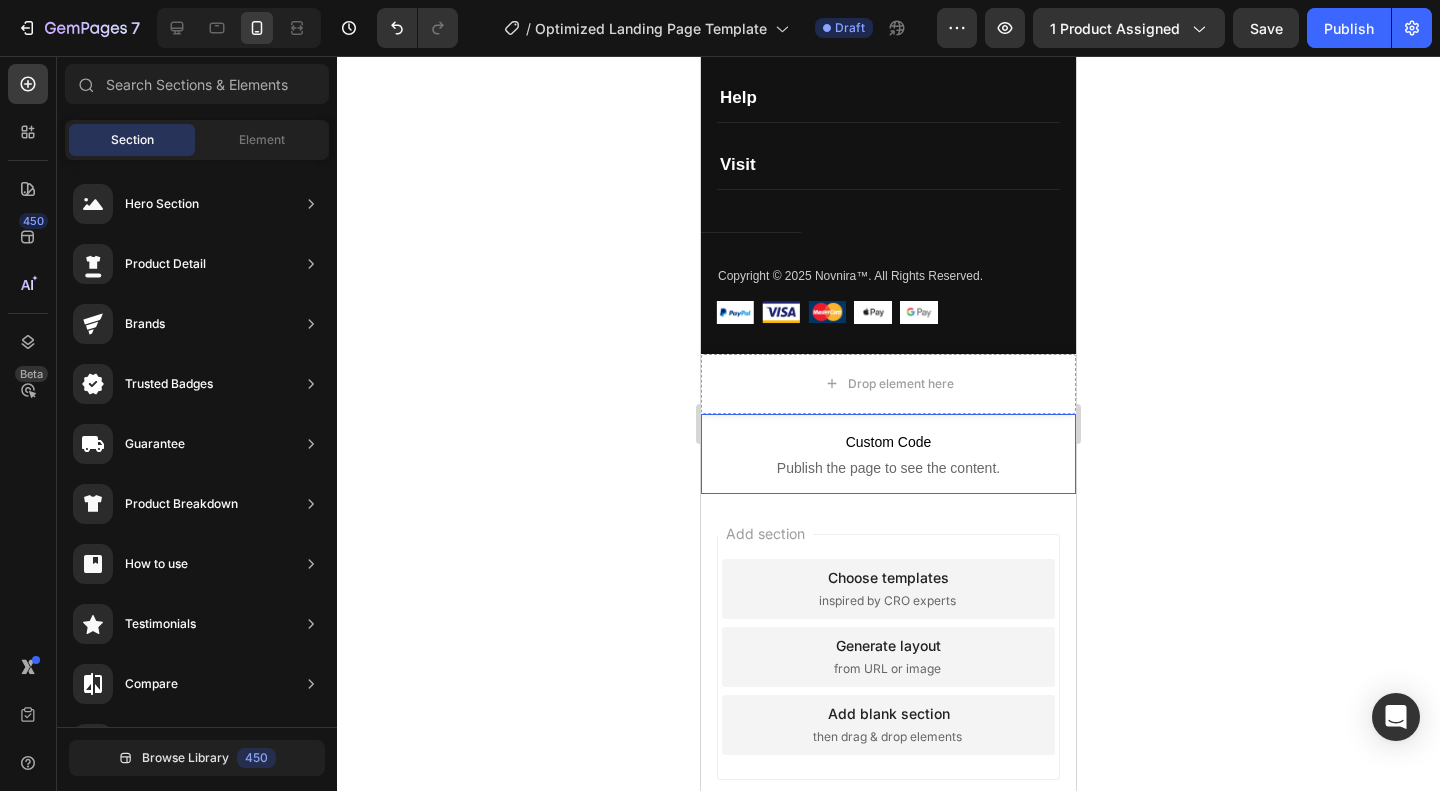 click on "Custom Code
Publish the page to see the content." at bounding box center [888, 454] 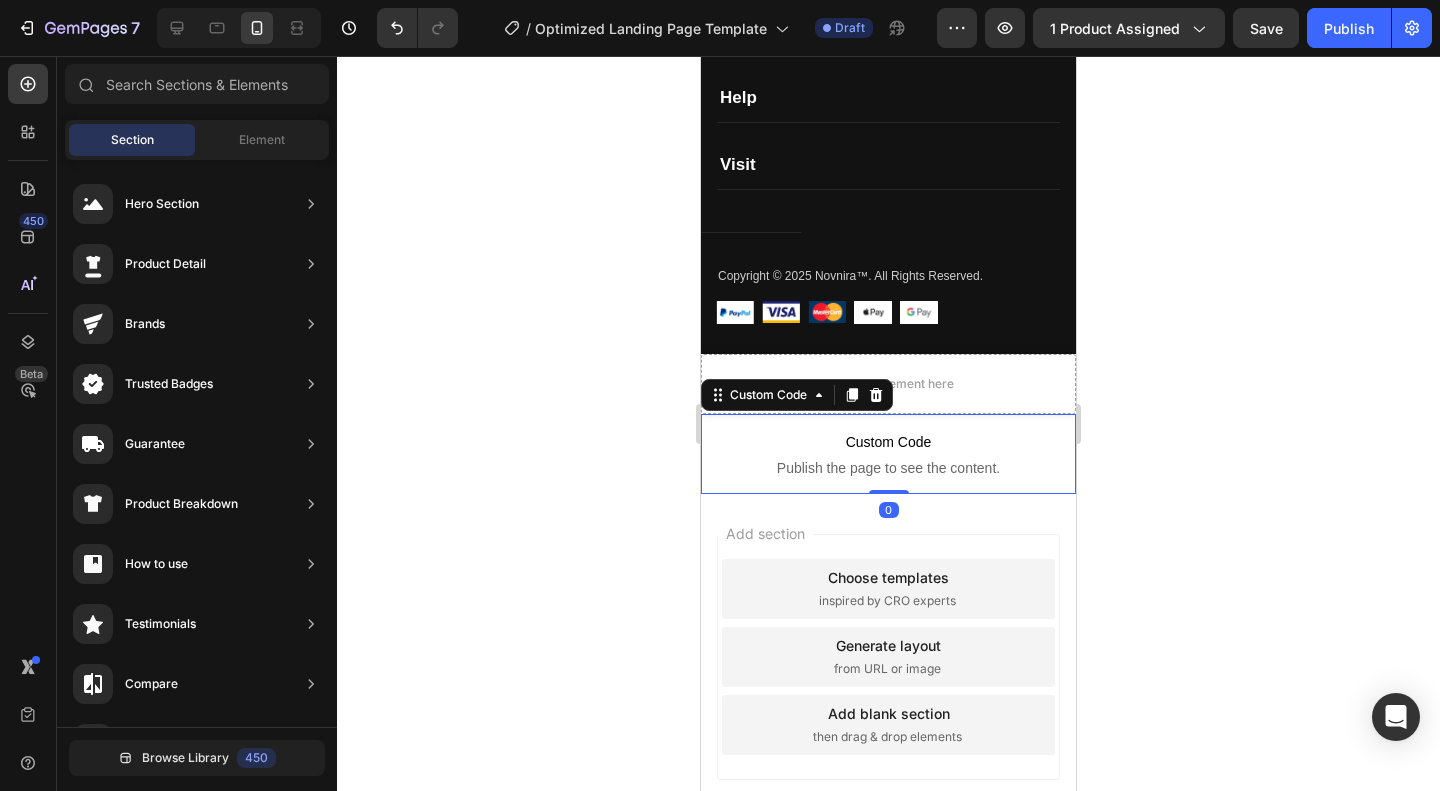 click on "Add section Choose templates inspired by CRO experts Generate layout from URL or image Add blank section then drag & drop elements" at bounding box center [888, 657] 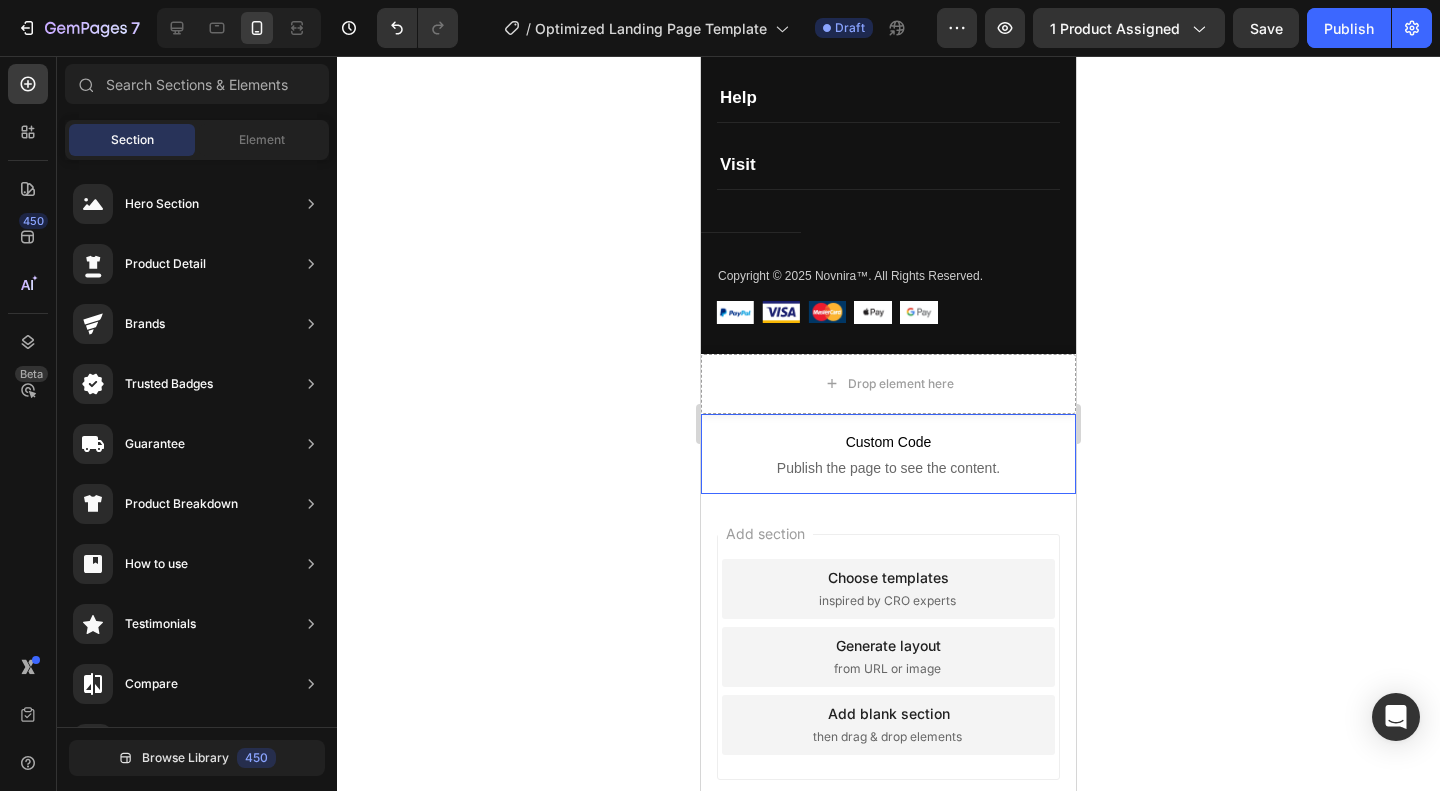click on "Custom Code" at bounding box center (888, 442) 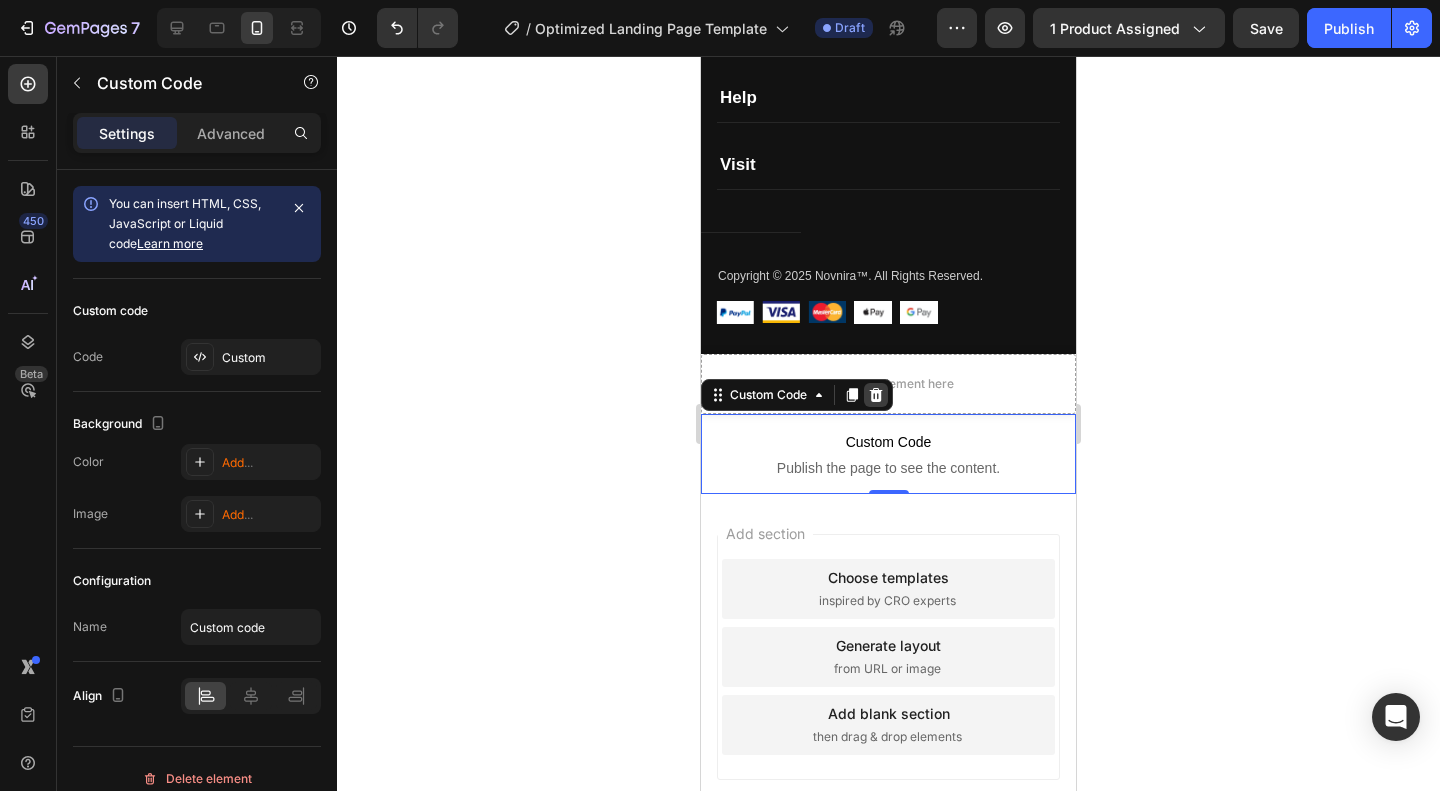 click 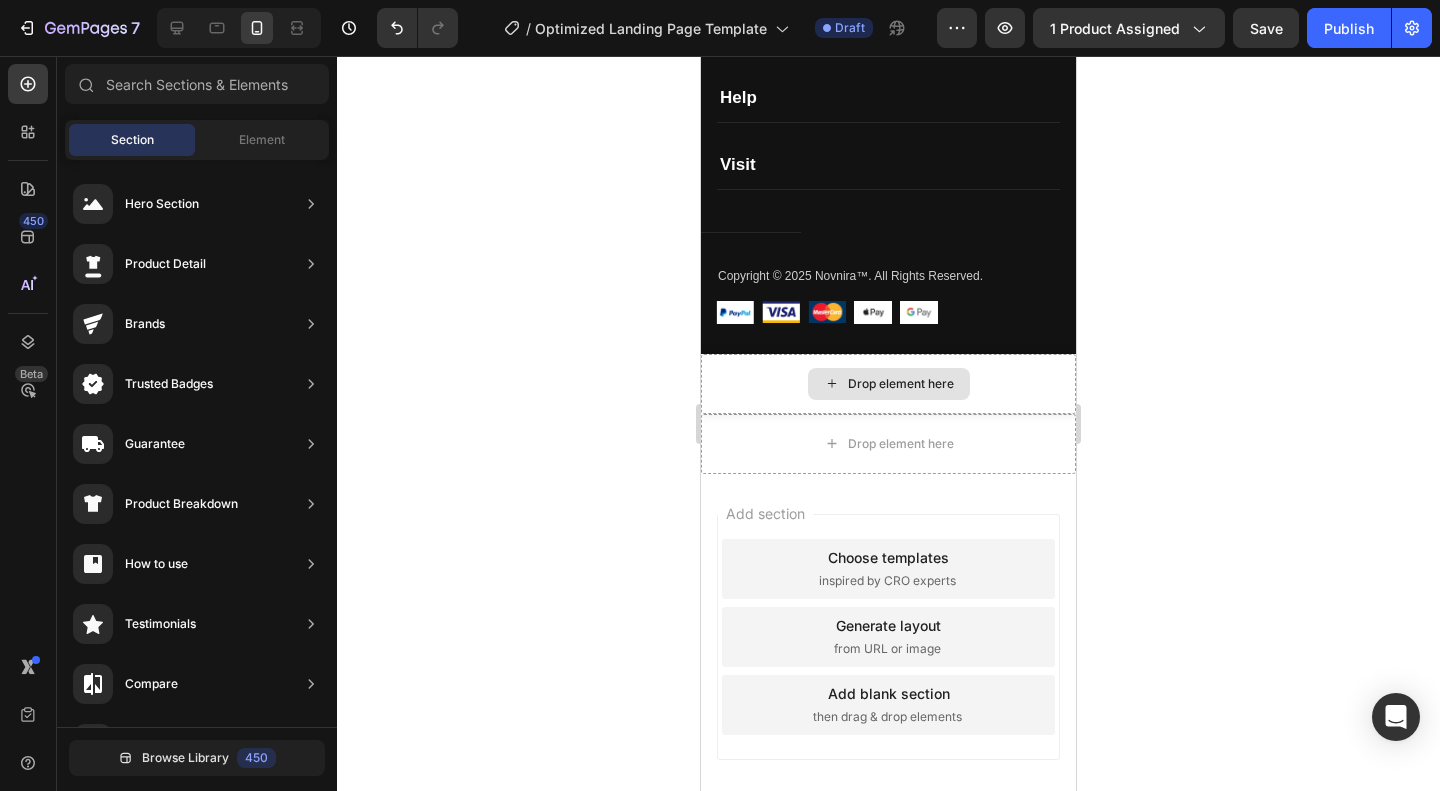 scroll, scrollTop: 6365, scrollLeft: 0, axis: vertical 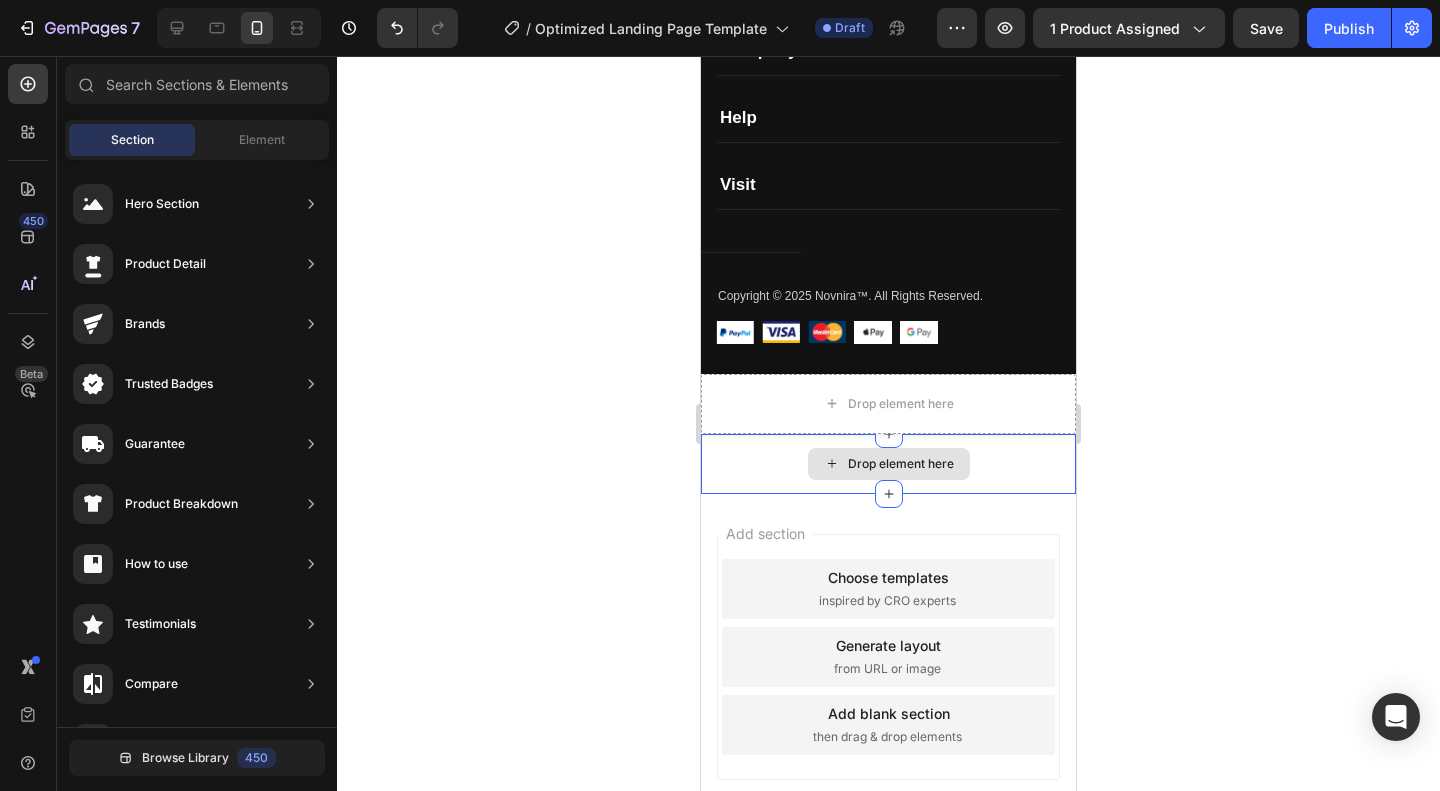 click on "Drop element here" at bounding box center (888, 464) 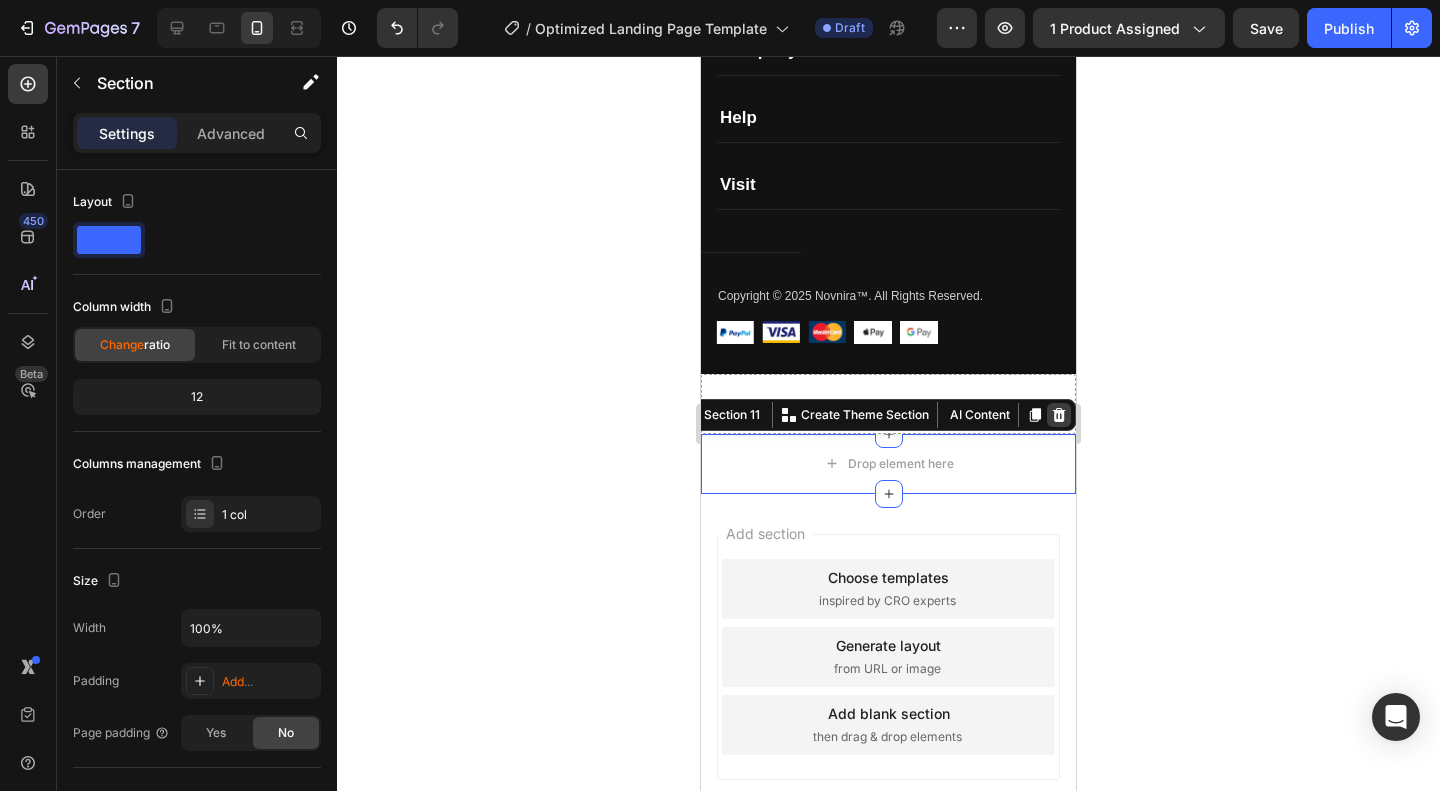click 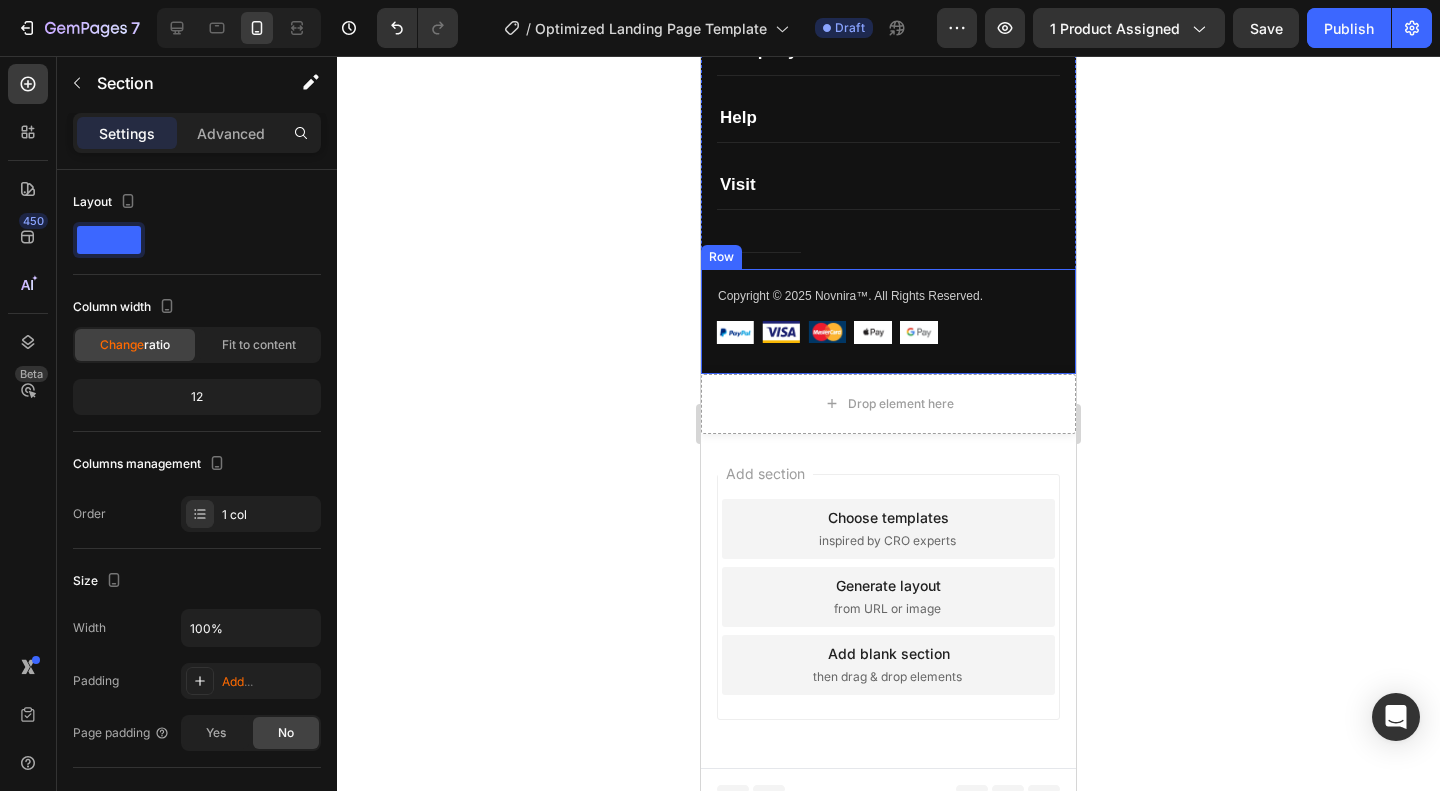 scroll, scrollTop: 6305, scrollLeft: 0, axis: vertical 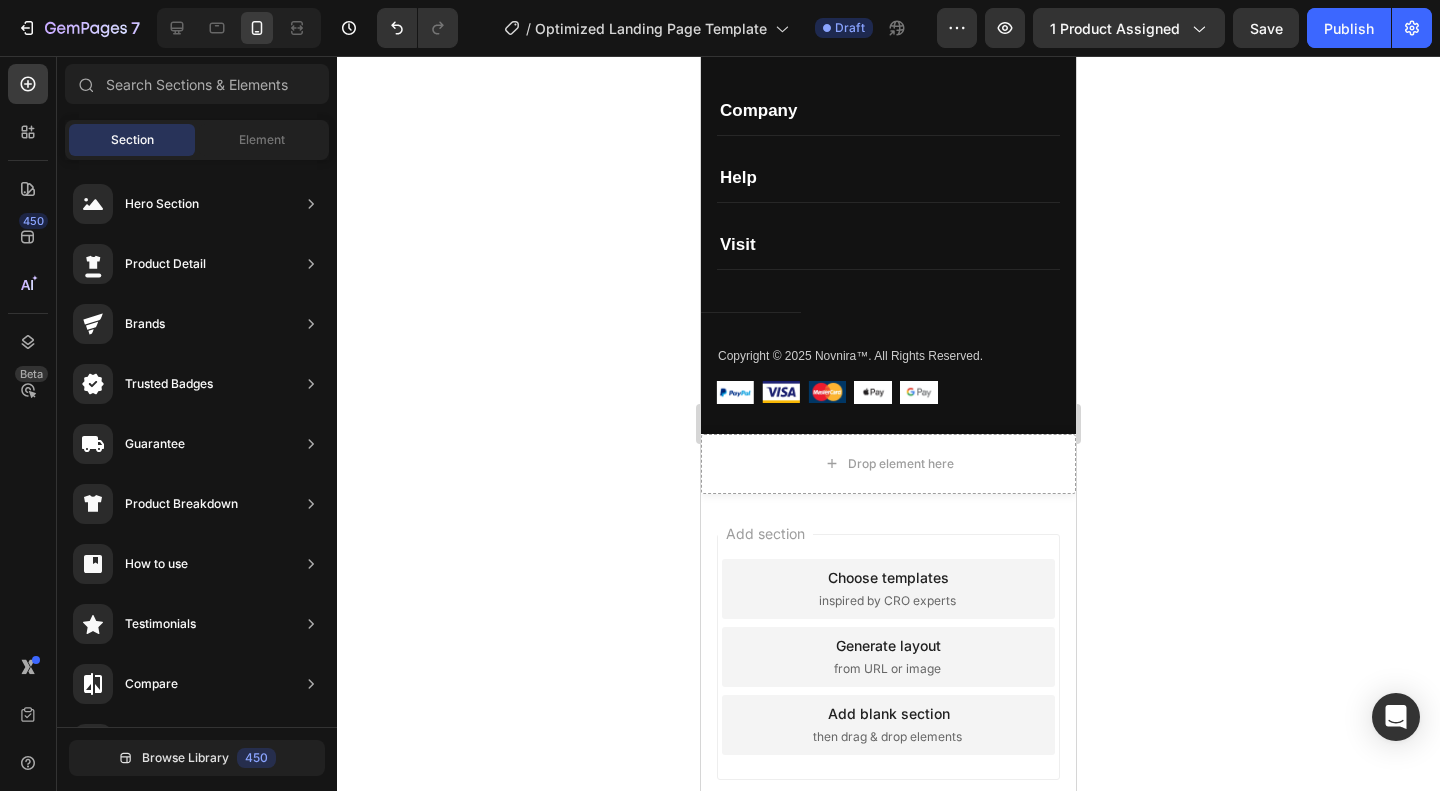 click on "Add section Choose templates inspired by CRO experts Generate layout from URL or image Add blank section then drag & drop elements" at bounding box center (888, 661) 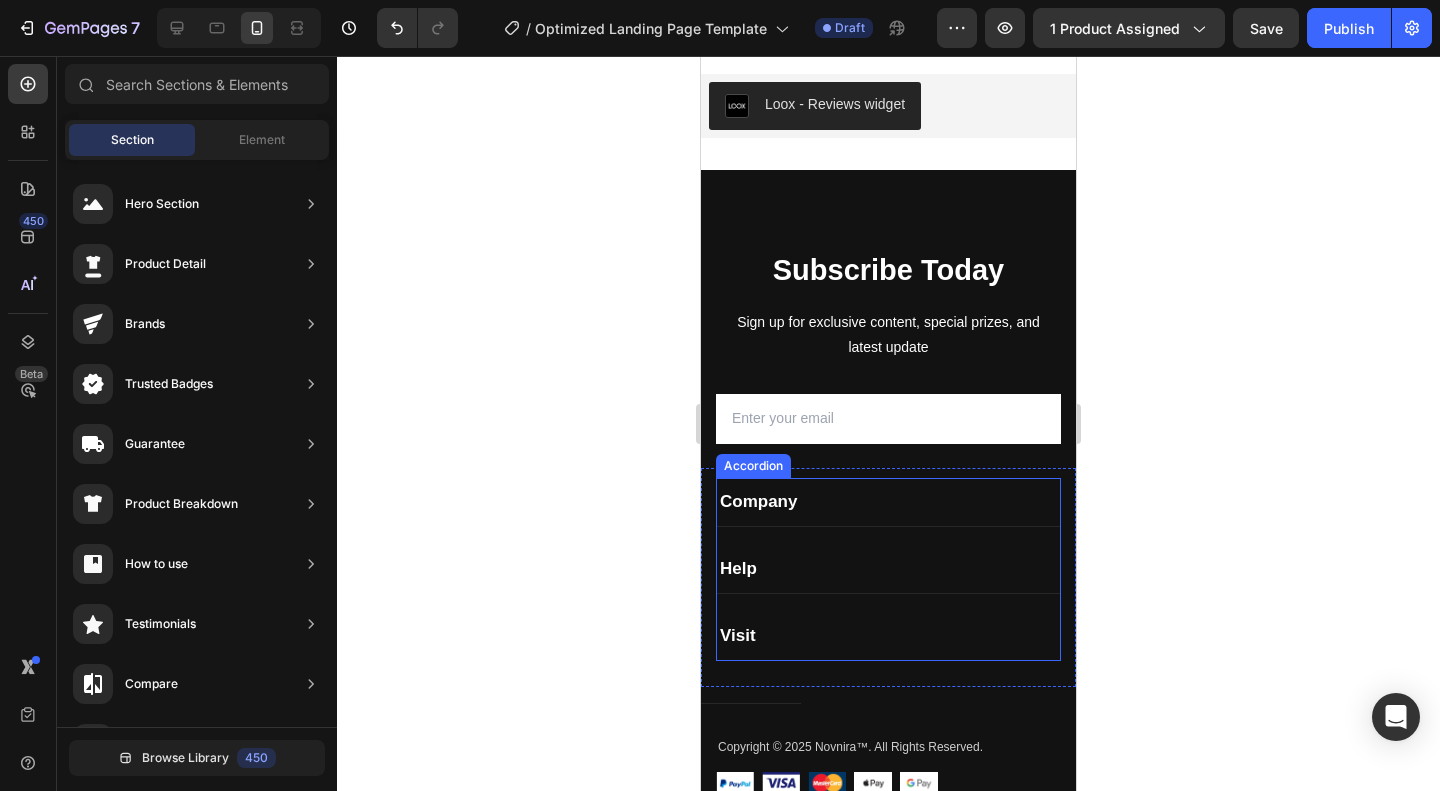 scroll, scrollTop: 5705, scrollLeft: 0, axis: vertical 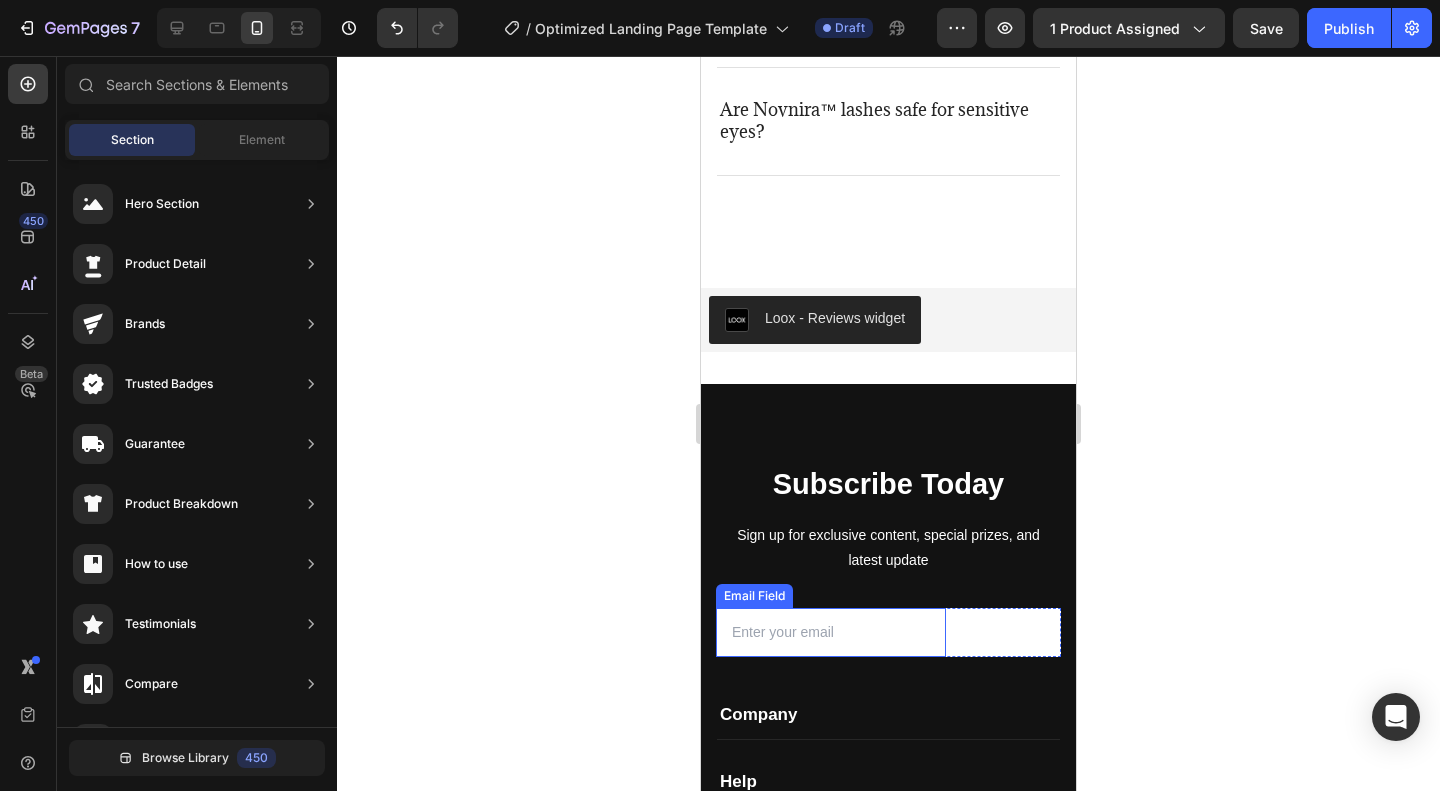 click at bounding box center (819, 632) 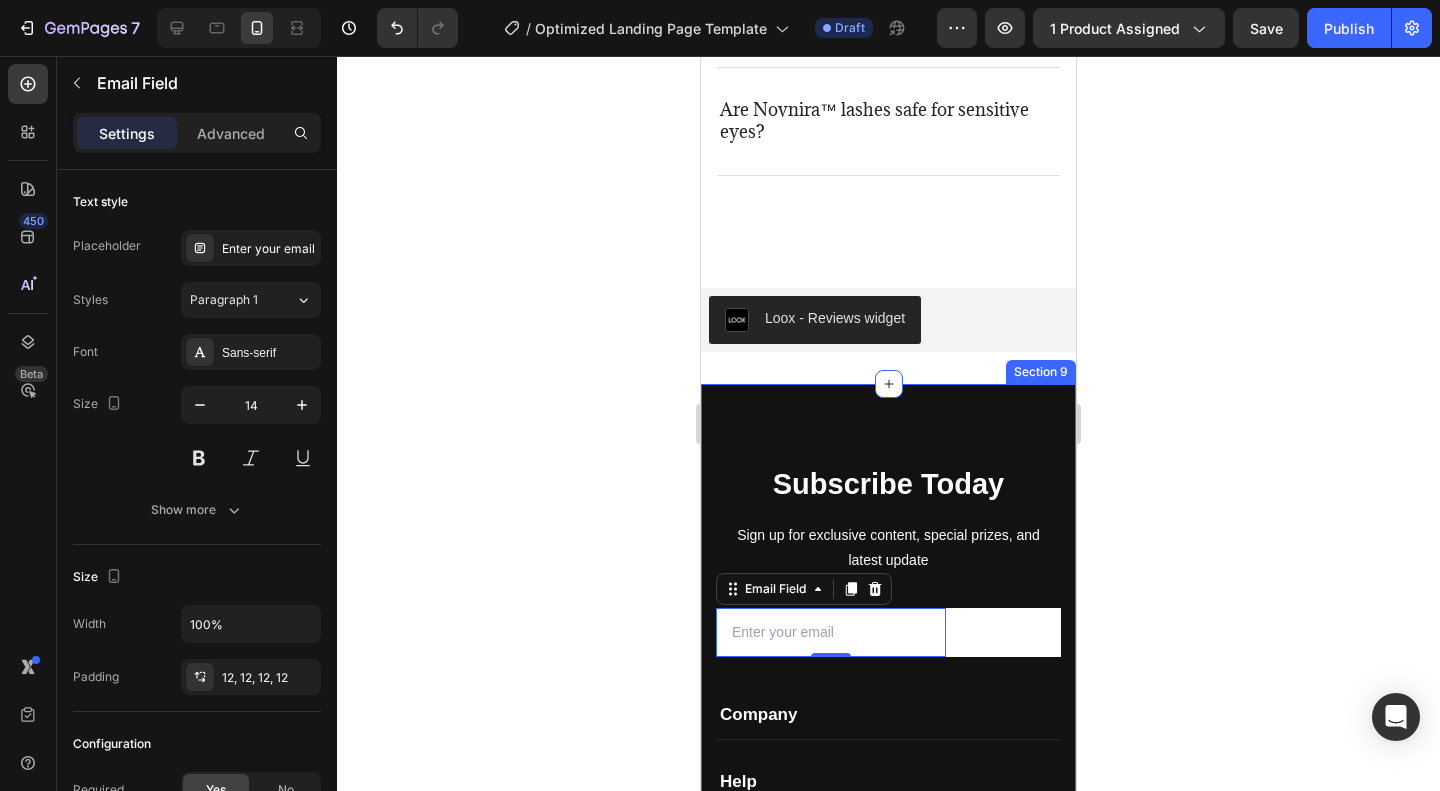 click on "Newsletter Row Company Text block About Button Events Button Rentals Button Features Button Shop Text block Men Button Women Button Footweat Button Brands Button Help Text block Customer Service Button Returns & Exchanges Button FAQs Button Contact Us Button Visit Text block 261 NW 26th Street [CITY]. [STATE] 33127 Text block 999-999-999 Text block support@[DOMAIN].com Text block Image Image Image Image Row Row Company Help Visit Accordion Row                Title Line Copyright © 2025 Novnira™. All Rights Reserved. Text block Image Image Image Image Image Row Row Section 9" at bounding box center (888, 711) 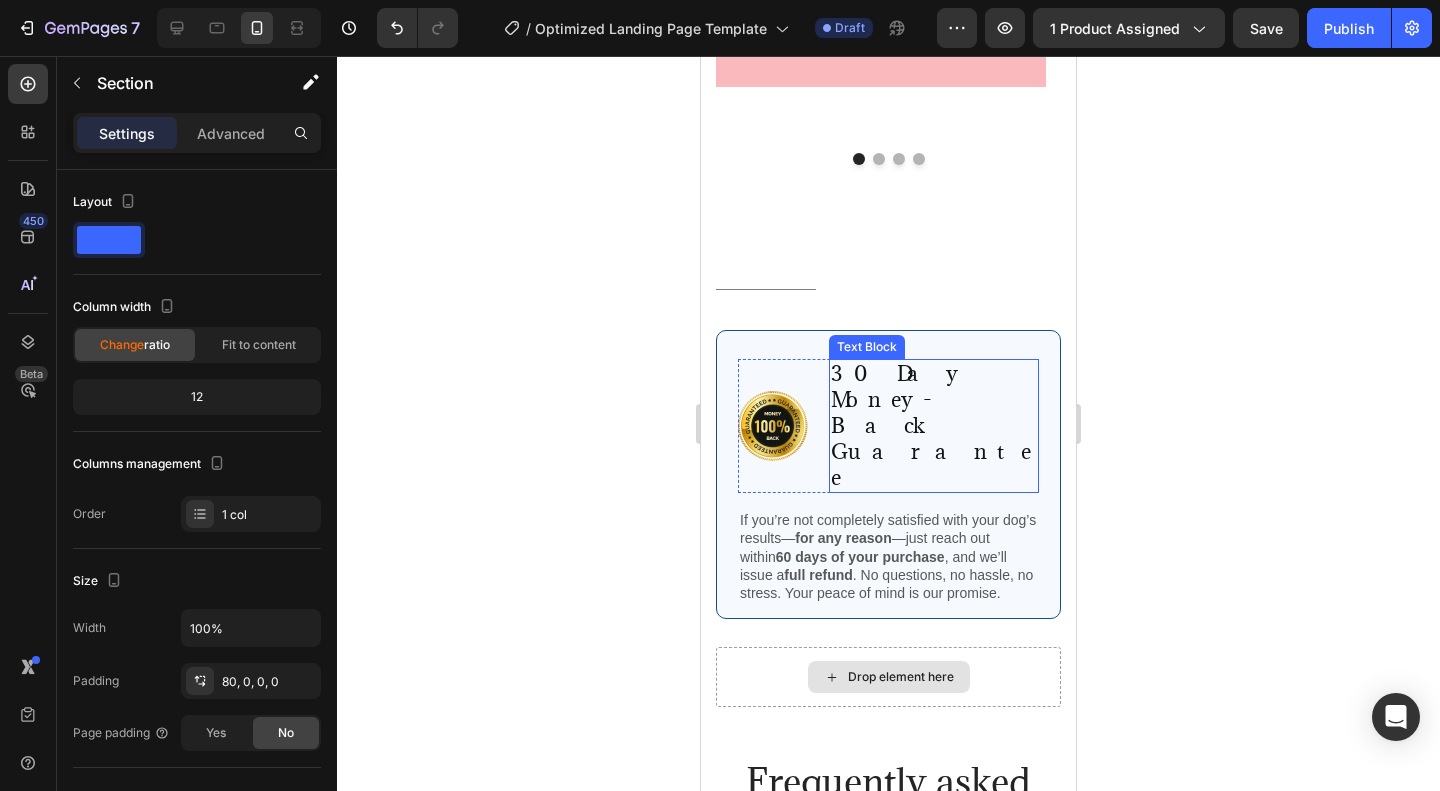 scroll, scrollTop: 4705, scrollLeft: 0, axis: vertical 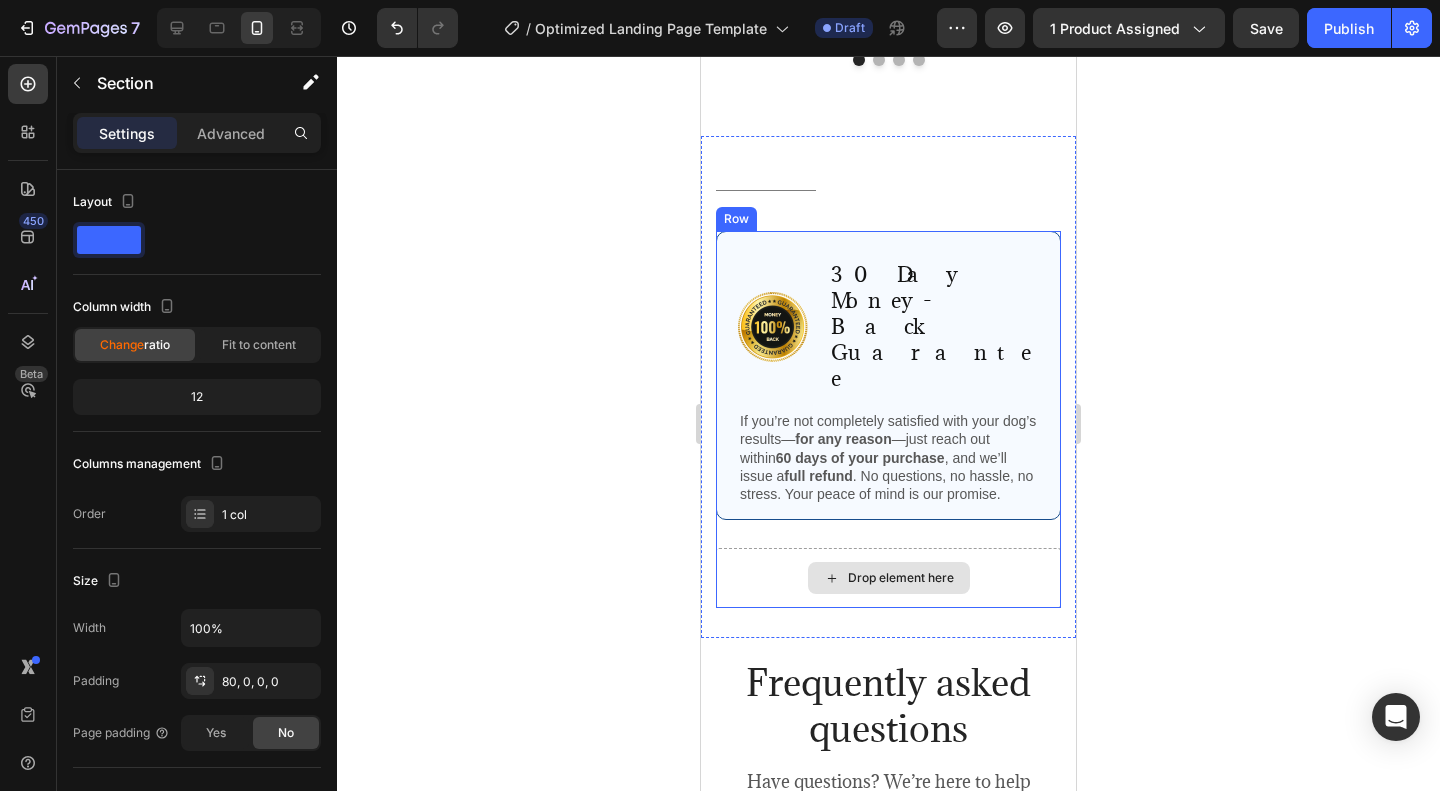 click on "Drop element here" at bounding box center [888, 578] 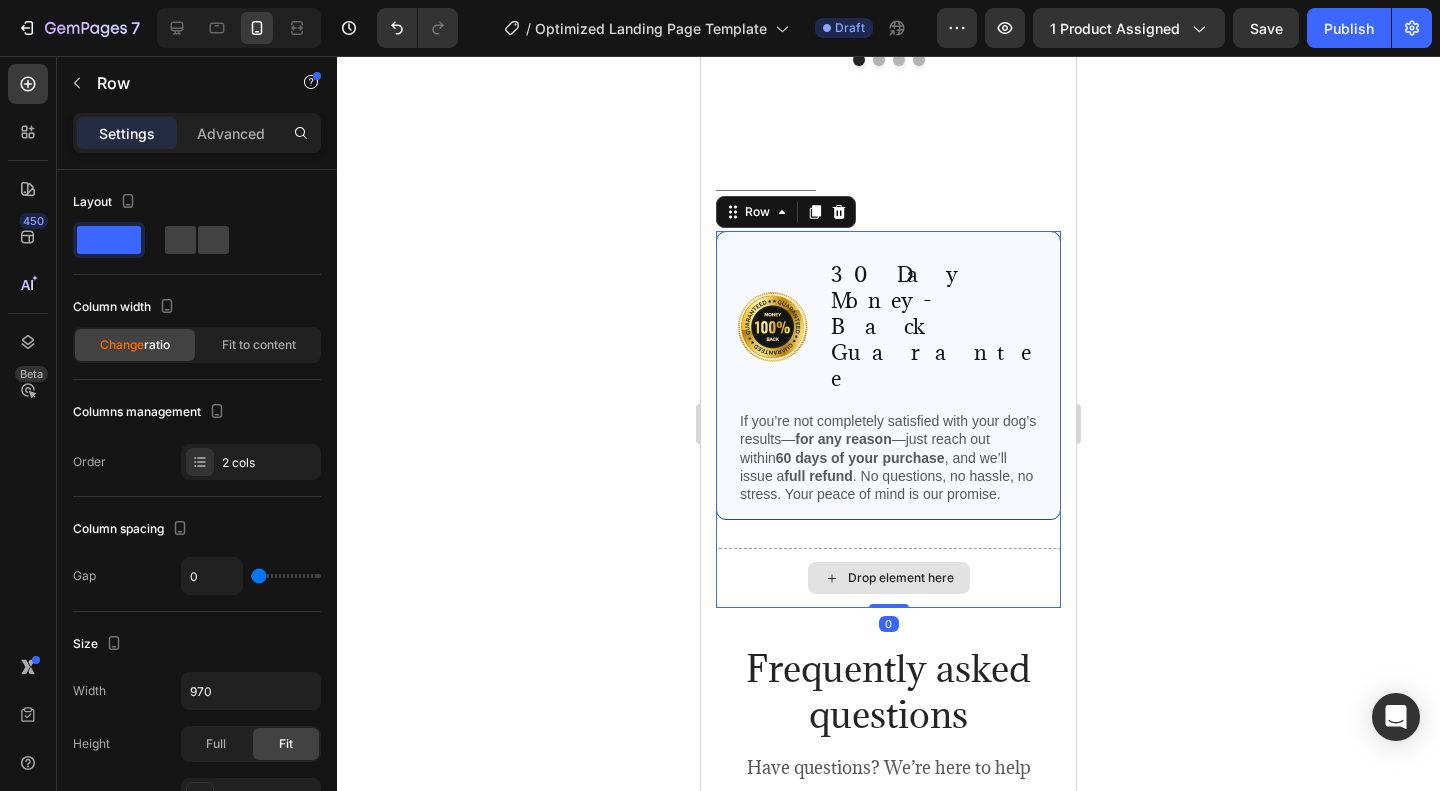 drag, startPoint x: 885, startPoint y: 559, endPoint x: 889, endPoint y: 498, distance: 61.13101 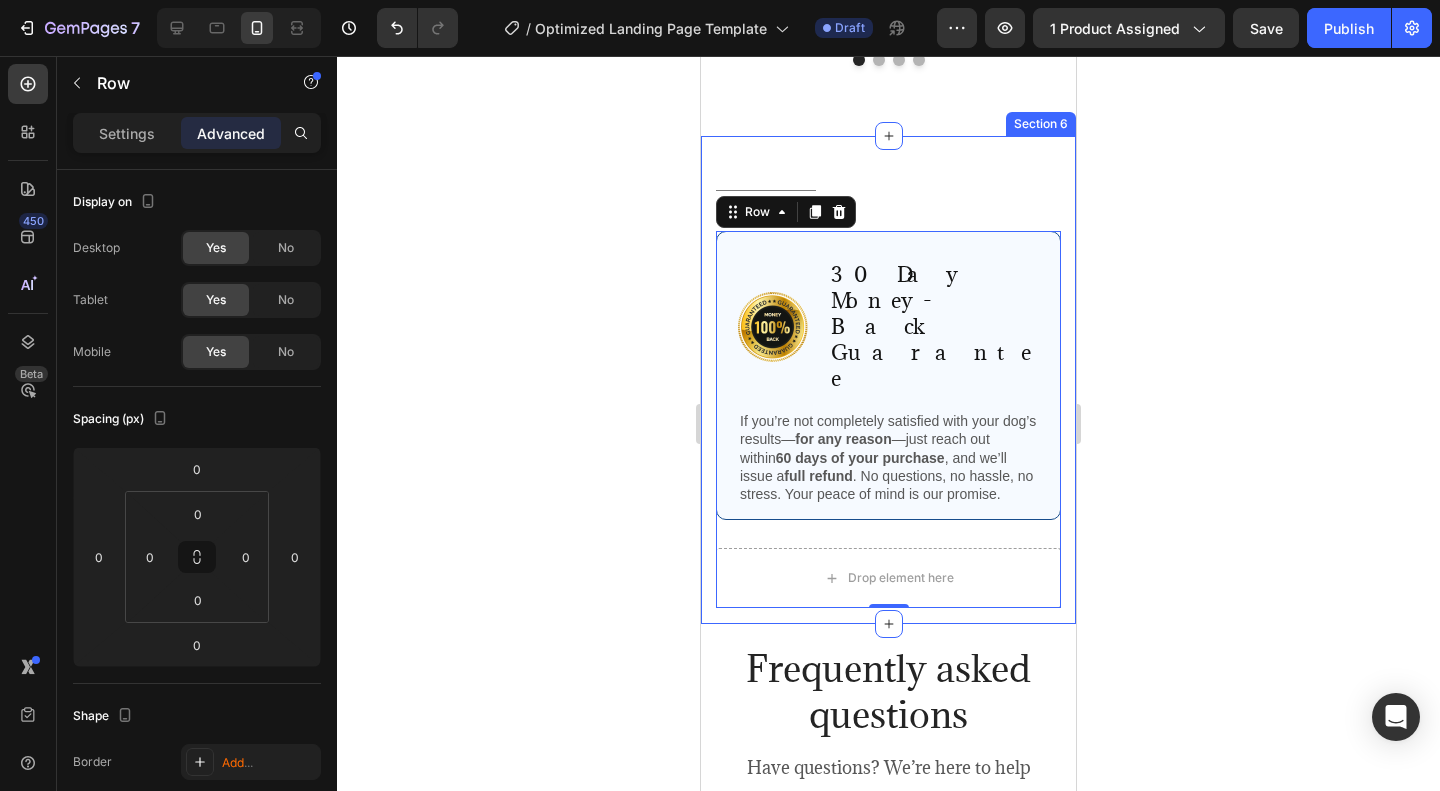 click on "Title Line Row Image  30 Day Money-Back Guarantee Text Block Row If you’re not completely satisfied with your dog’s results— for any reason —just reach out within  60 days of your purchase , and we’ll issue a  full refund . No questions, no hassle, no stress. Your peace of mind is our promise. Text Block Row
Drop element here Row   0 Section 6" at bounding box center [888, 380] 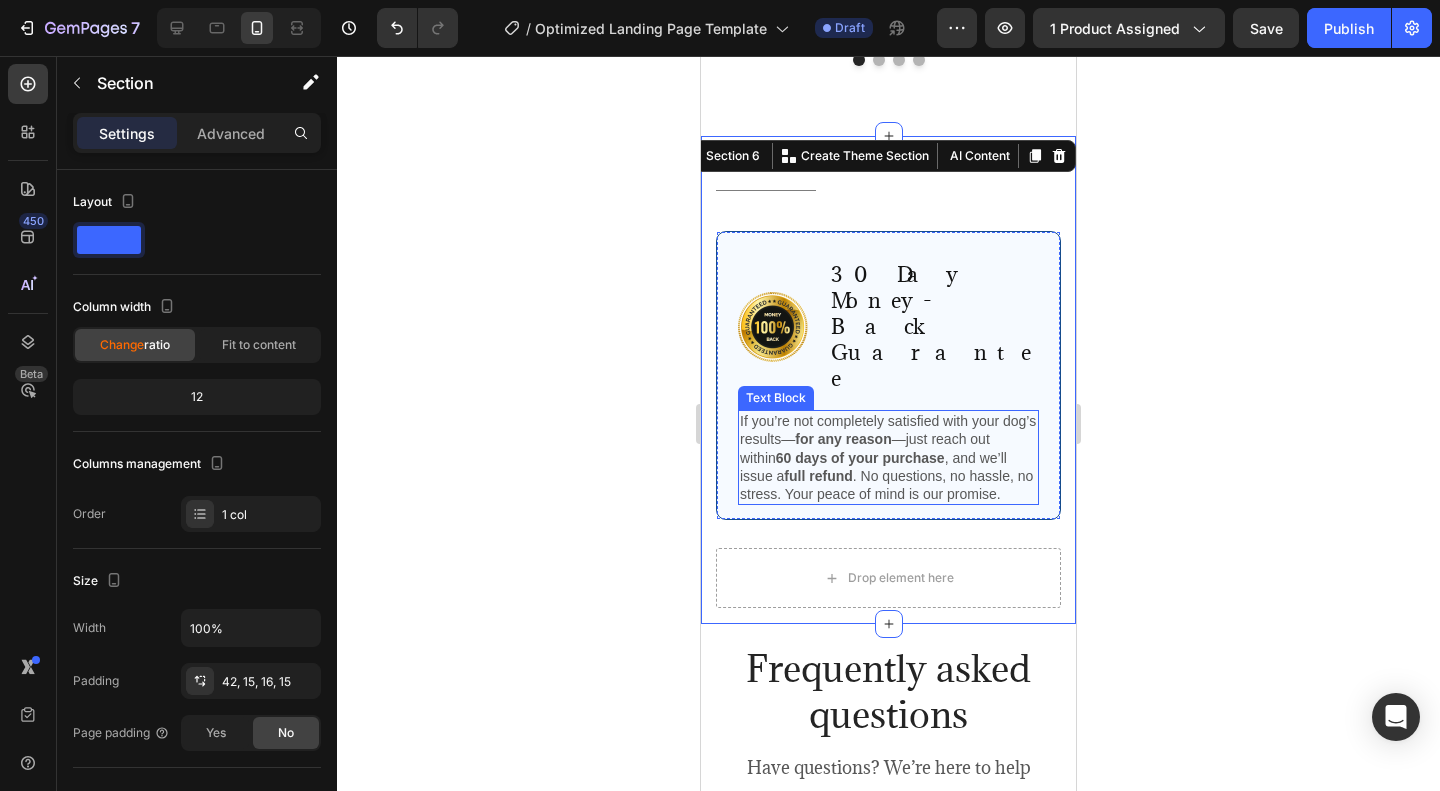 scroll, scrollTop: 4605, scrollLeft: 0, axis: vertical 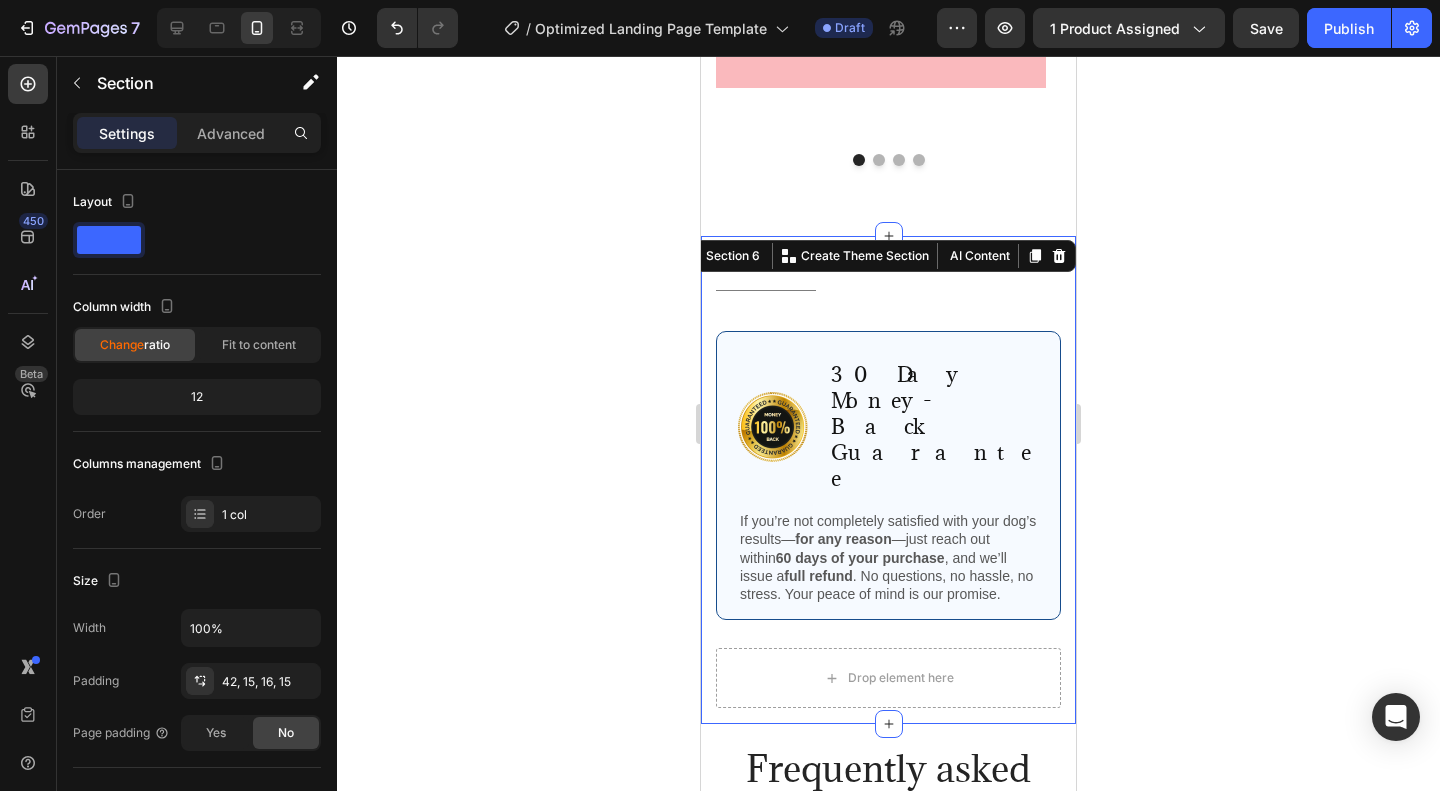 click on "Title Line Row Image  30 Day Money-Back Guarantee Text Block Row If you’re not completely satisfied with your dog’s results— for any reason —just reach out within  60 days of your purchase , and we’ll issue a  full refund . No questions, no hassle, no stress. Your peace of mind is our promise. Text Block Row
Drop element here Row" at bounding box center (888, 493) 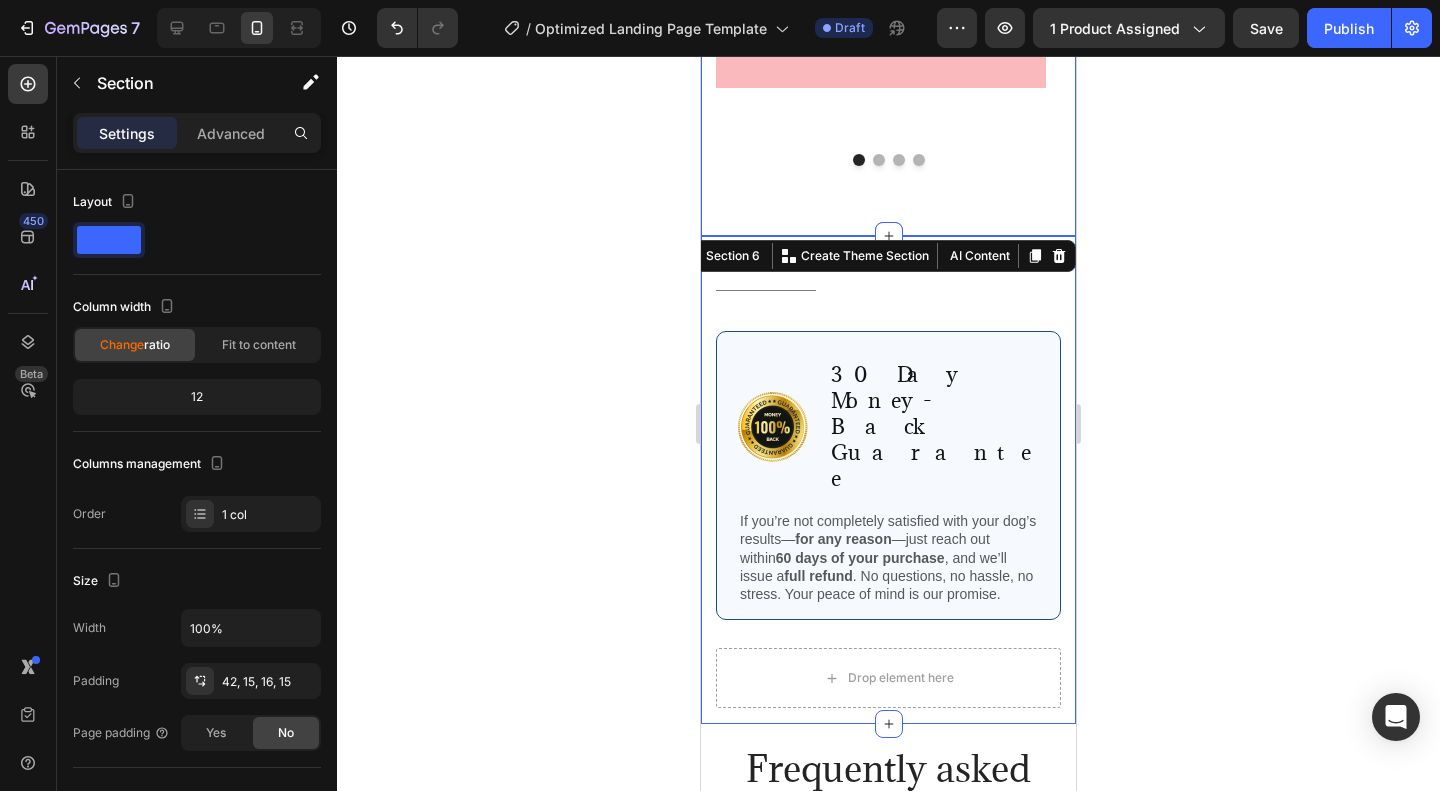 click on "Image list 2 col What Our Customers Are Saying Heading Image
Icon
Icon
Icon
Icon
Icon Row [NAME] Text block Row I bought these on a whim and now I’m  completely obsessed . They’re  lightweight, natural, and actually stay on all day . What really blew me away is how they  instantly lifted my whole look . I’ve never felt this confident with so little effort. Text block                Title Line (P) Images & Gallery Novnira™  3D Magnetic Eyelashes Set (P) Title $49.99 (P) Price (P) Price $49.99 (P) Price (P) Price Row Buy Now (P) Cart Button Product Row Image
Icon
Icon
Icon
Icon
Icon Row [NAME] Text block Row With Novnira™, I get  salon-quality lashes in under a minute . No glue, no appointments— just gorgeous, fluttery lashes anytime I want . My eyes pop in every photo now, and people keep asking what filter I’m using.  Text block" at bounding box center (888, -195) 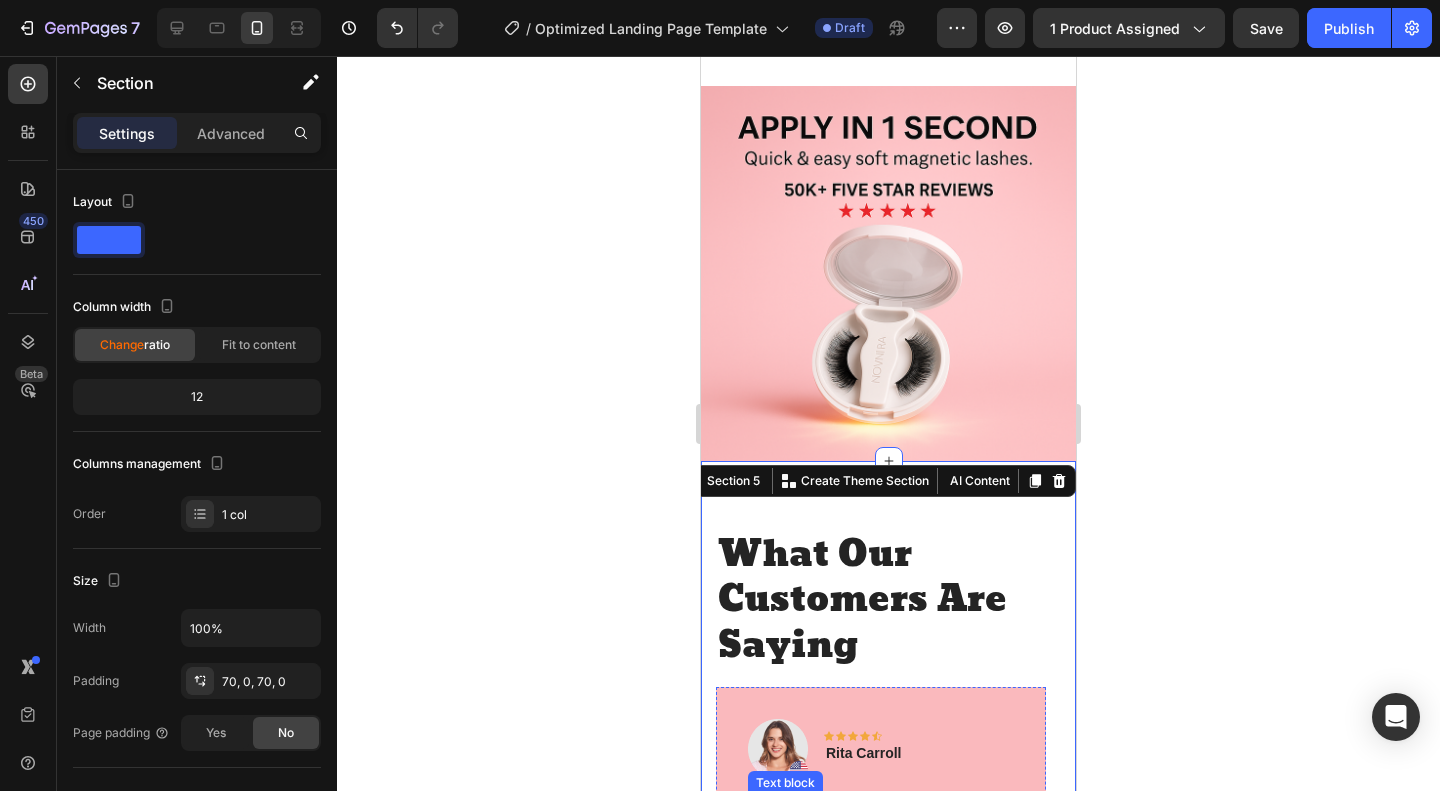 scroll, scrollTop: 3405, scrollLeft: 0, axis: vertical 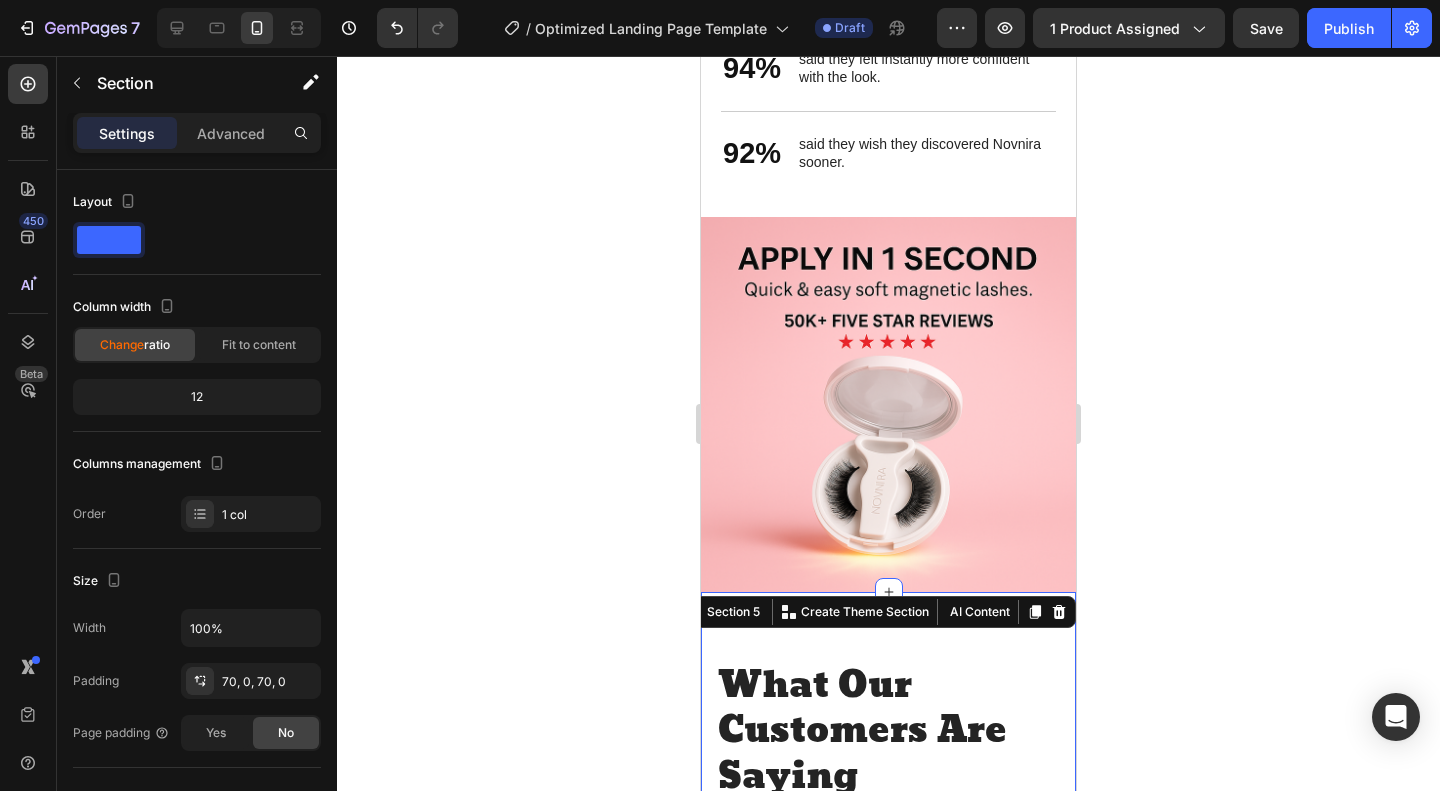 click 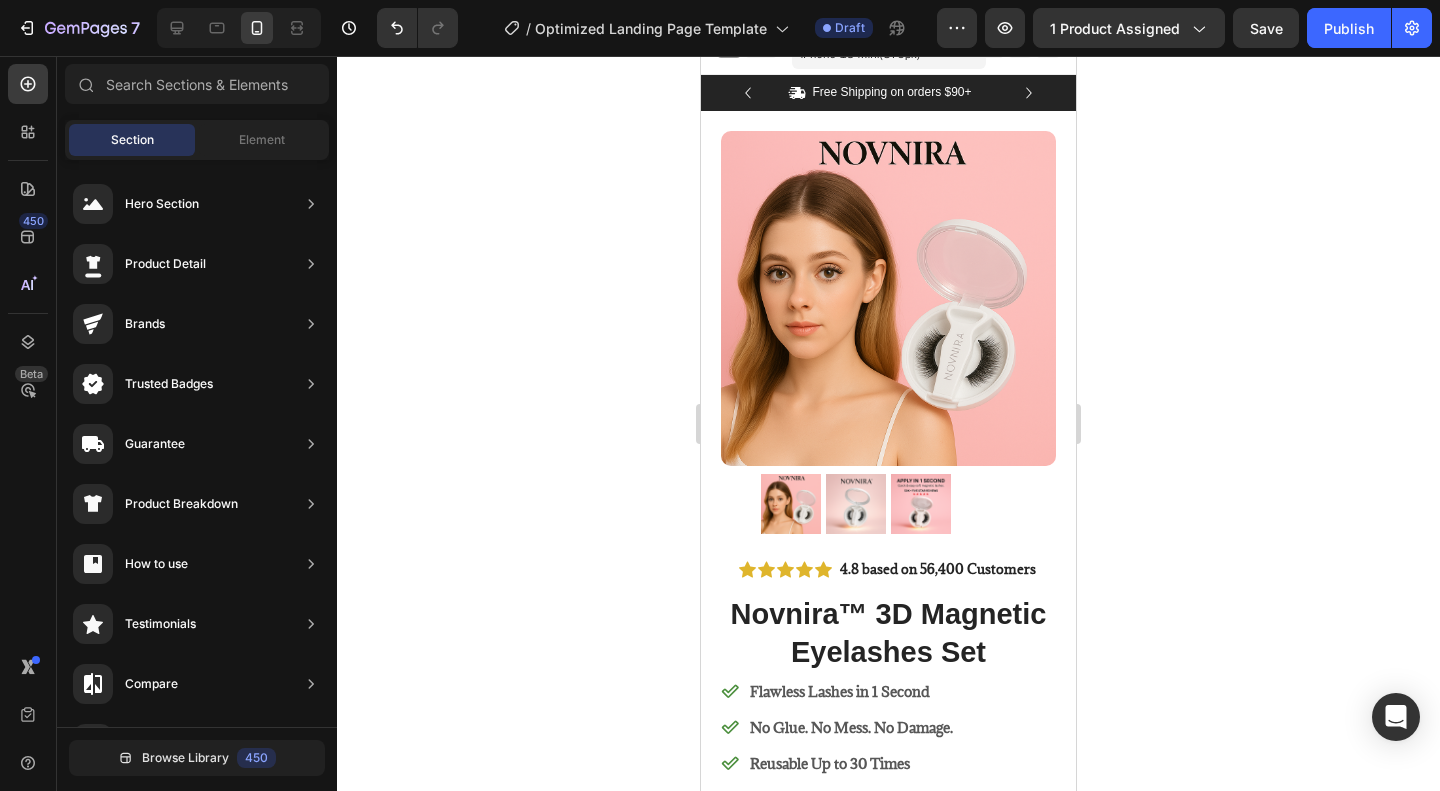 scroll, scrollTop: 5, scrollLeft: 0, axis: vertical 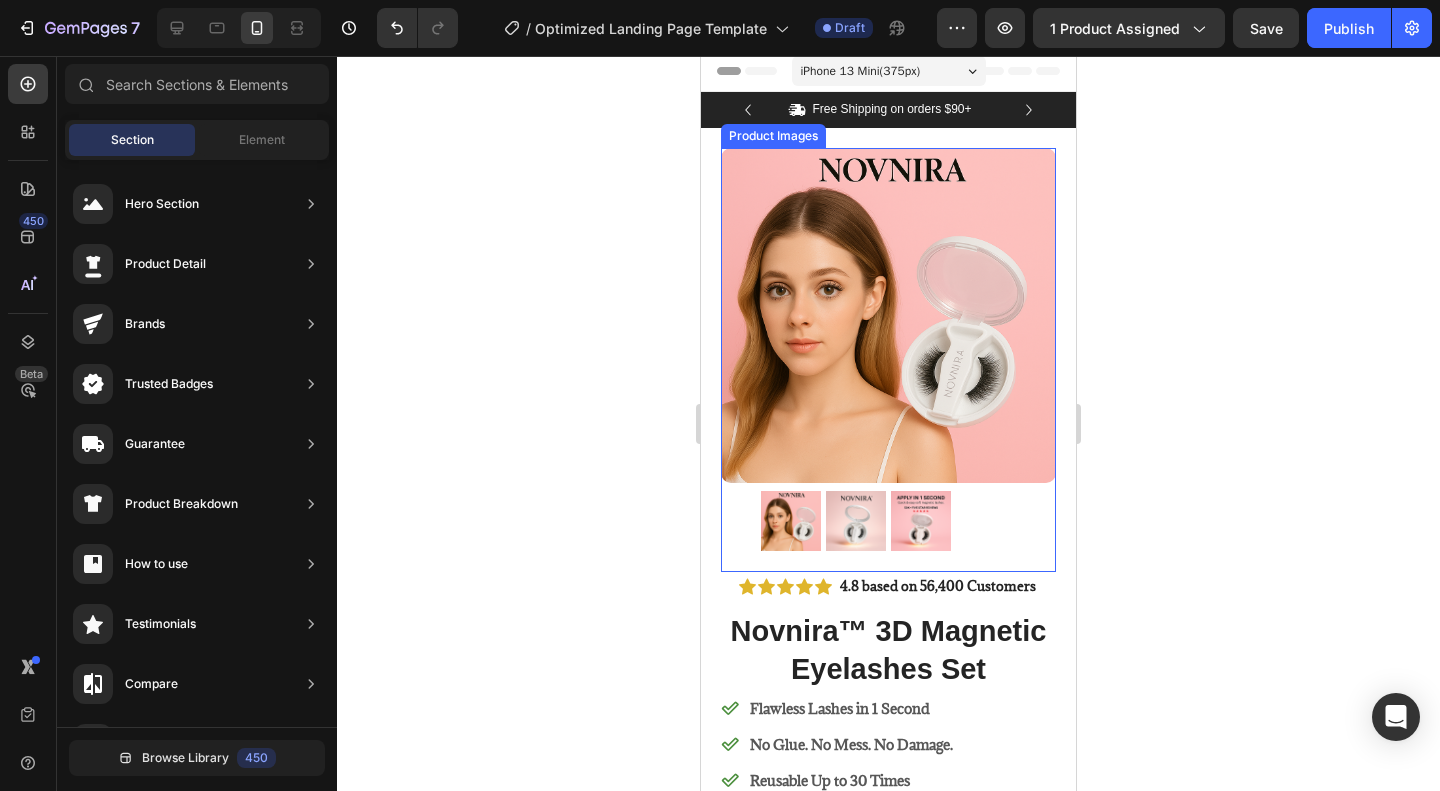 click at bounding box center [856, 521] 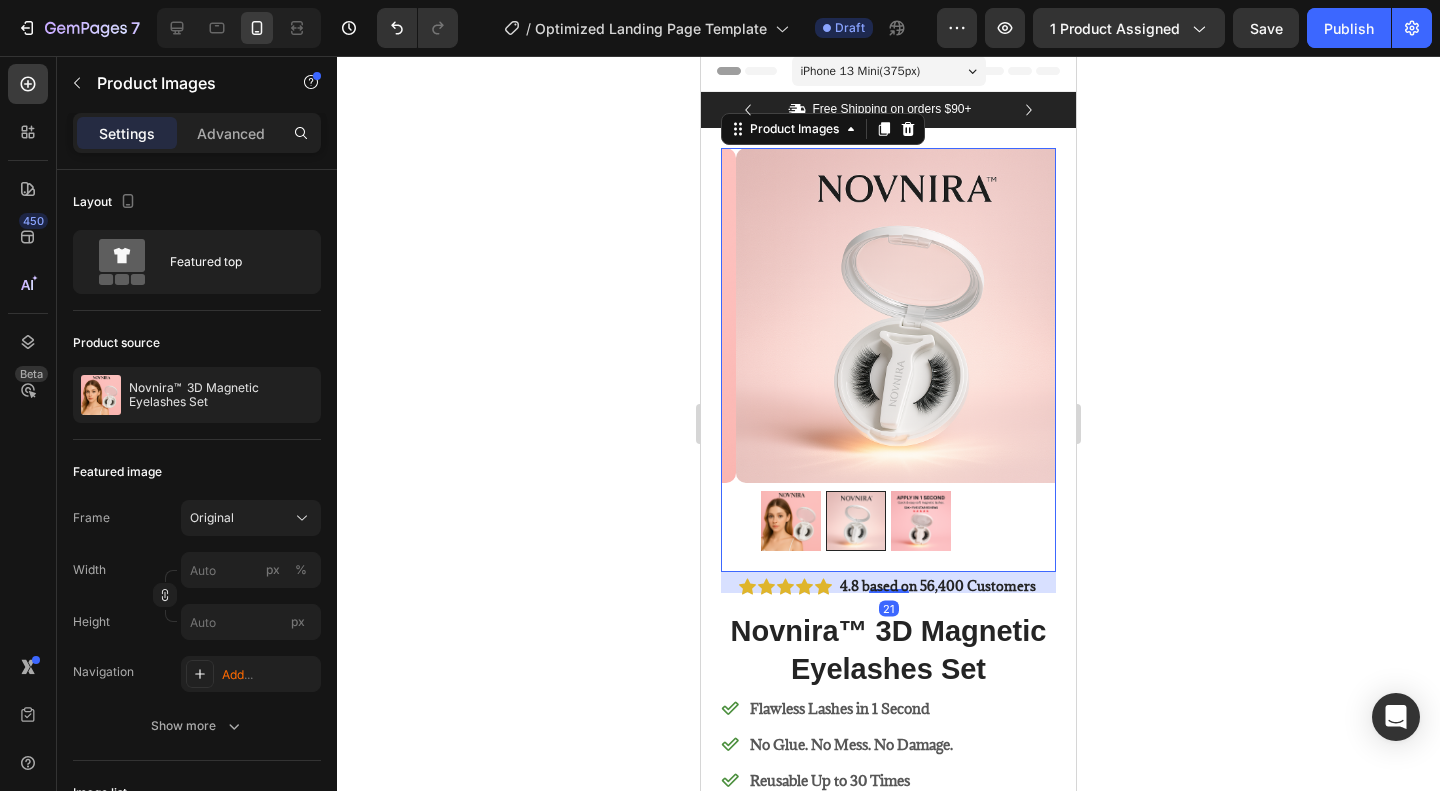 click at bounding box center [921, 521] 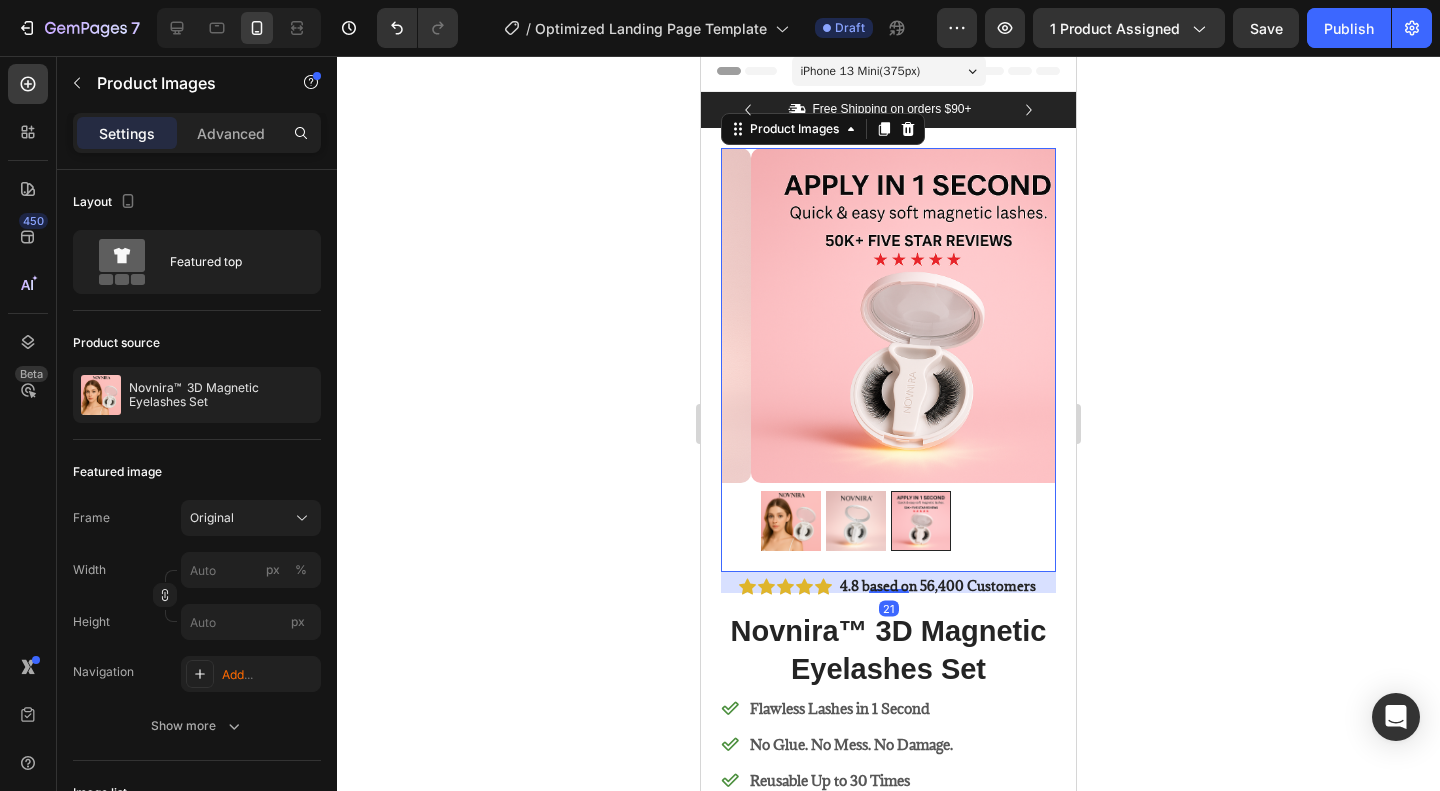 click at bounding box center [856, 521] 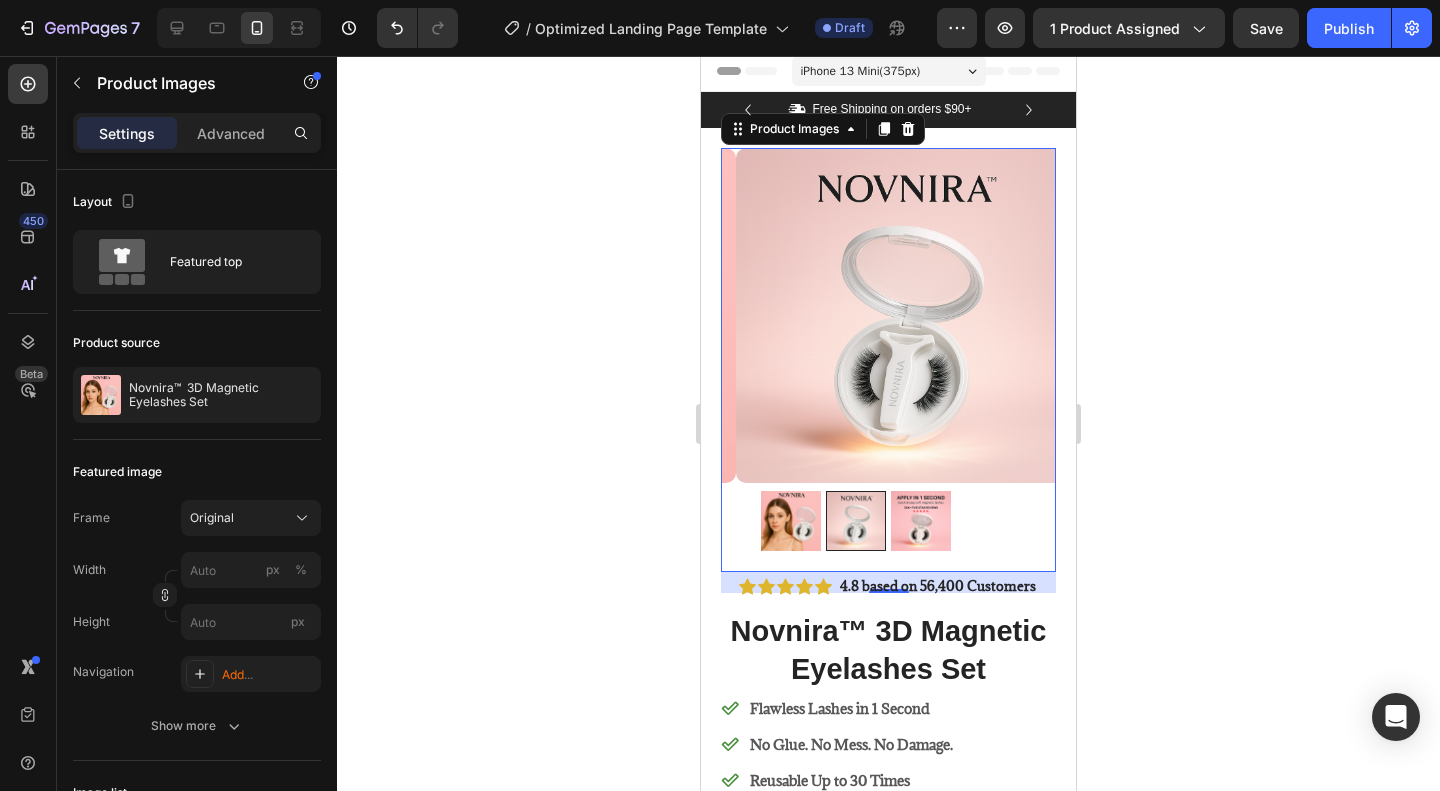 click at bounding box center [791, 521] 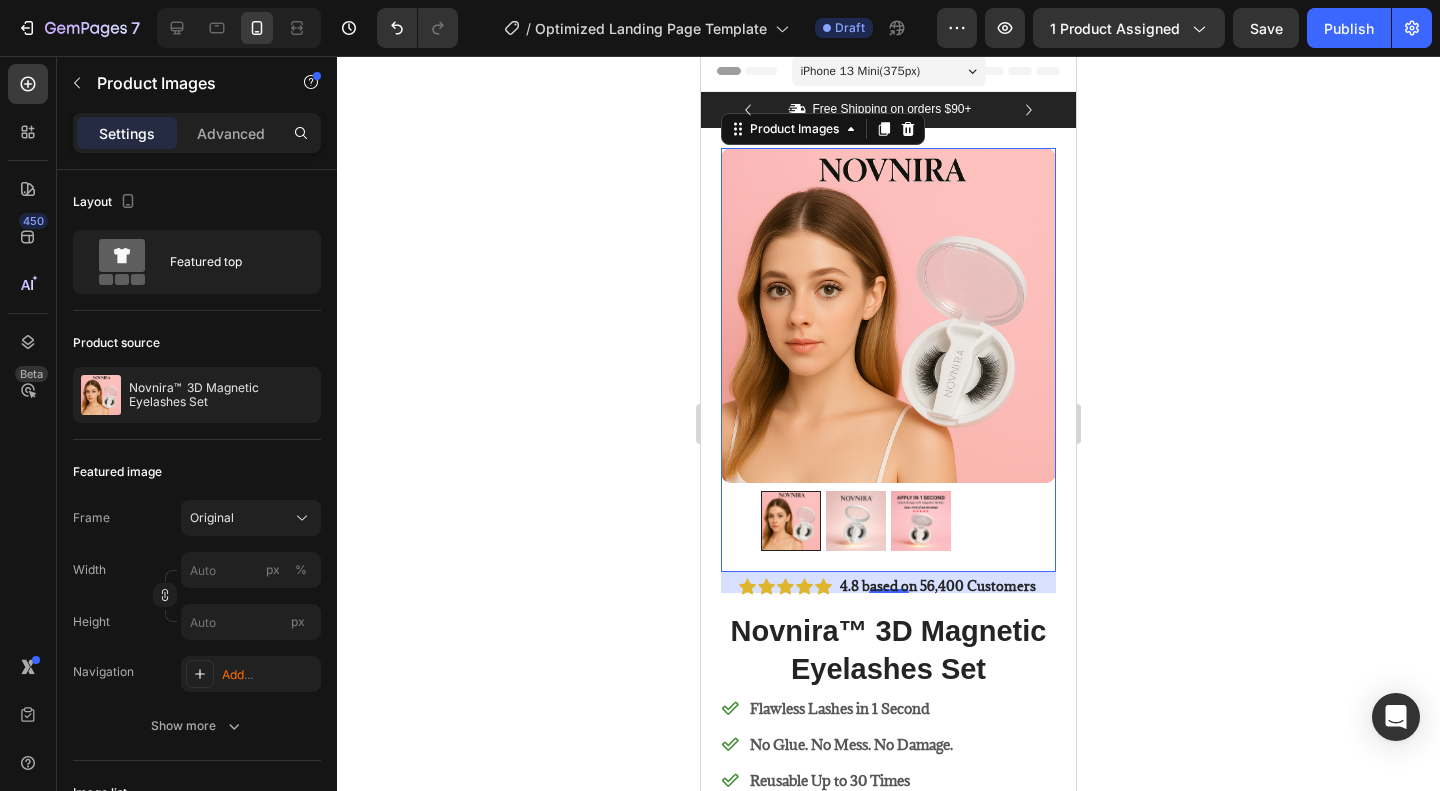 click 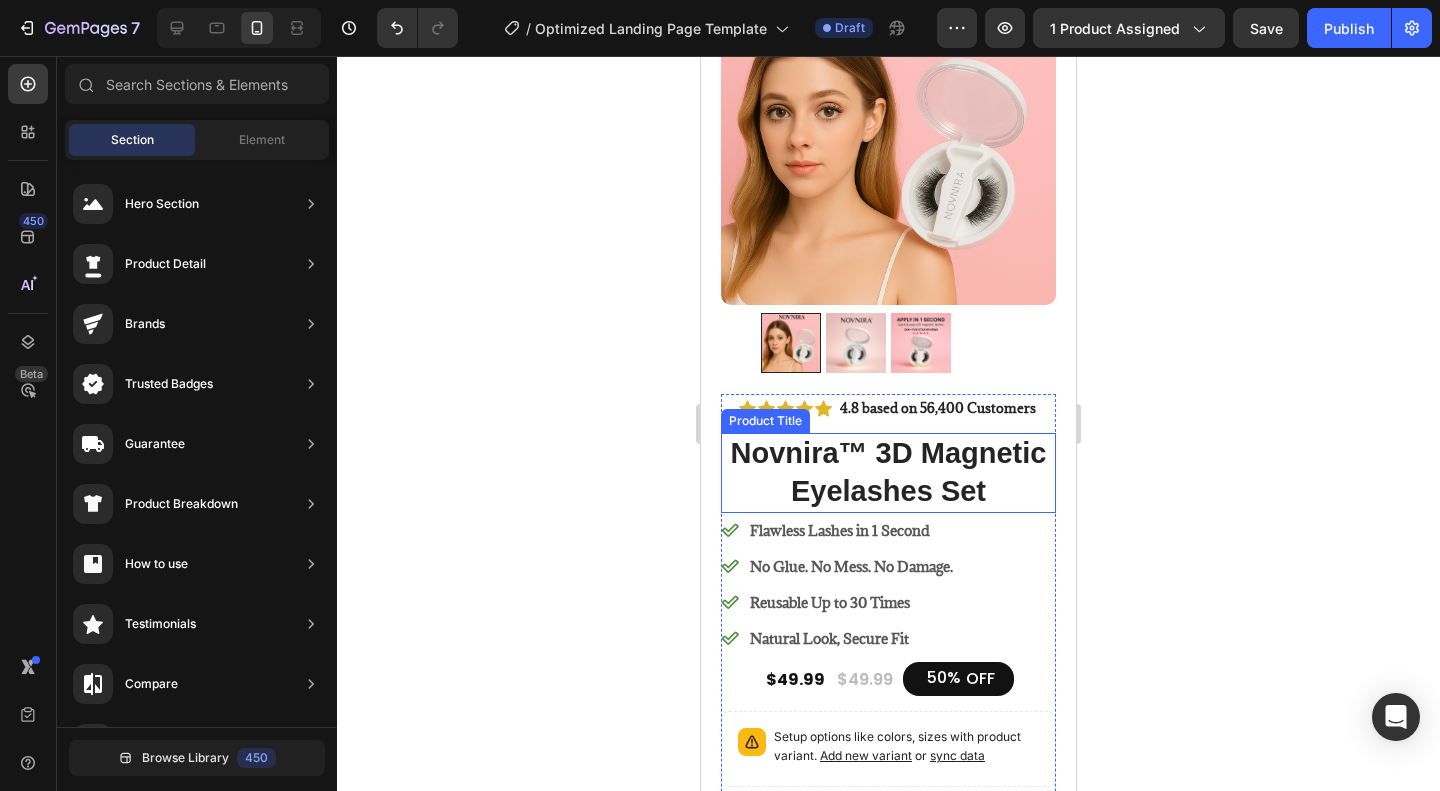 scroll, scrollTop: 305, scrollLeft: 0, axis: vertical 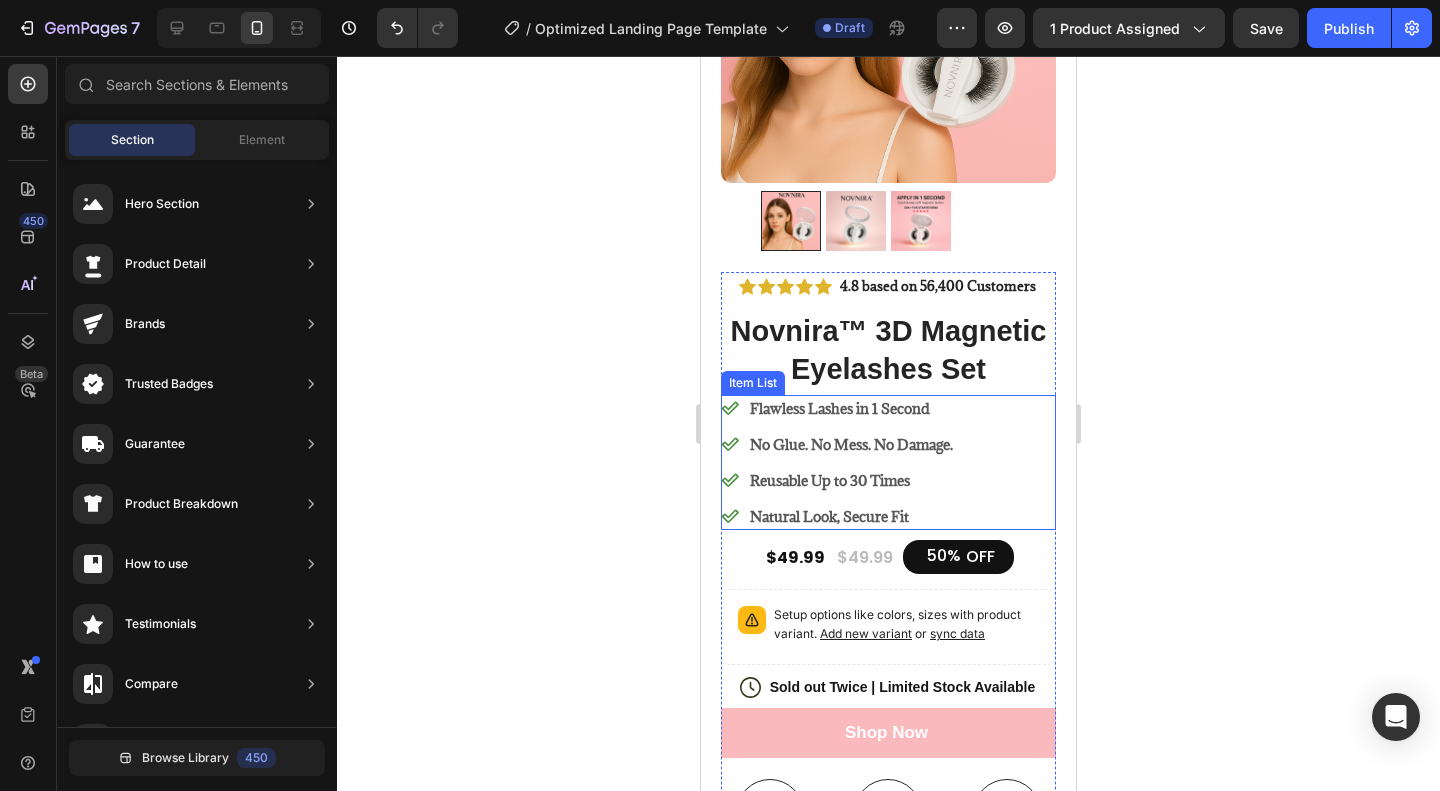 click on "Flawless Lashes in 1 Second" at bounding box center (838, 408) 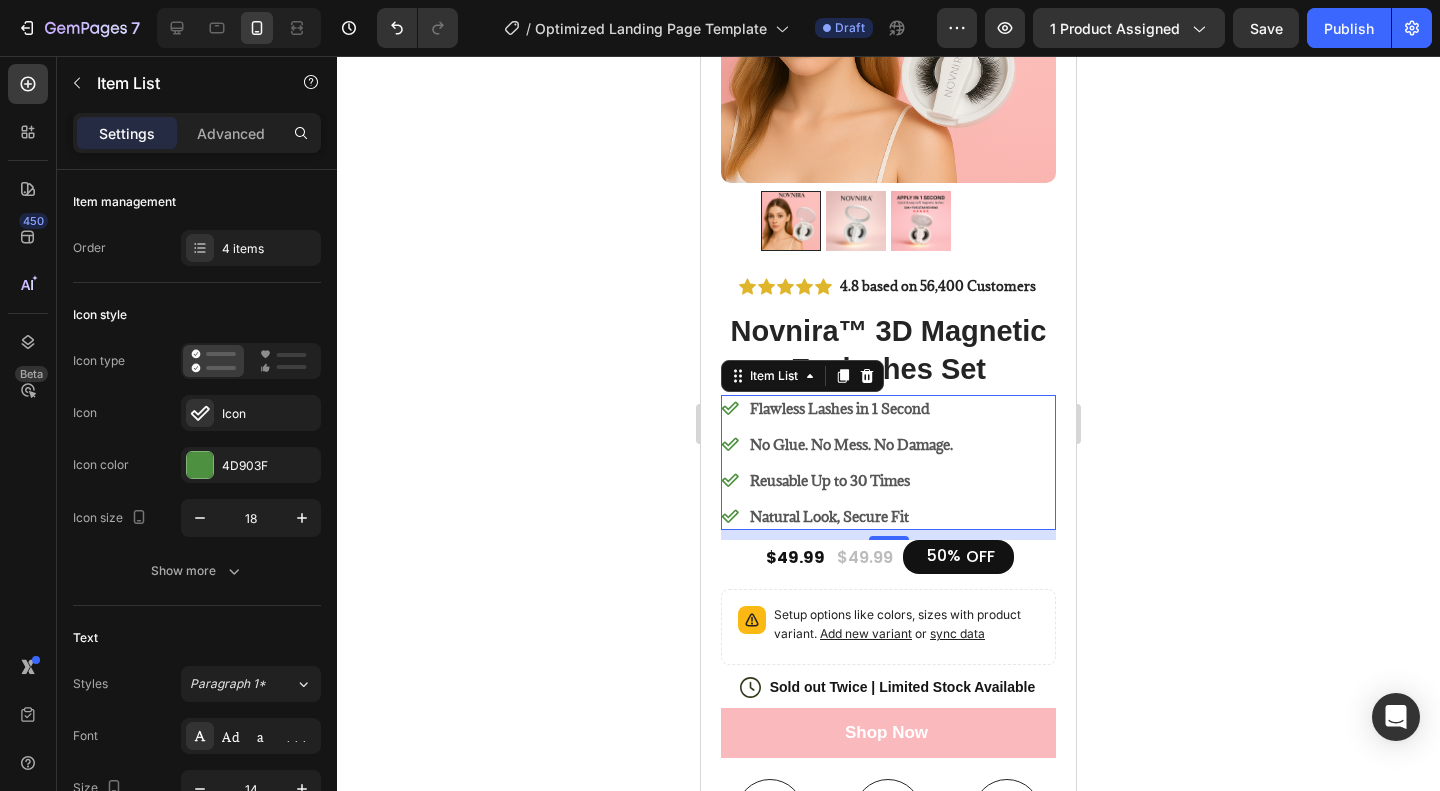 click on "Flawless Lashes in 1 Second" at bounding box center [838, 408] 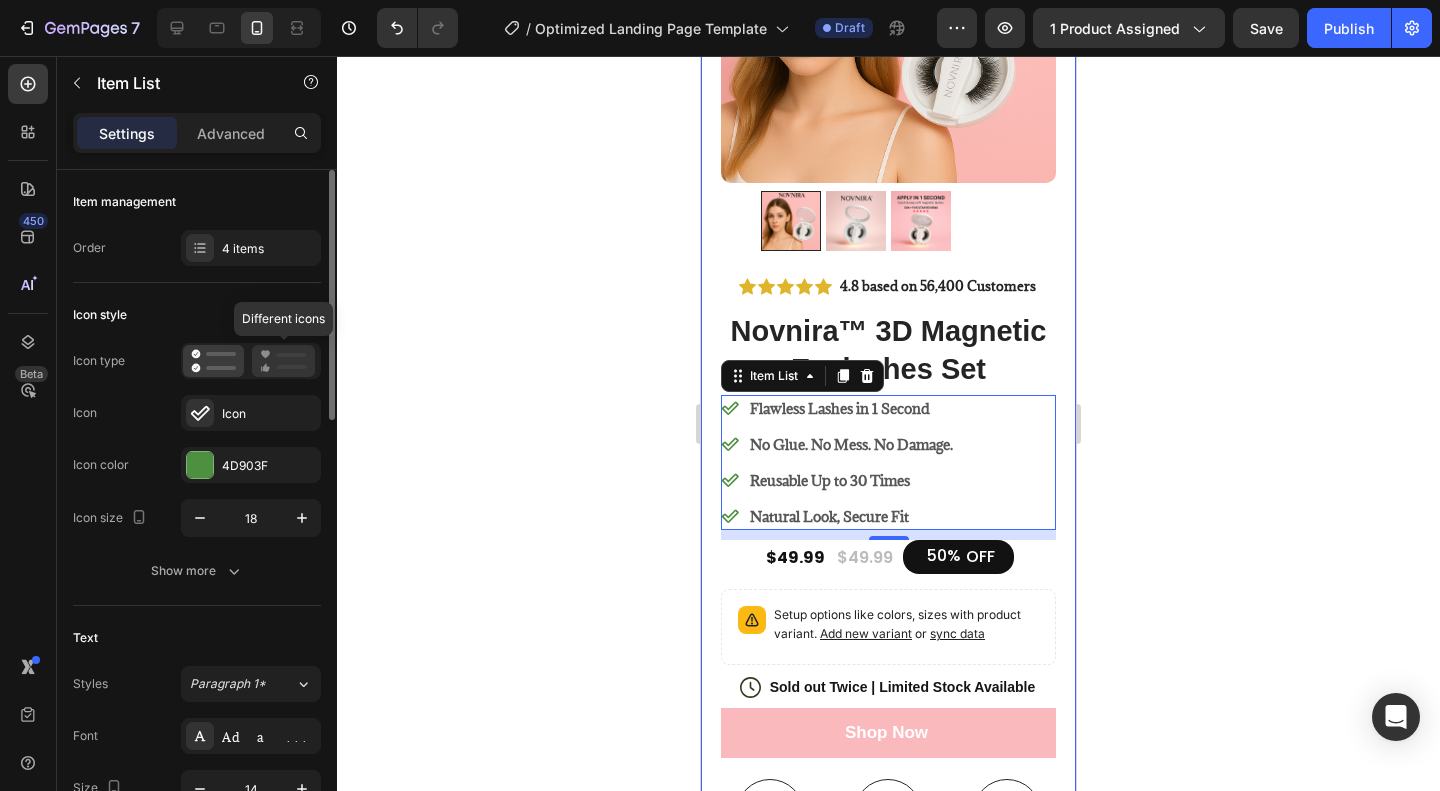 click 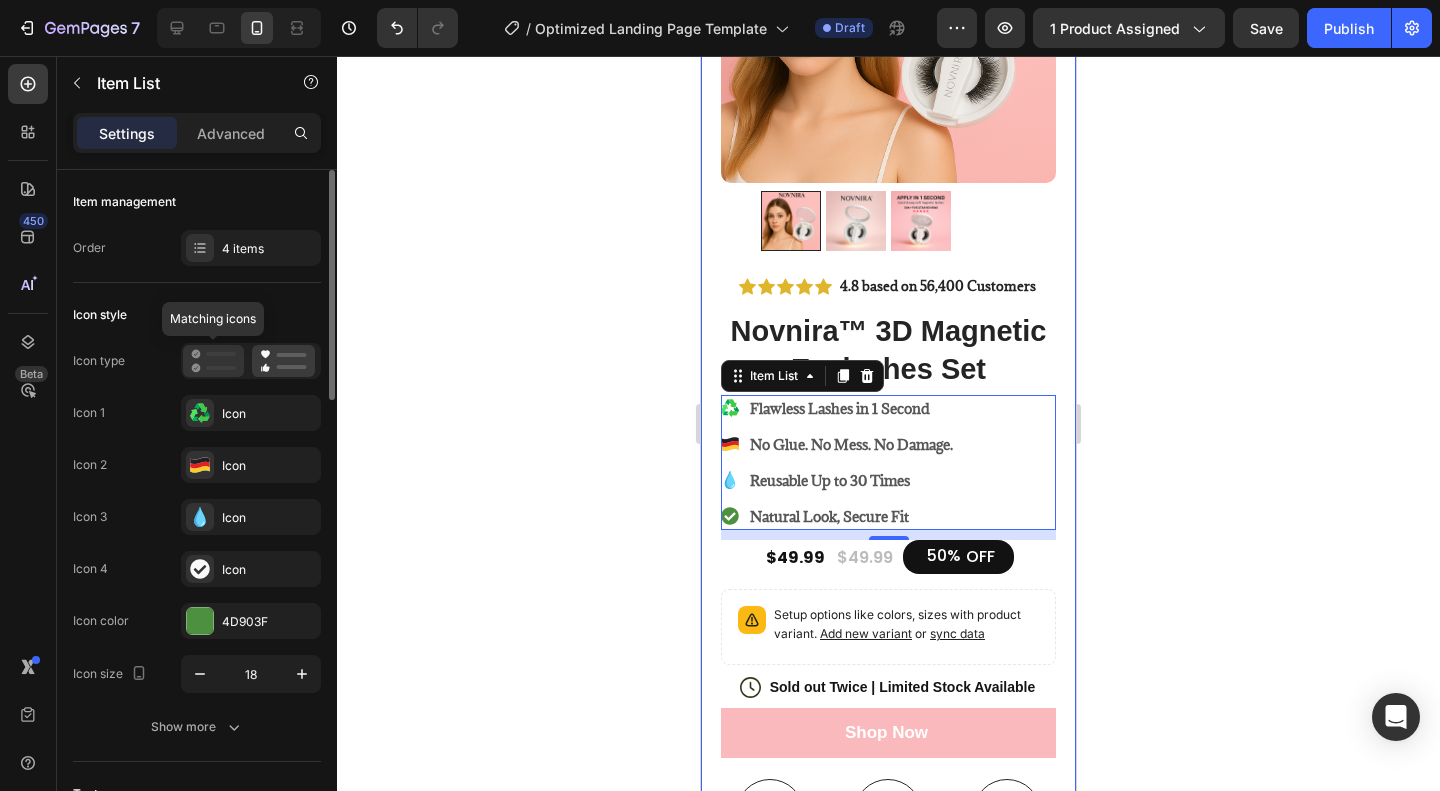 click 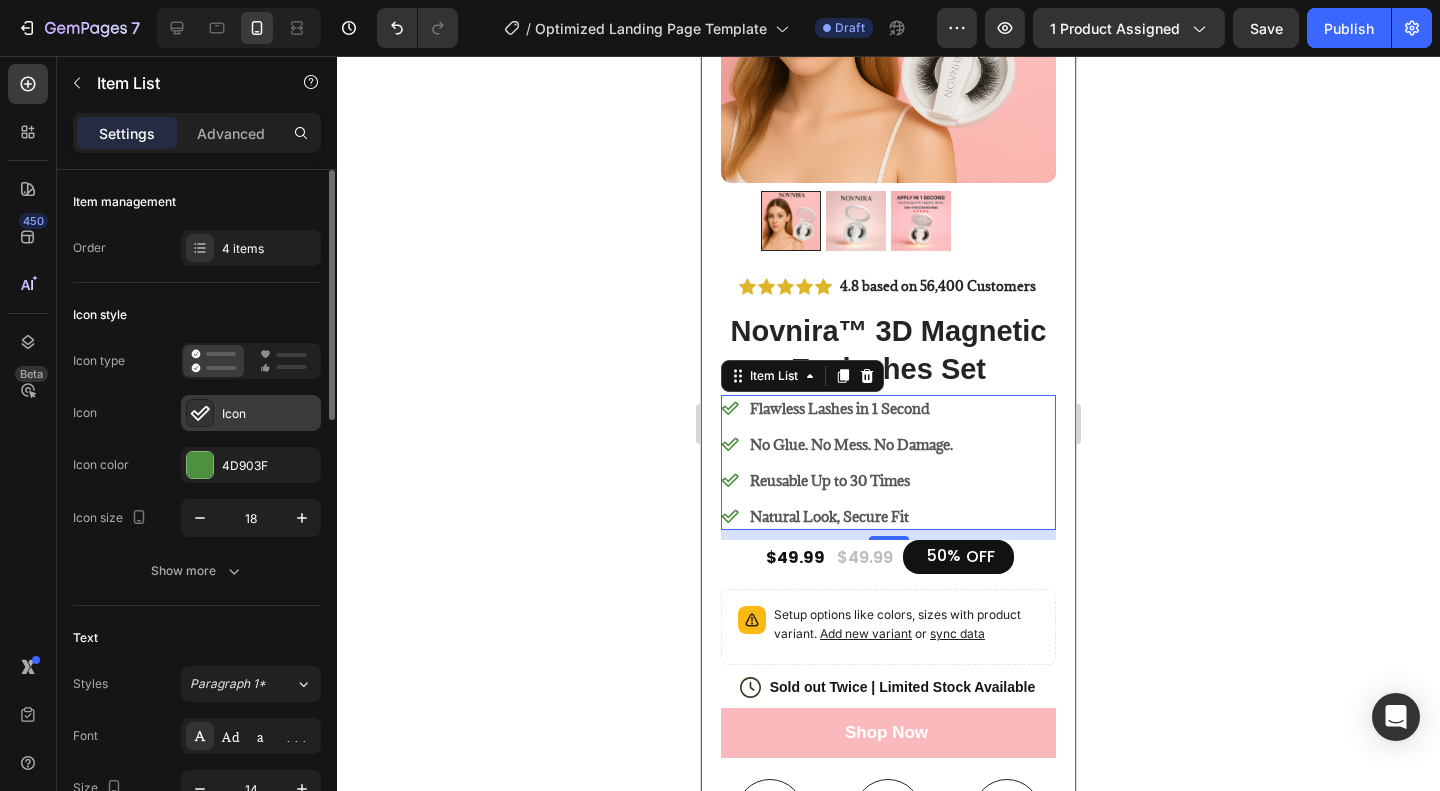 click on "Icon" at bounding box center (269, 414) 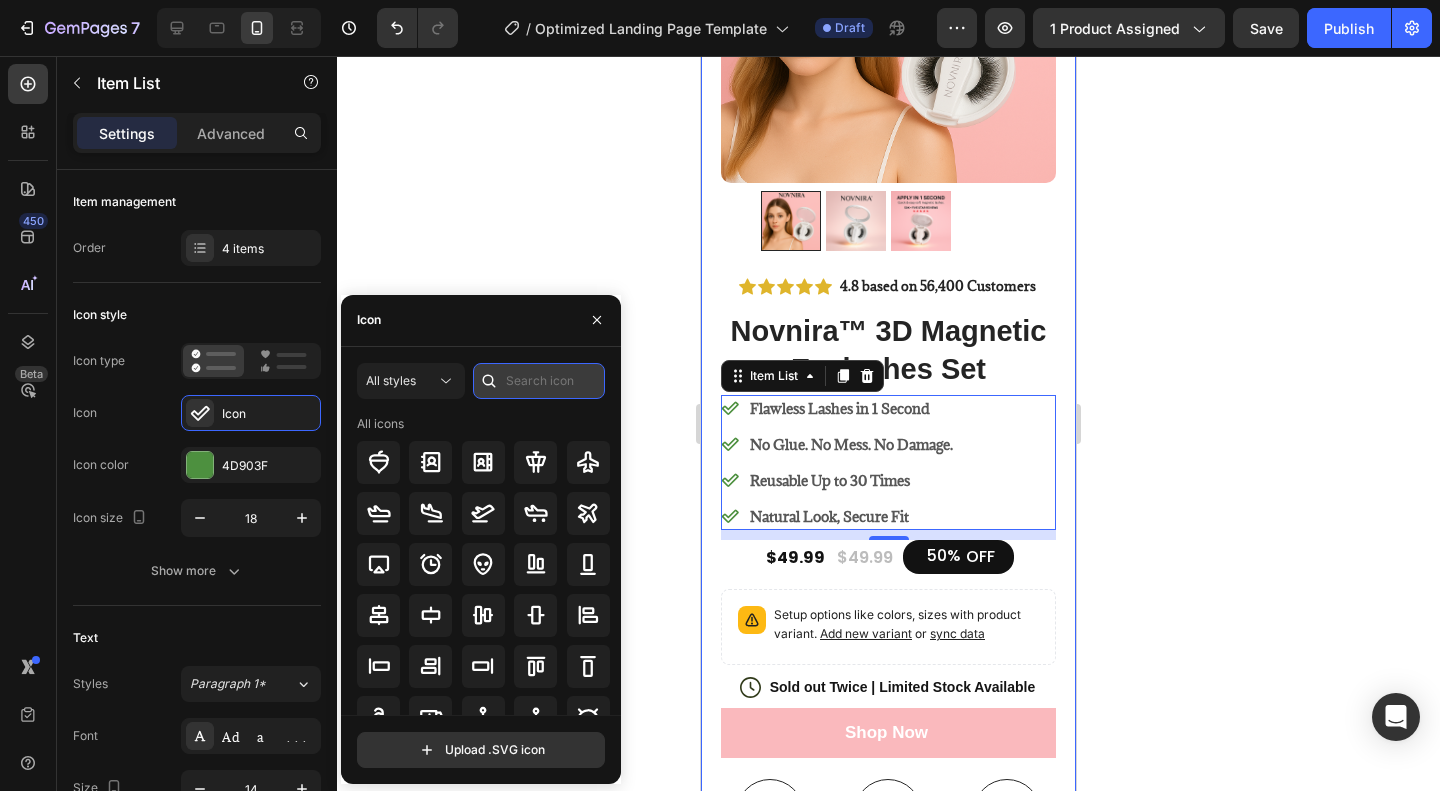 click at bounding box center [539, 381] 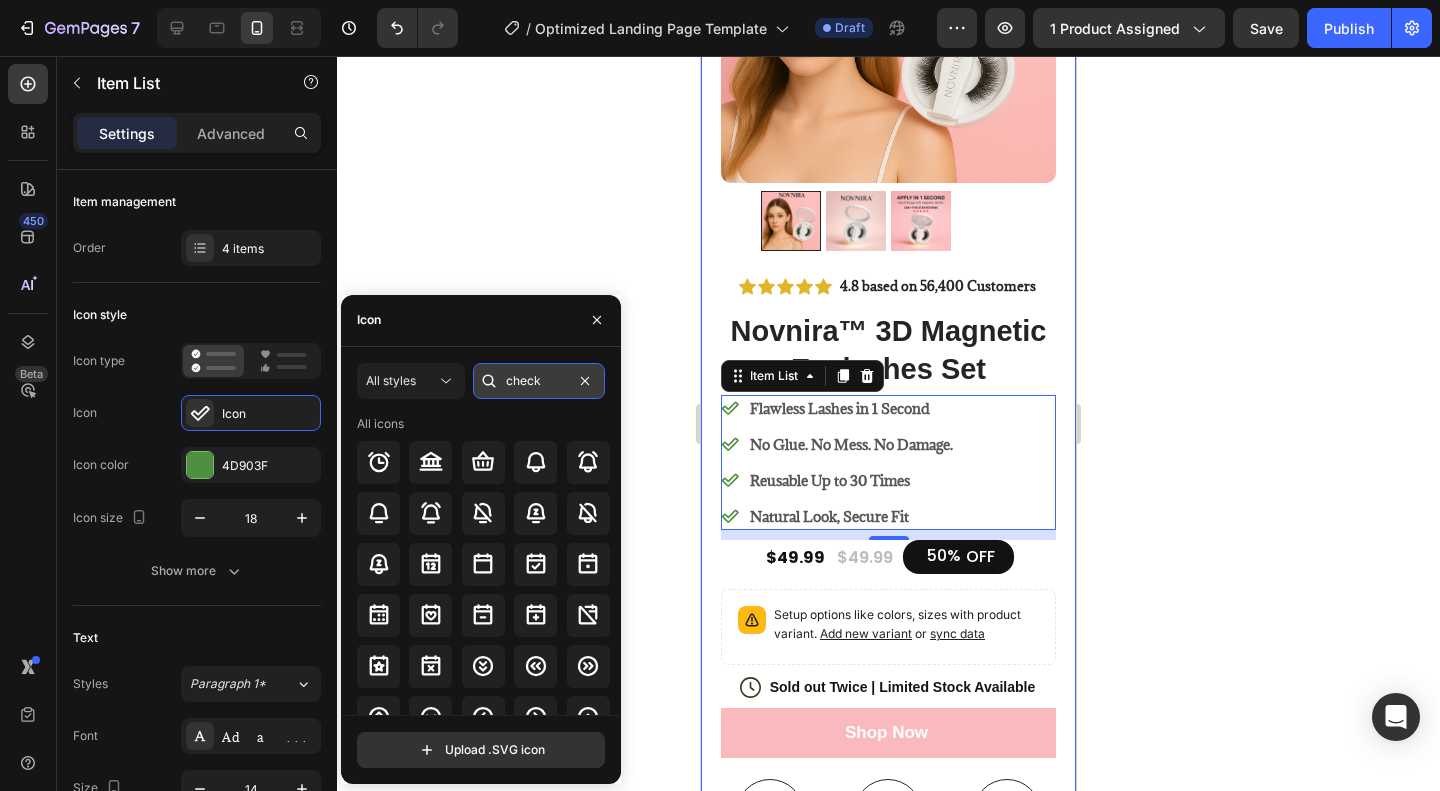 type on "check" 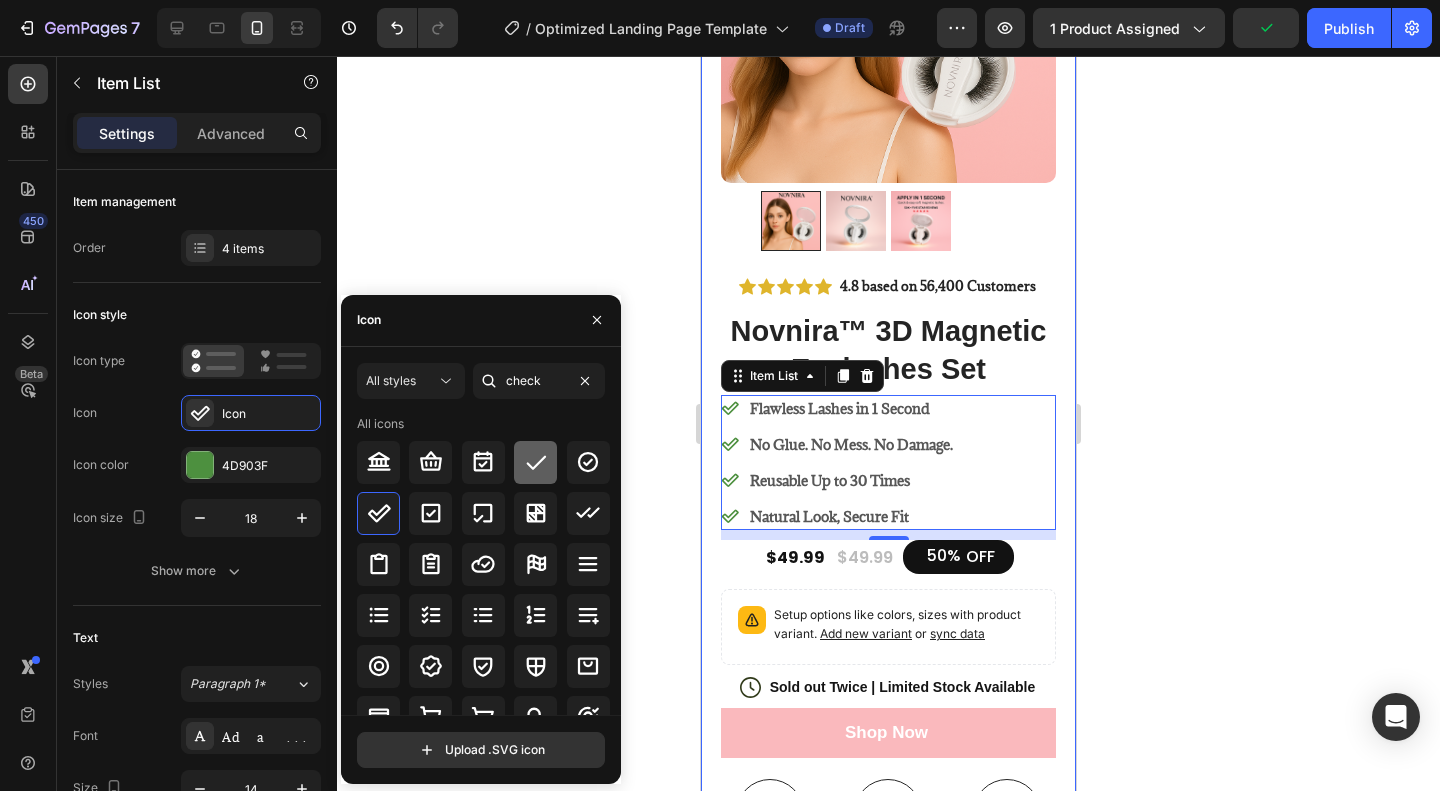 click 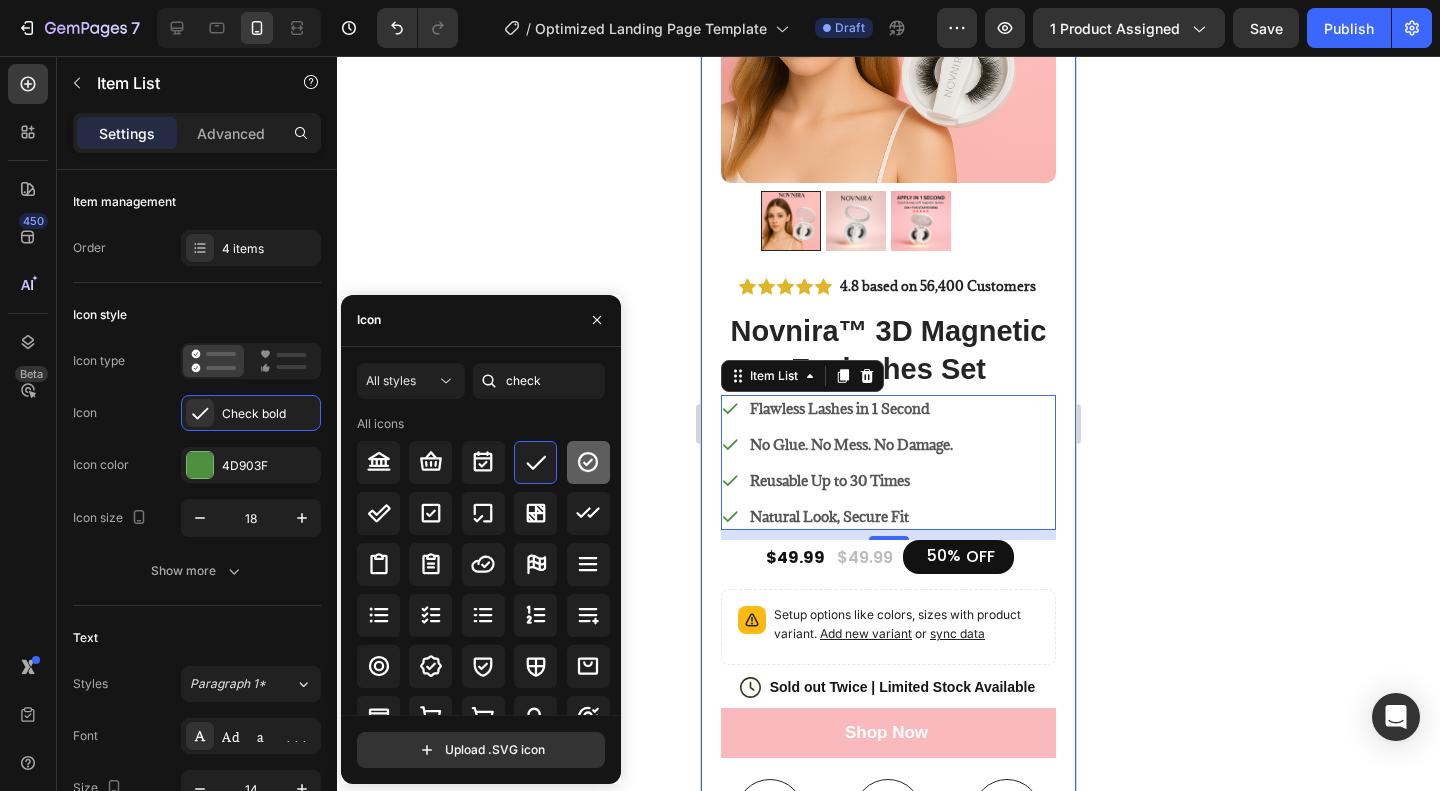 click 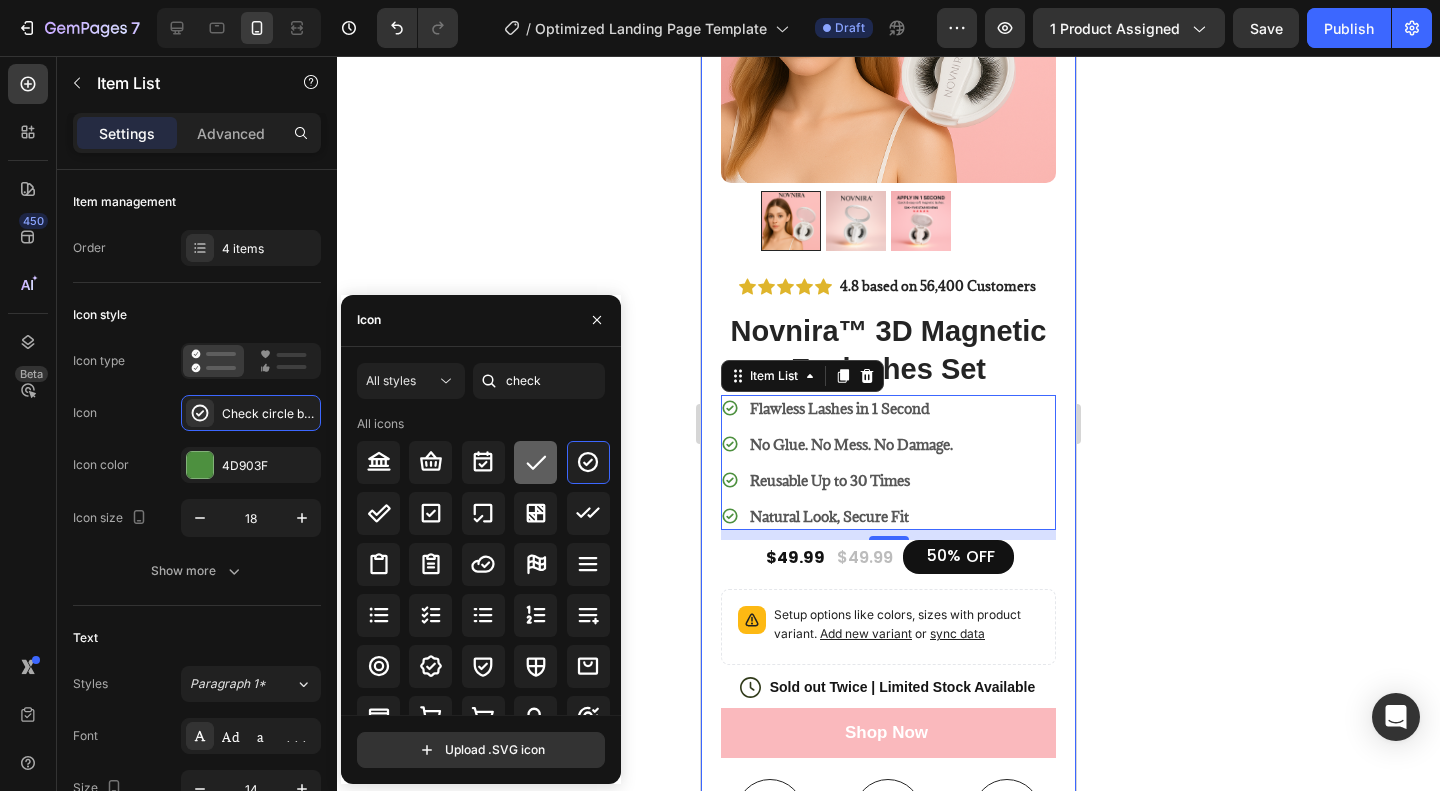click 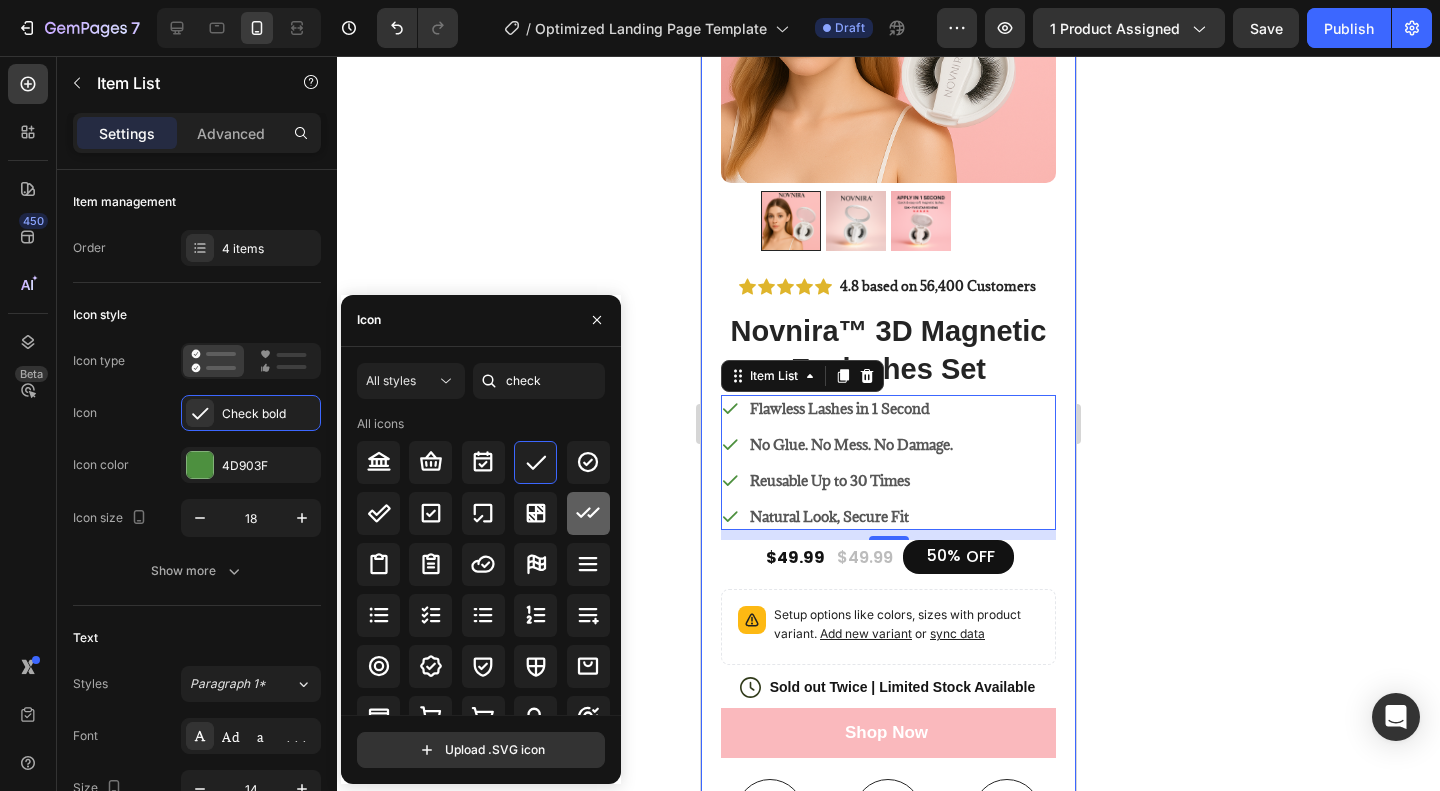 click 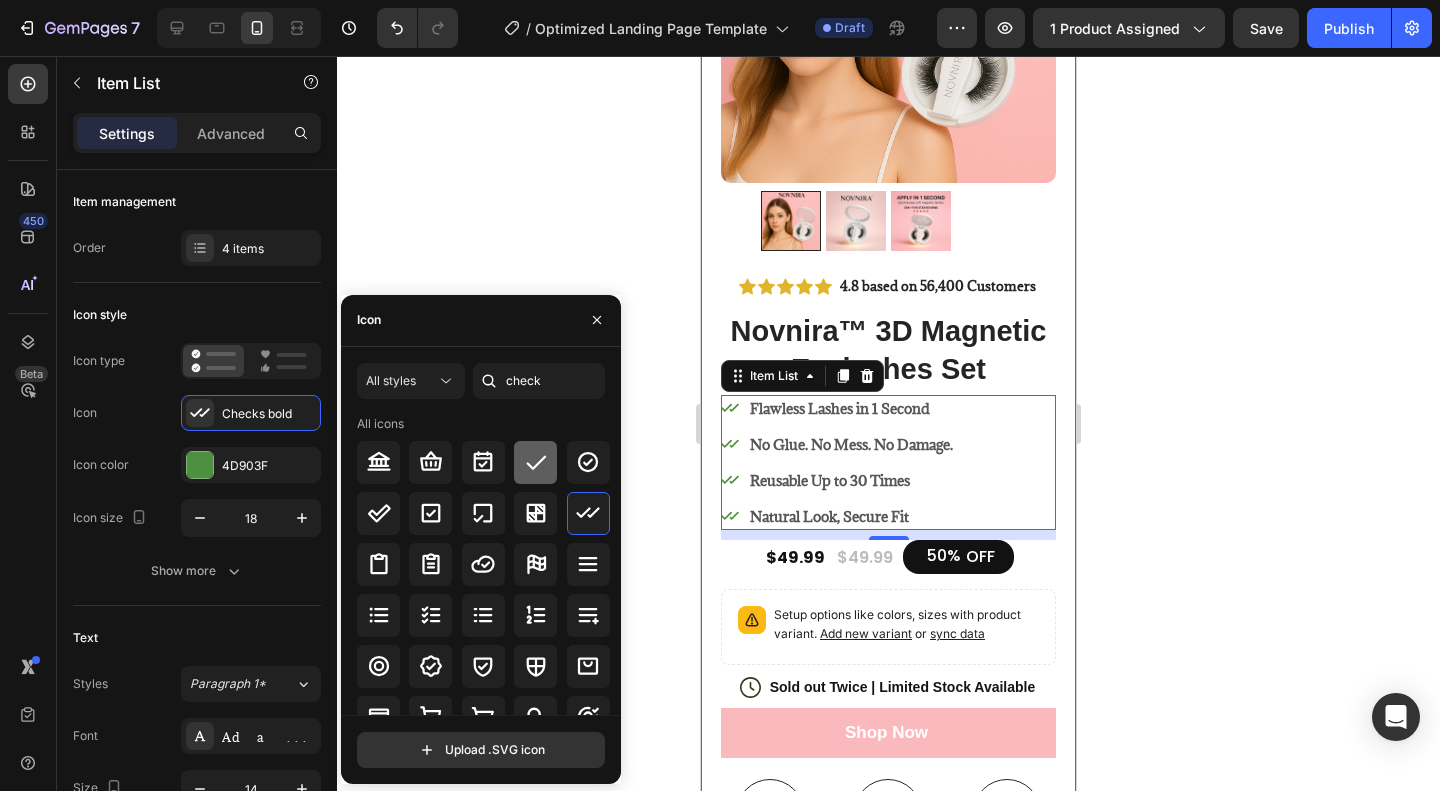drag, startPoint x: 541, startPoint y: 514, endPoint x: 542, endPoint y: 481, distance: 33.01515 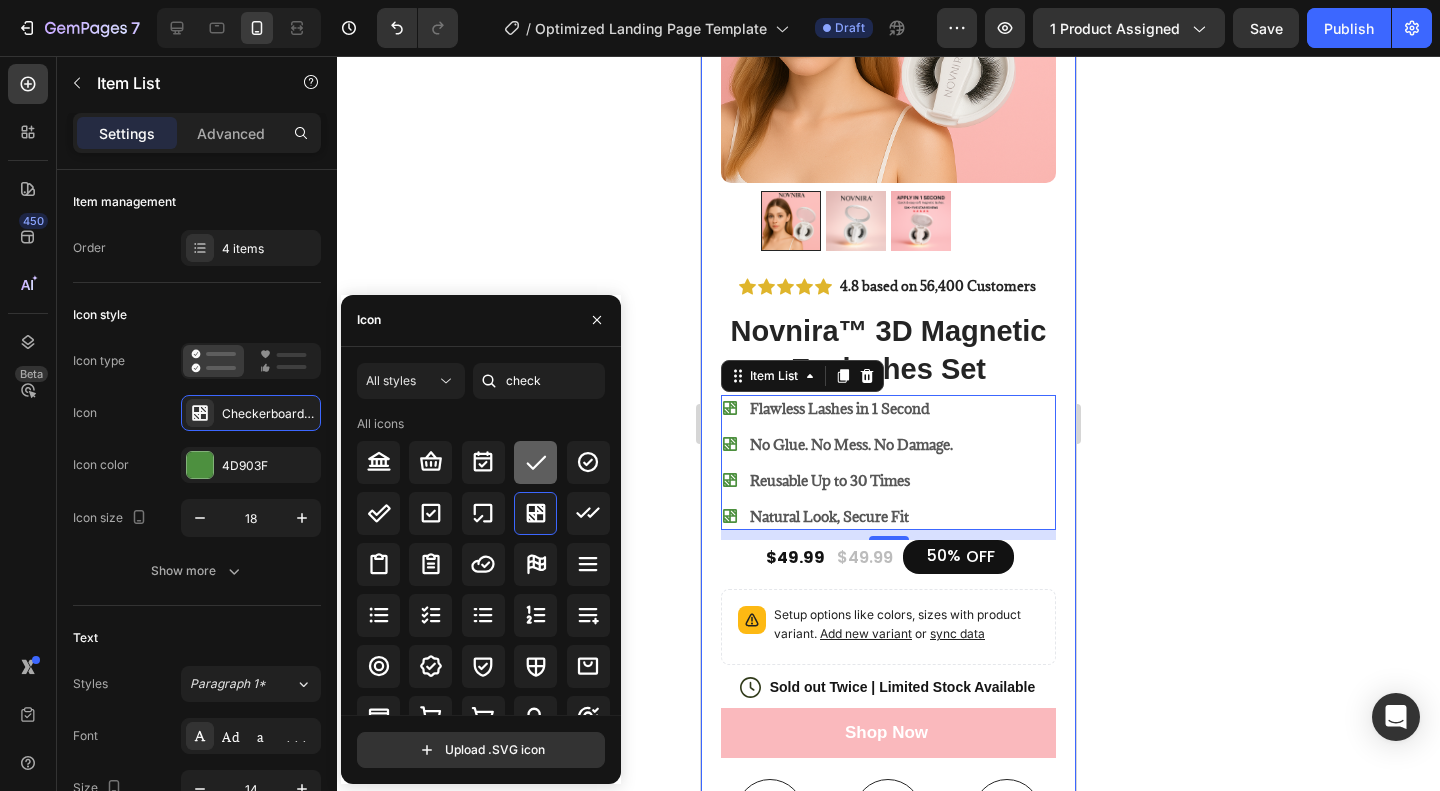 click 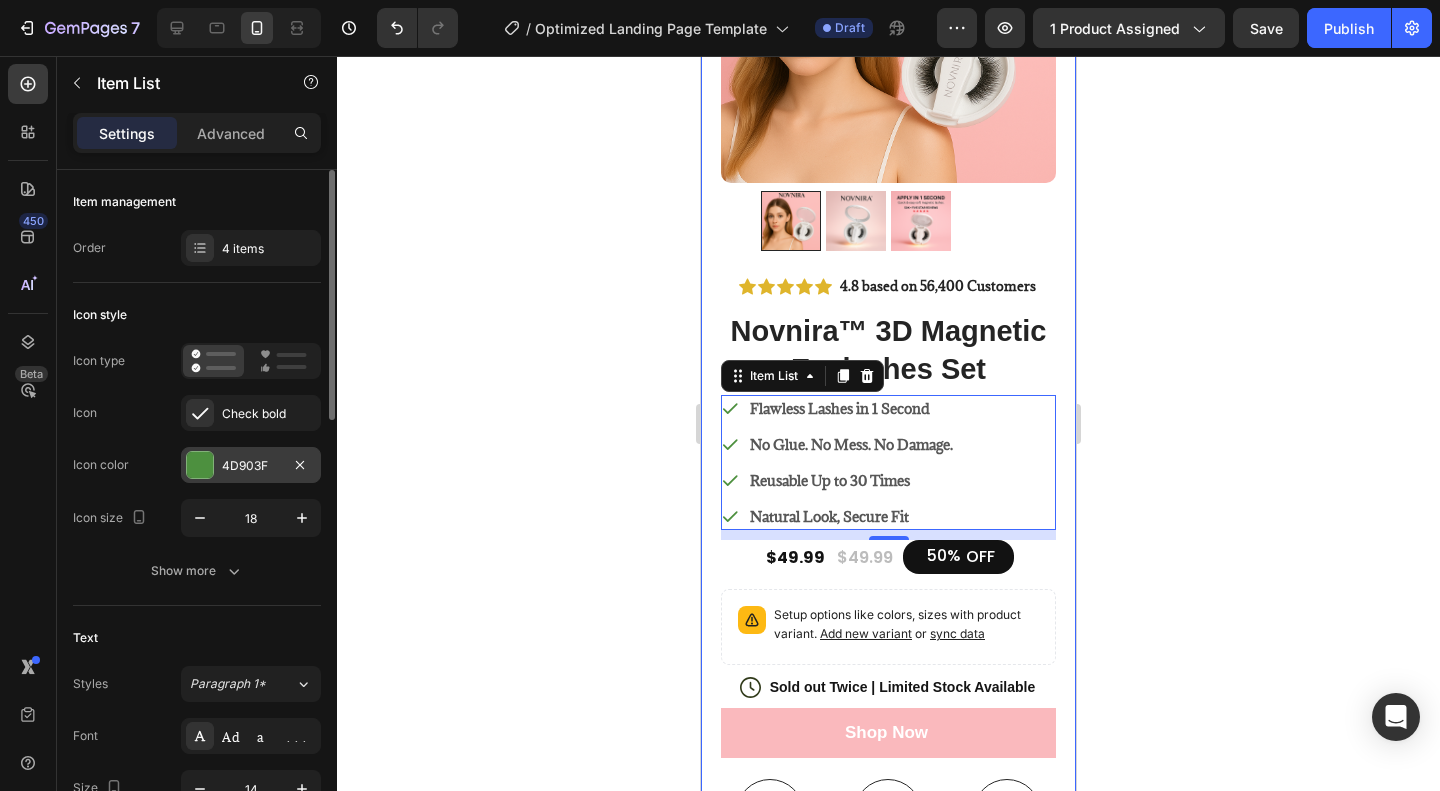 click on "4D903F" at bounding box center (251, 466) 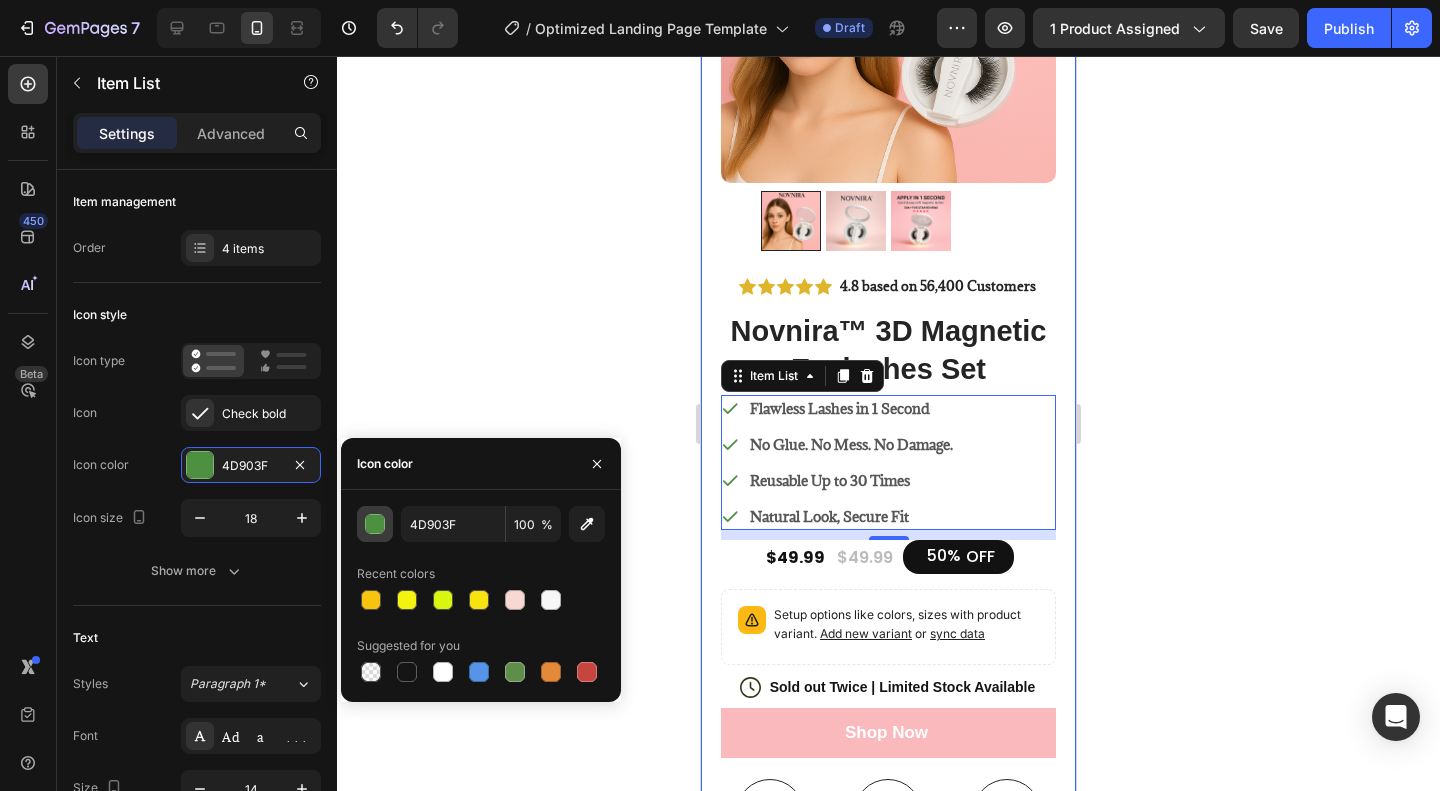 click at bounding box center (376, 525) 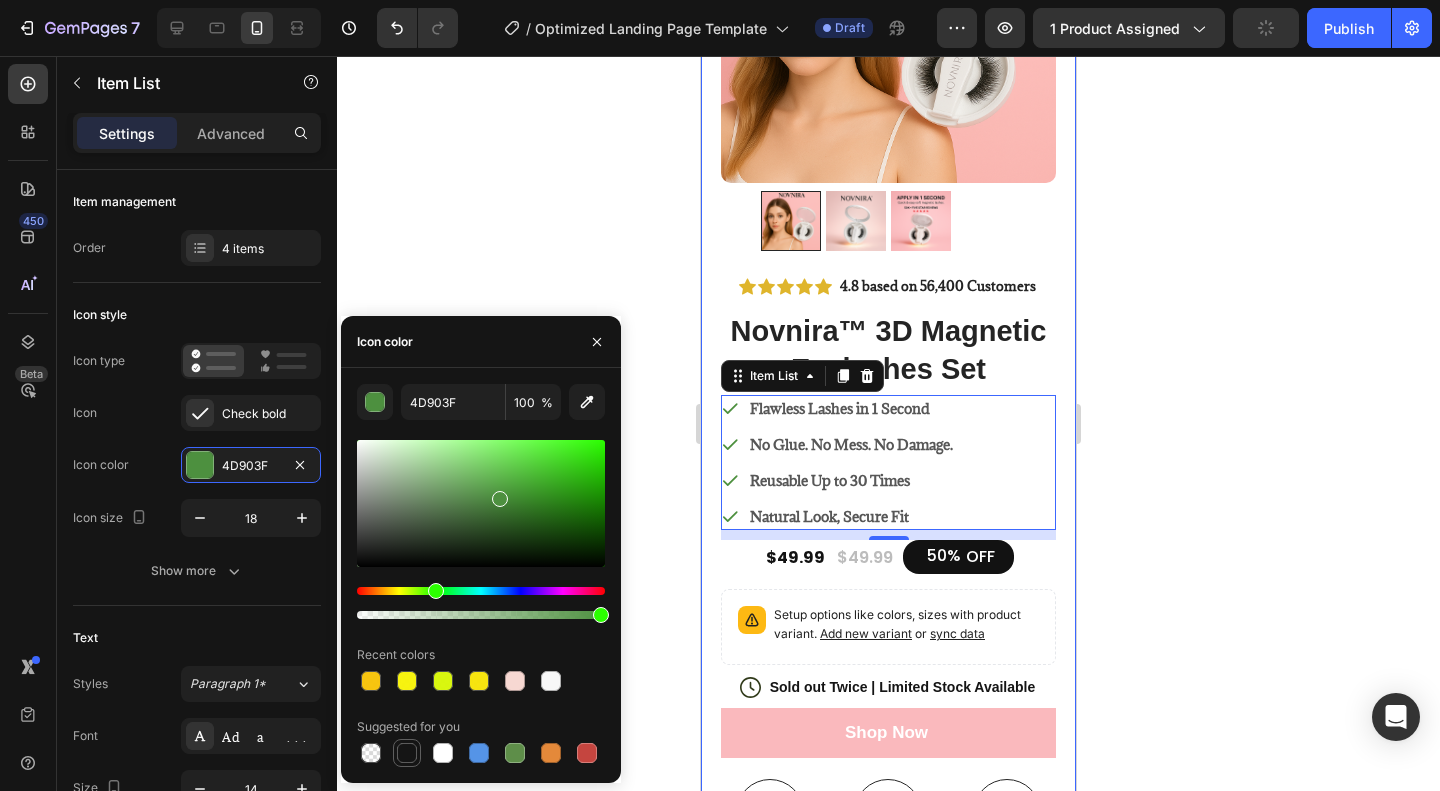 click at bounding box center [407, 753] 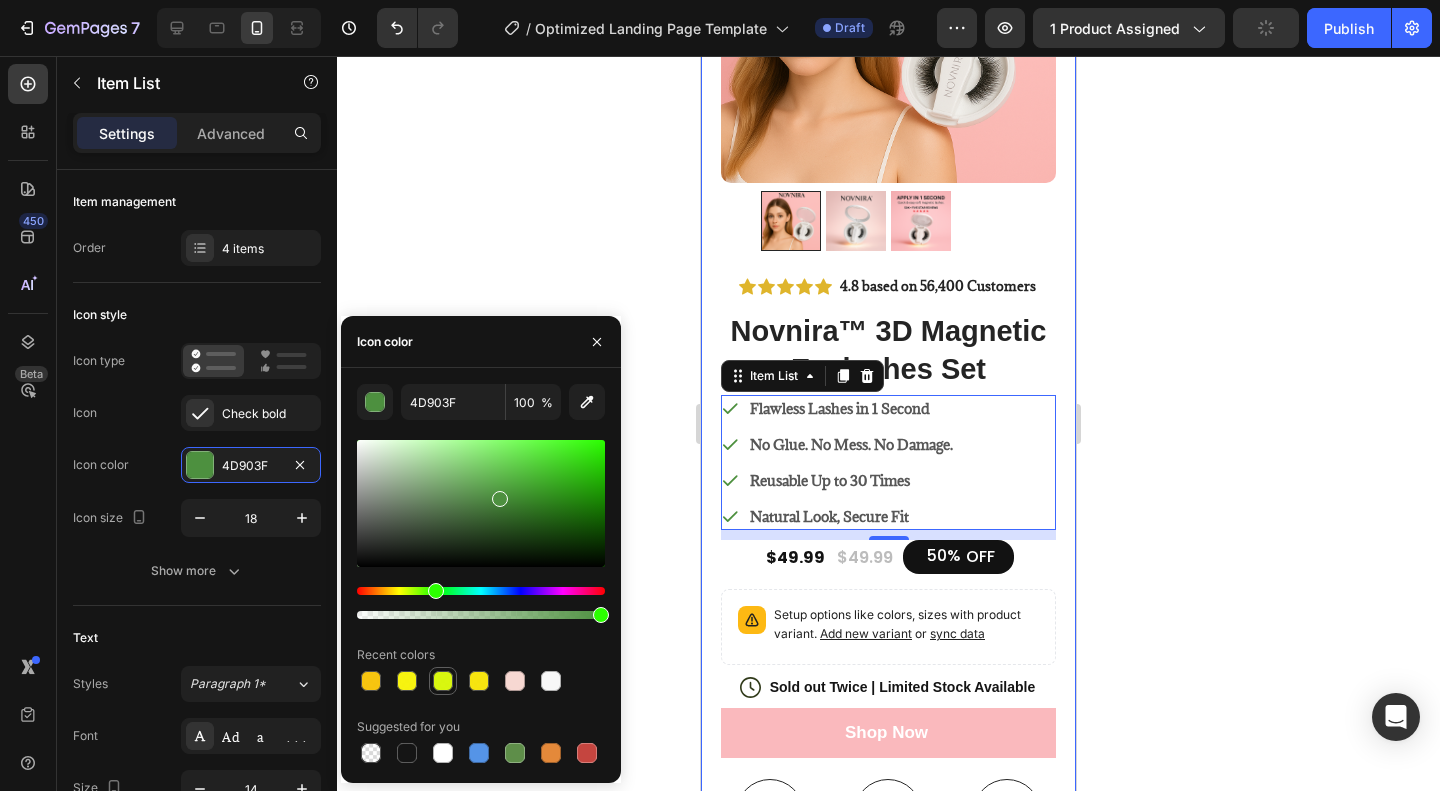 type on "151515" 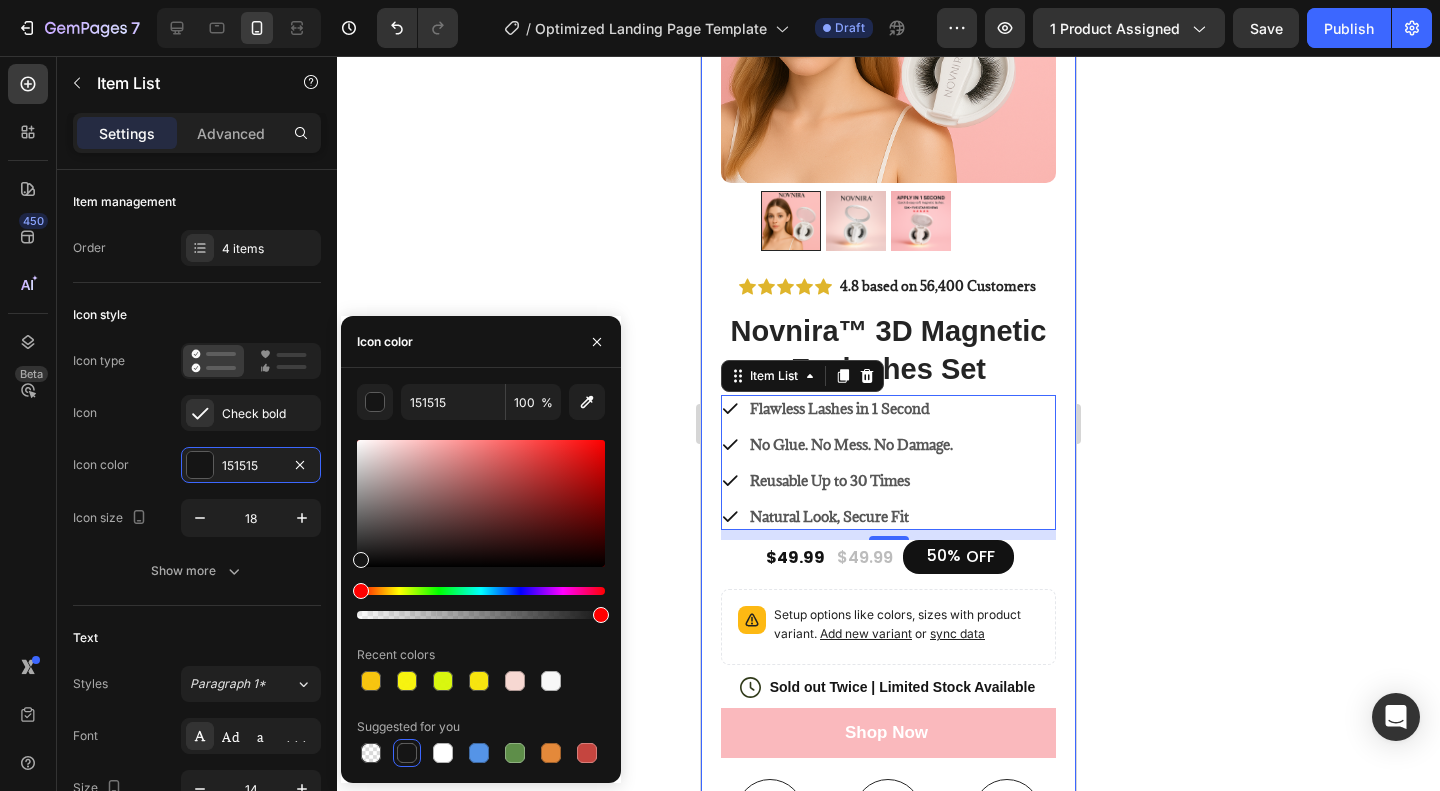 click on "151515 100 % Recent colors Suggested for you" at bounding box center (481, 575) 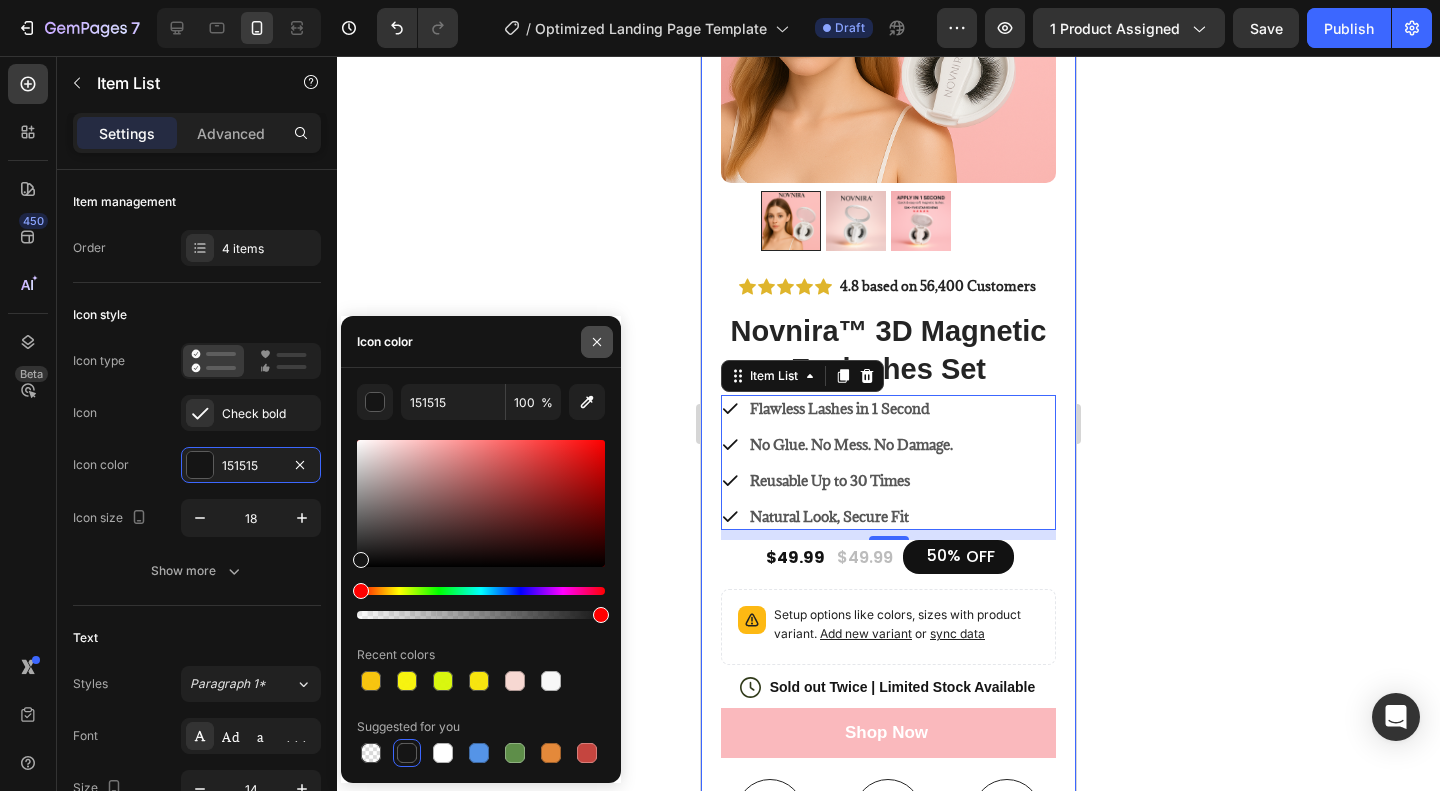 click at bounding box center [597, 342] 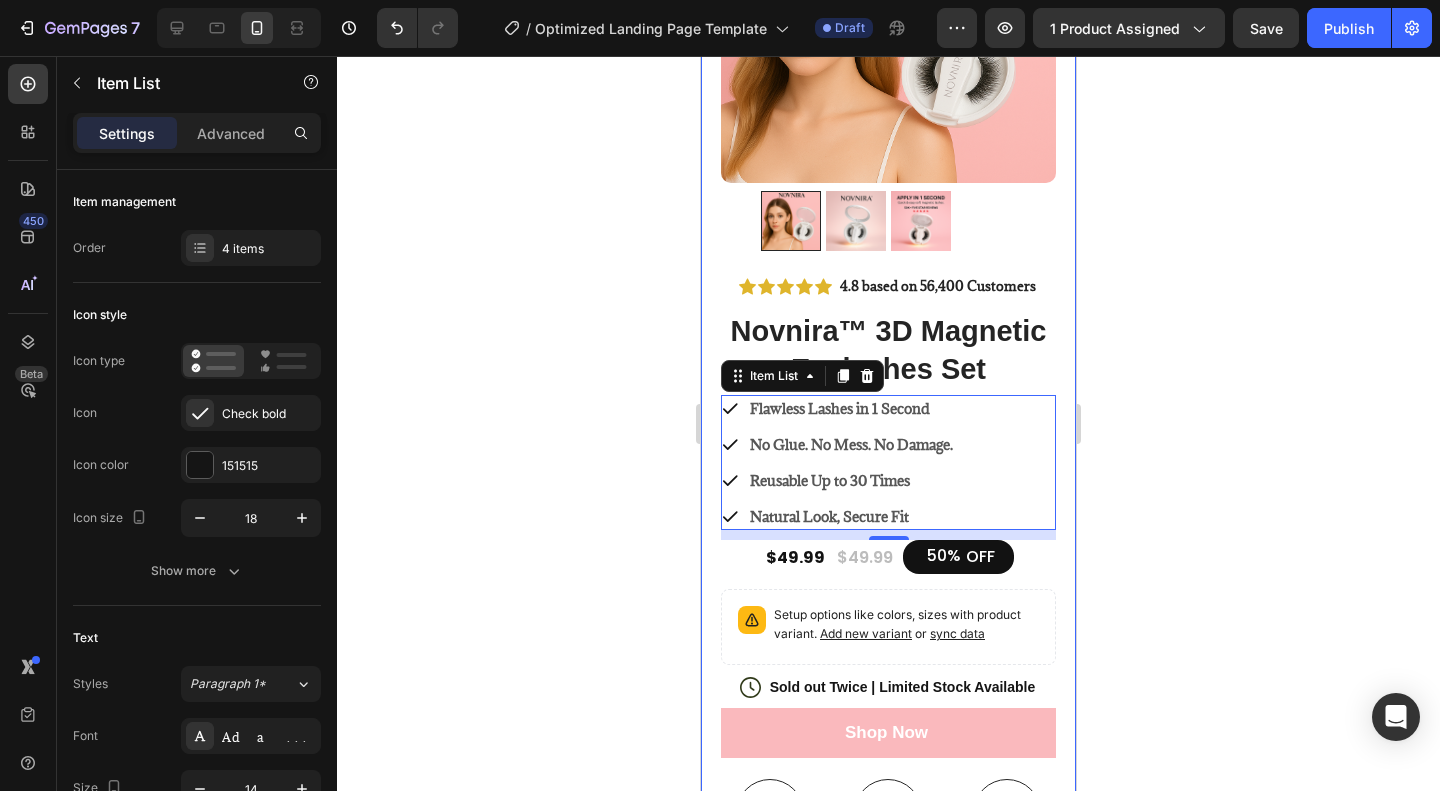 click 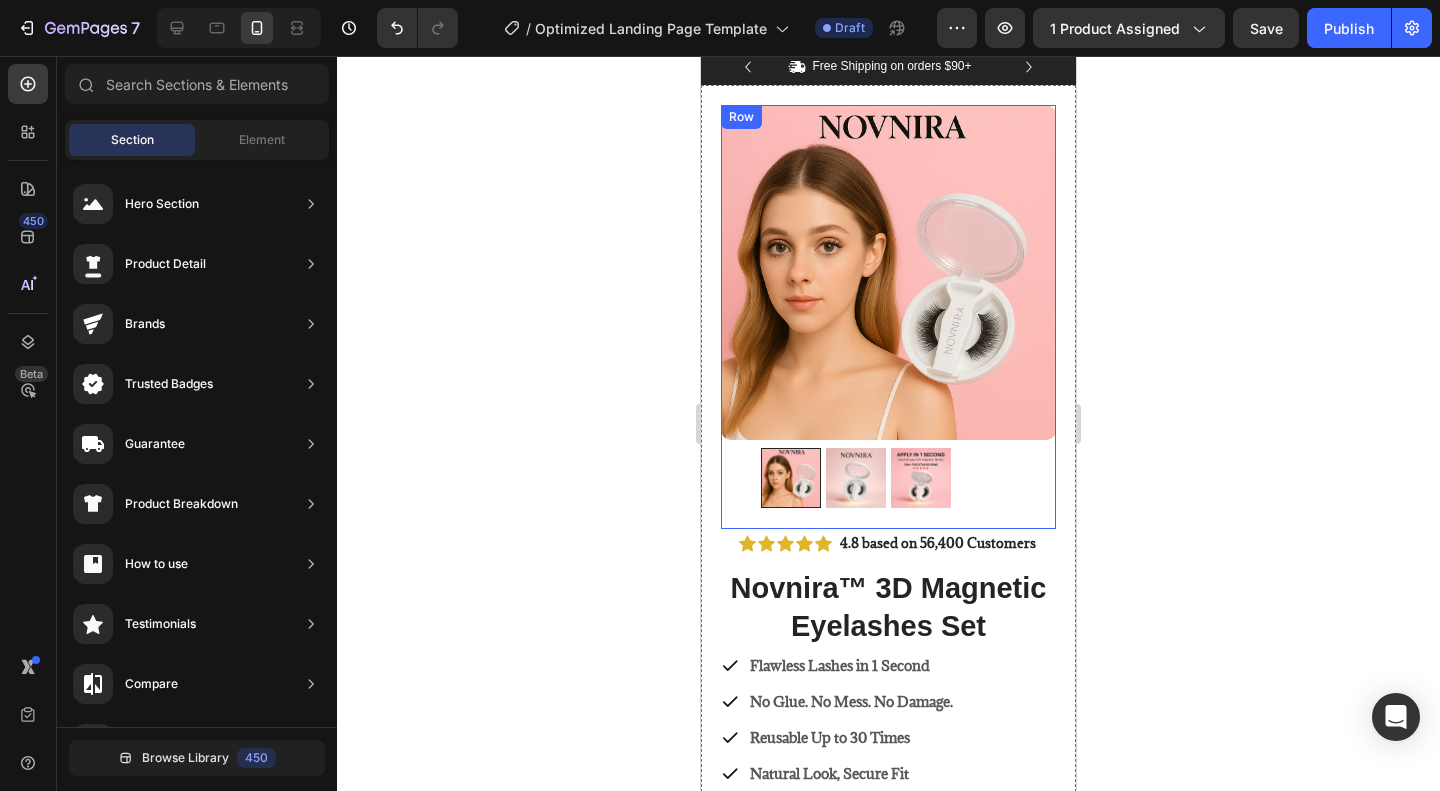 scroll, scrollTop: 0, scrollLeft: 0, axis: both 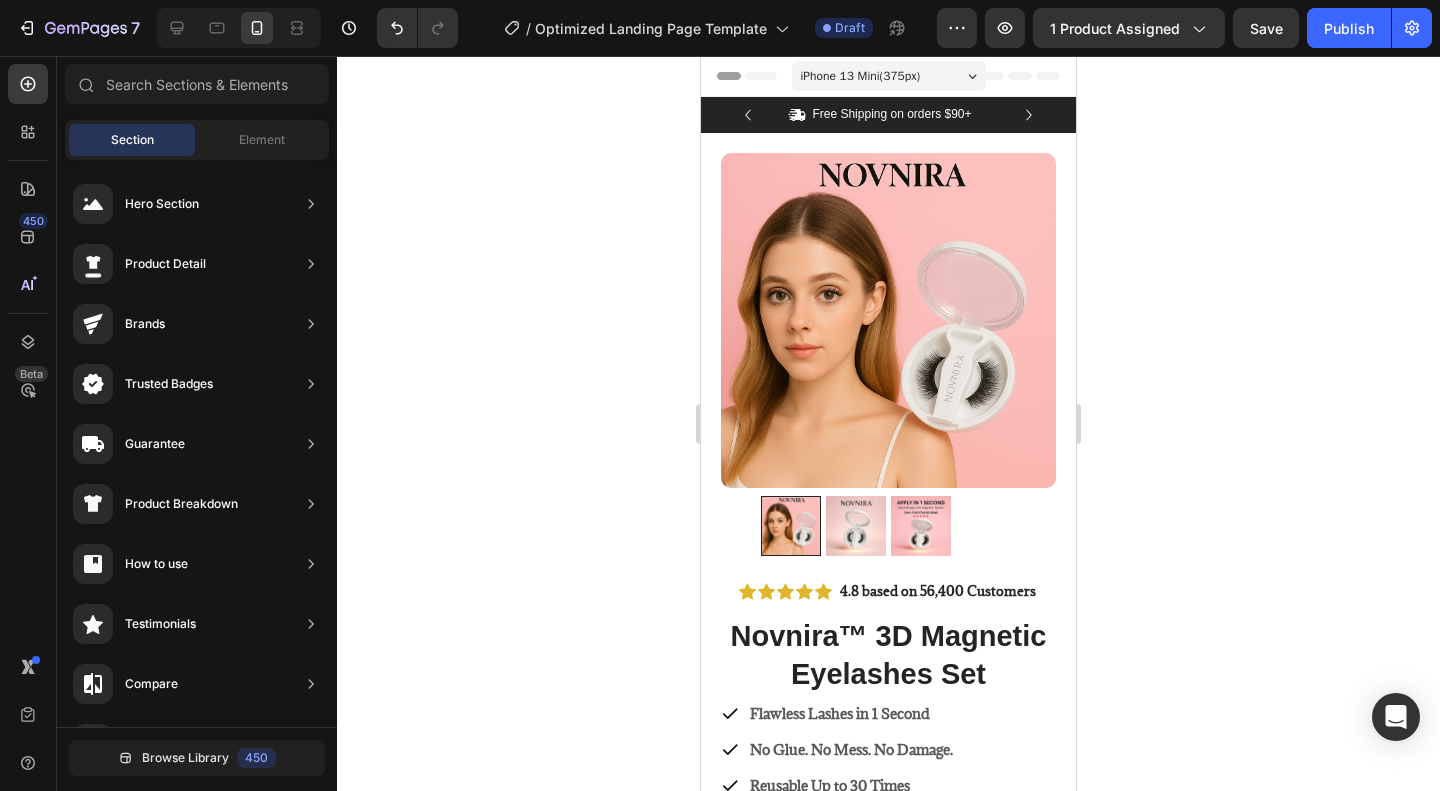 click 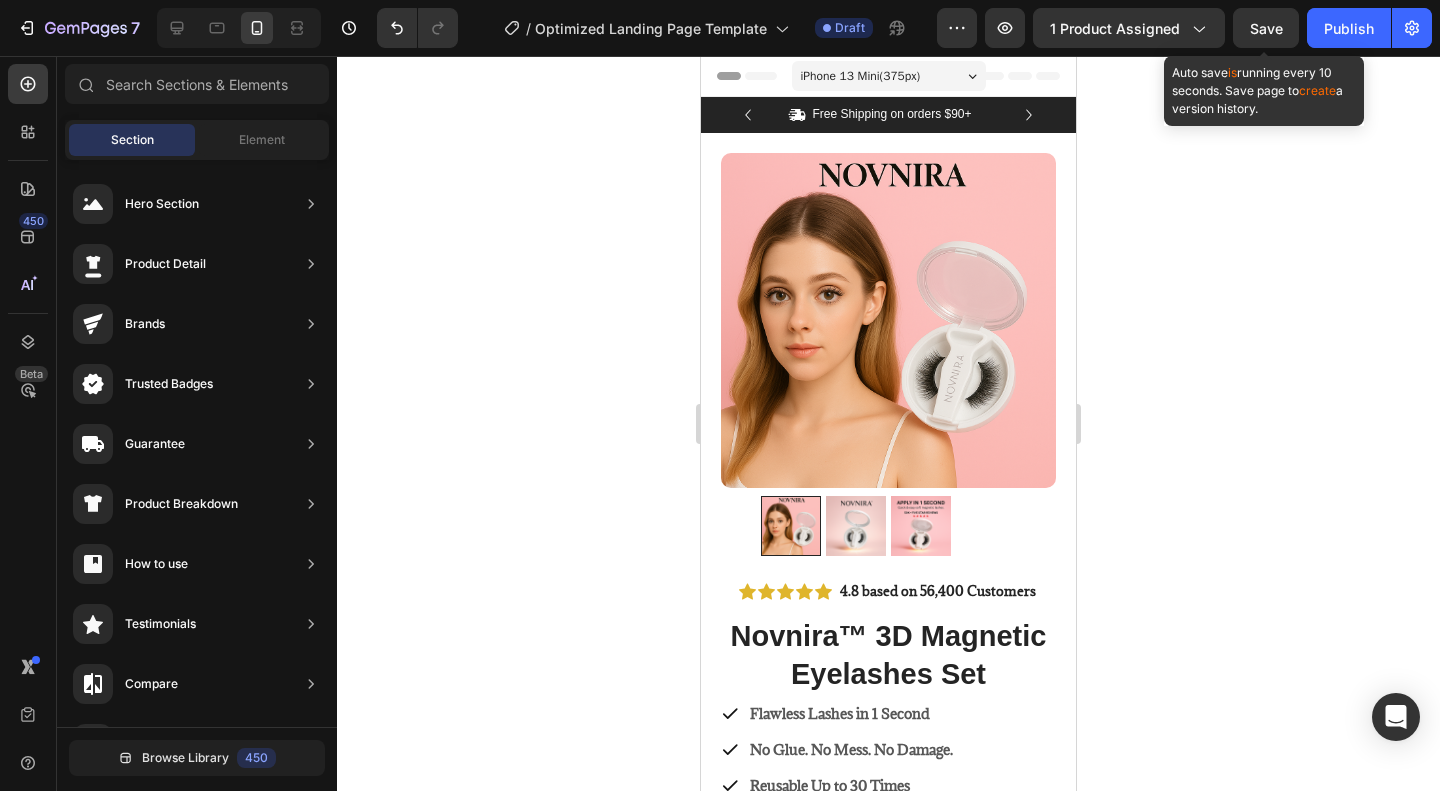 drag, startPoint x: 1285, startPoint y: 46, endPoint x: 1277, endPoint y: 85, distance: 39.812057 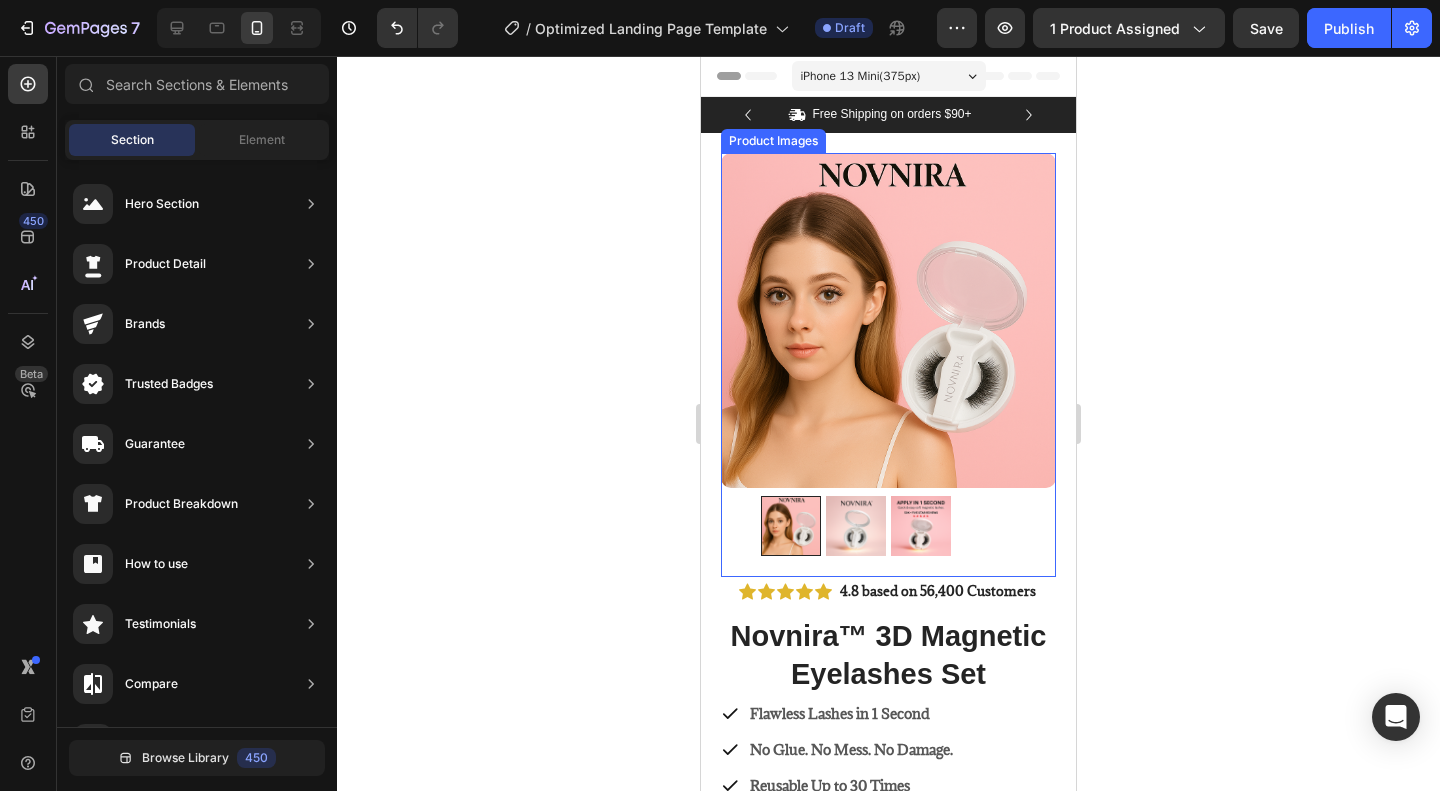 click at bounding box center (856, 526) 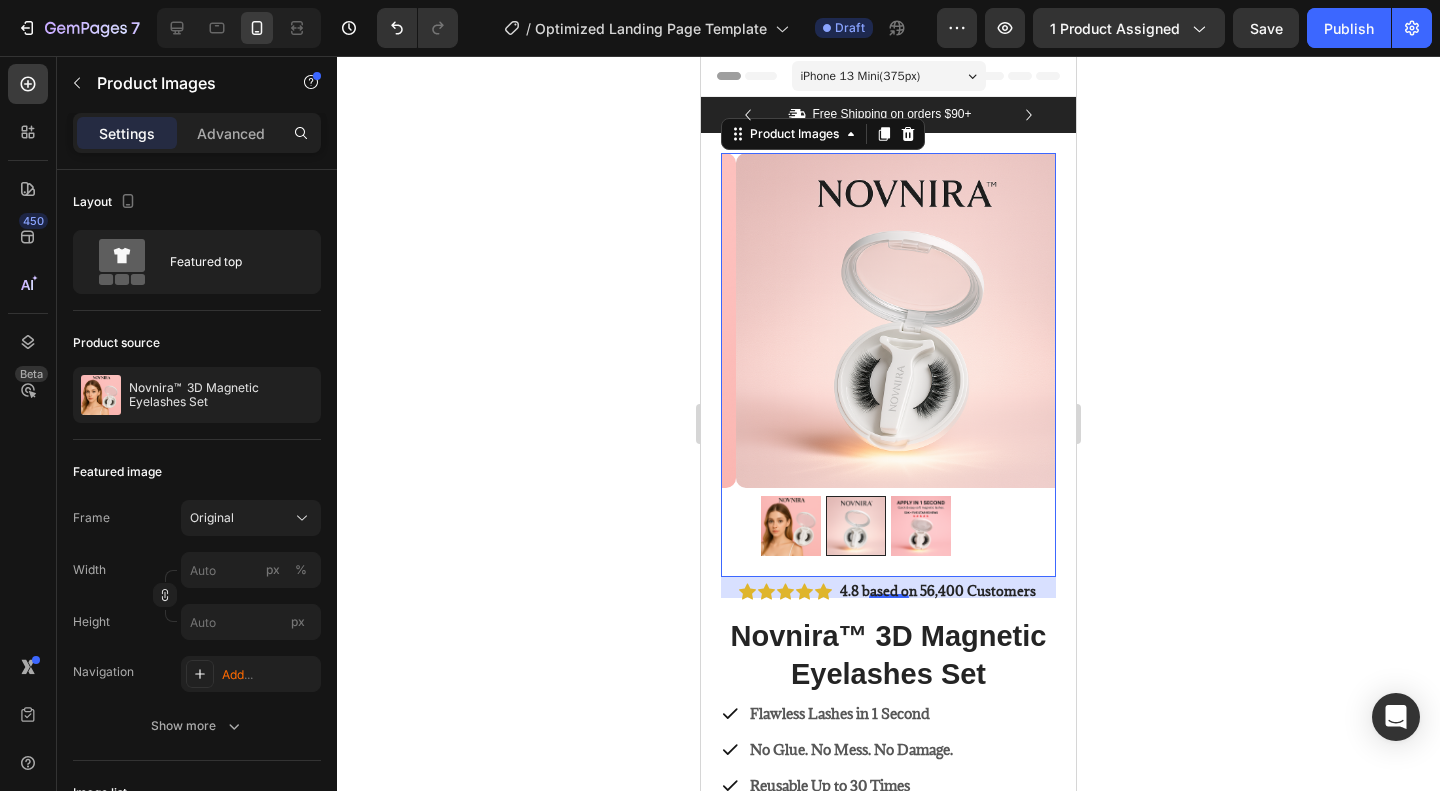 click at bounding box center (921, 526) 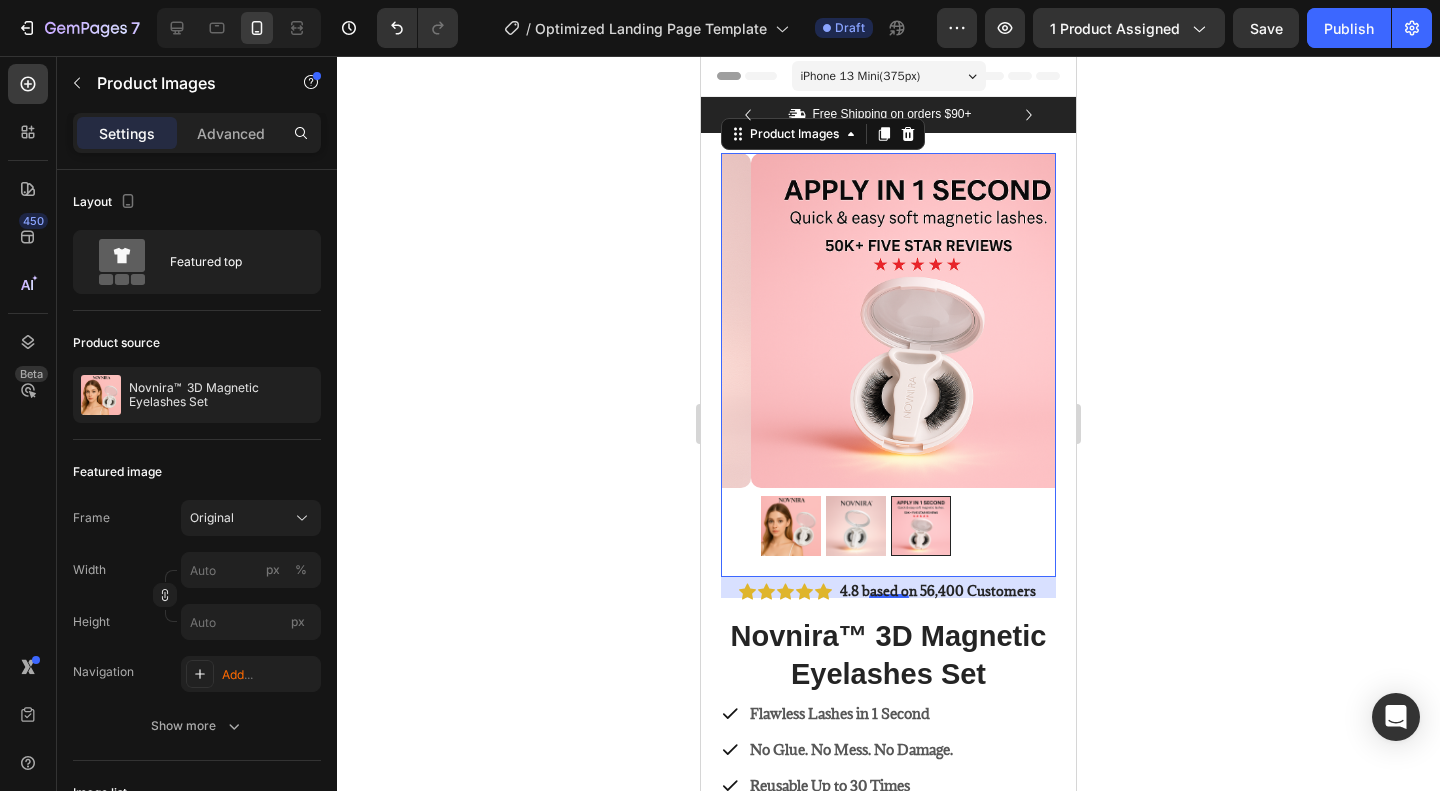 click at bounding box center [856, 526] 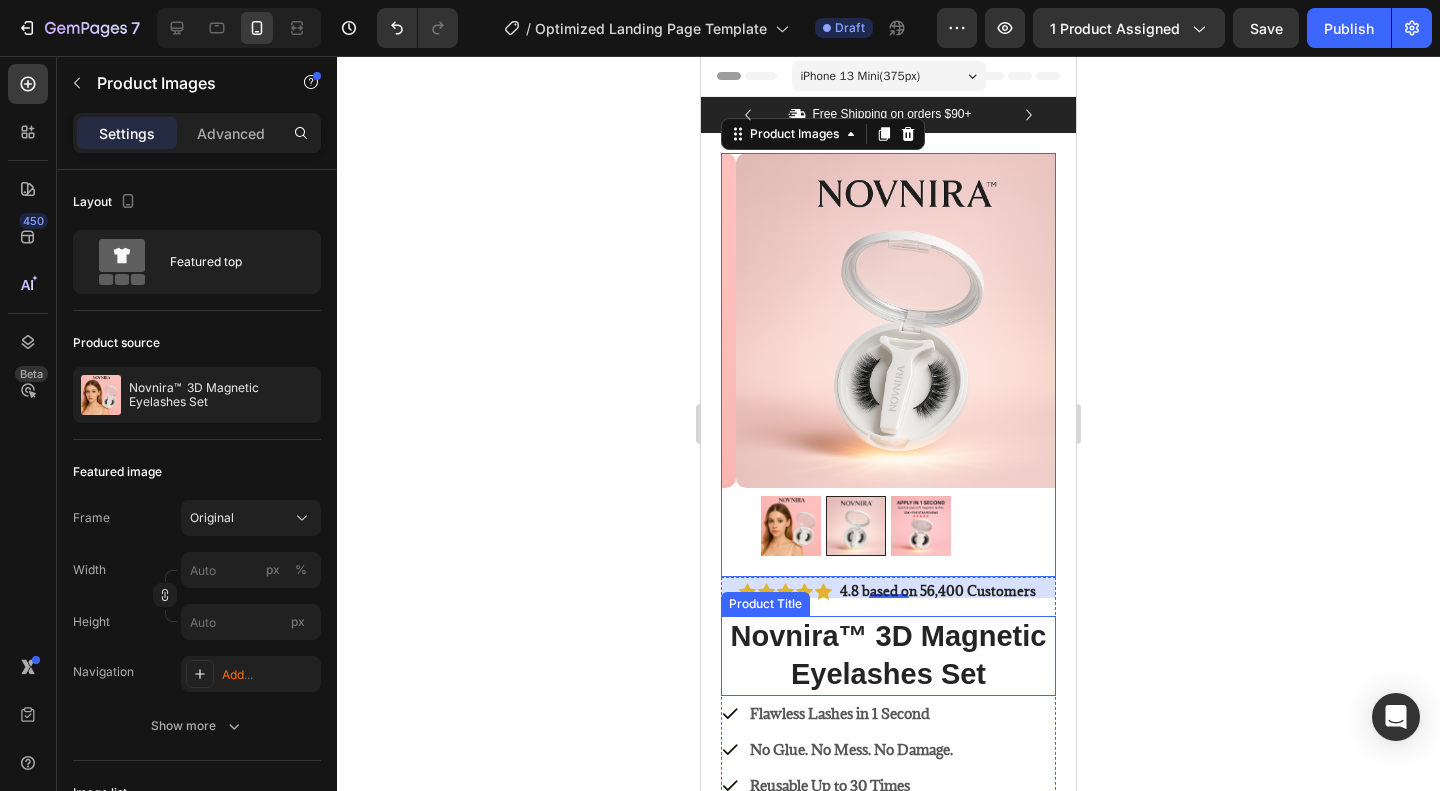 scroll, scrollTop: 0, scrollLeft: 0, axis: both 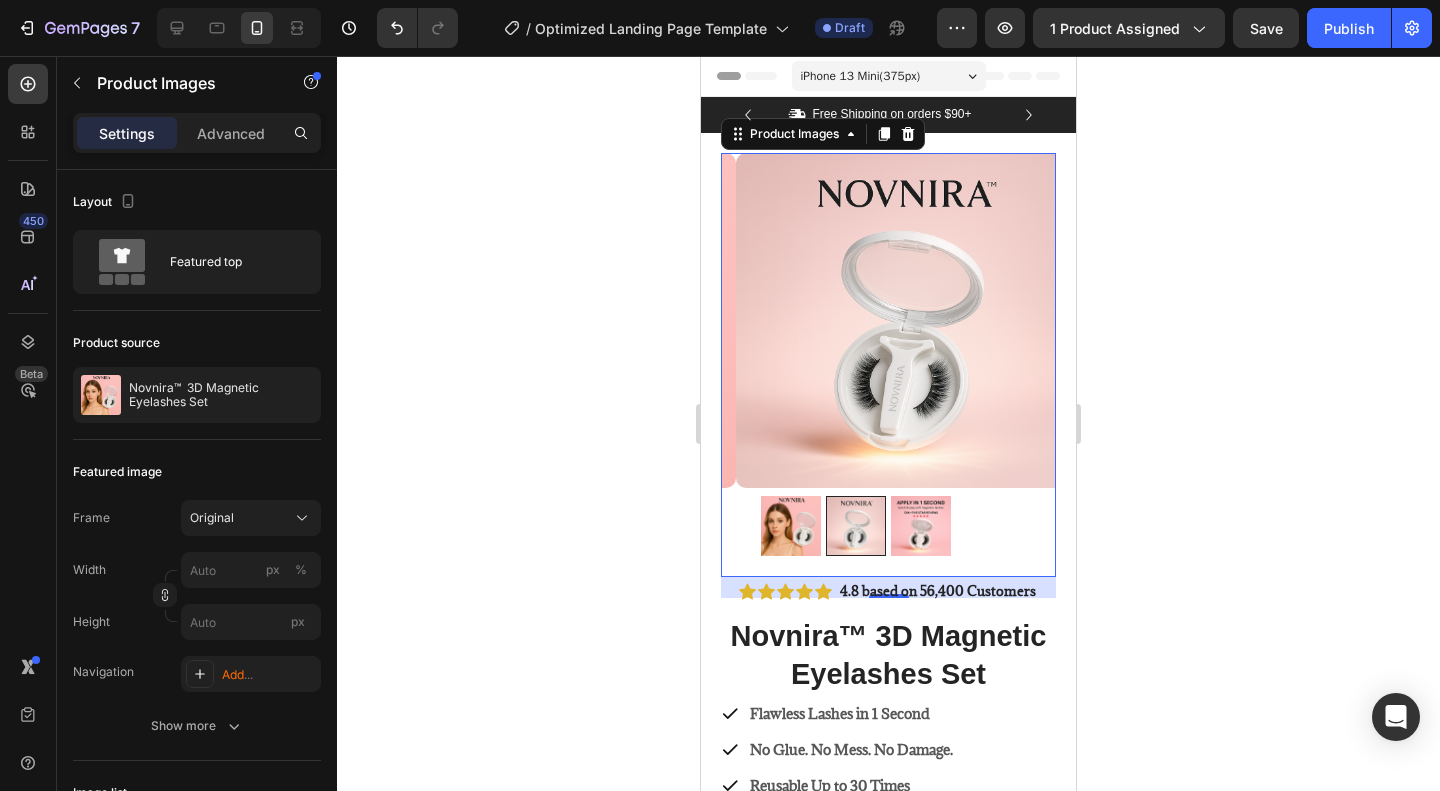 click 